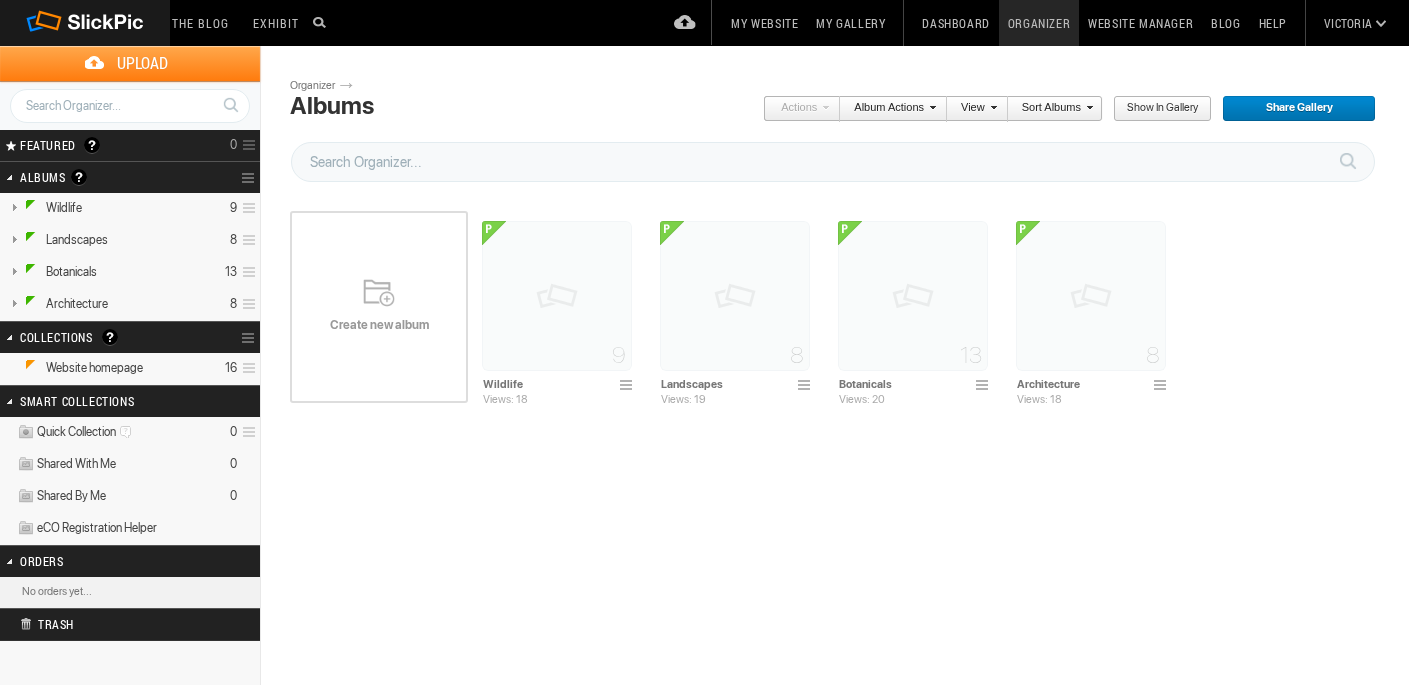 scroll, scrollTop: 0, scrollLeft: 0, axis: both 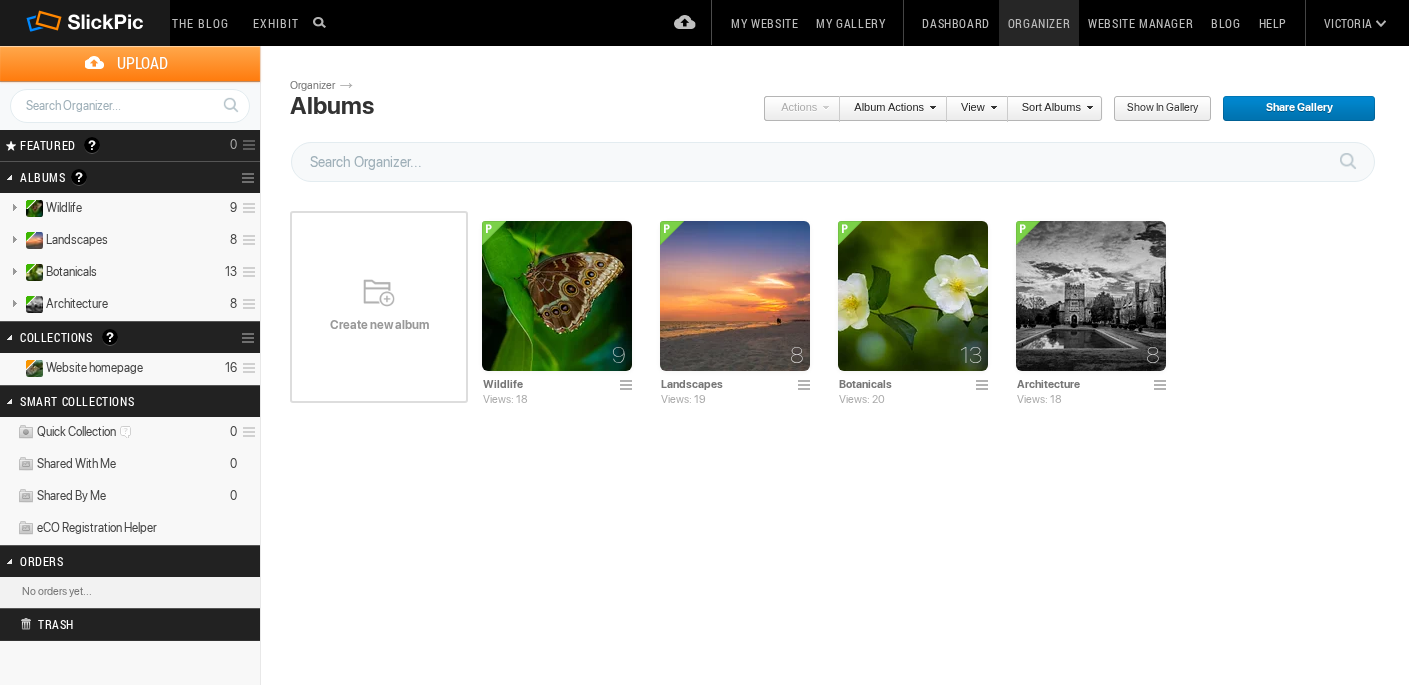 click on "Create new album" at bounding box center [379, 325] 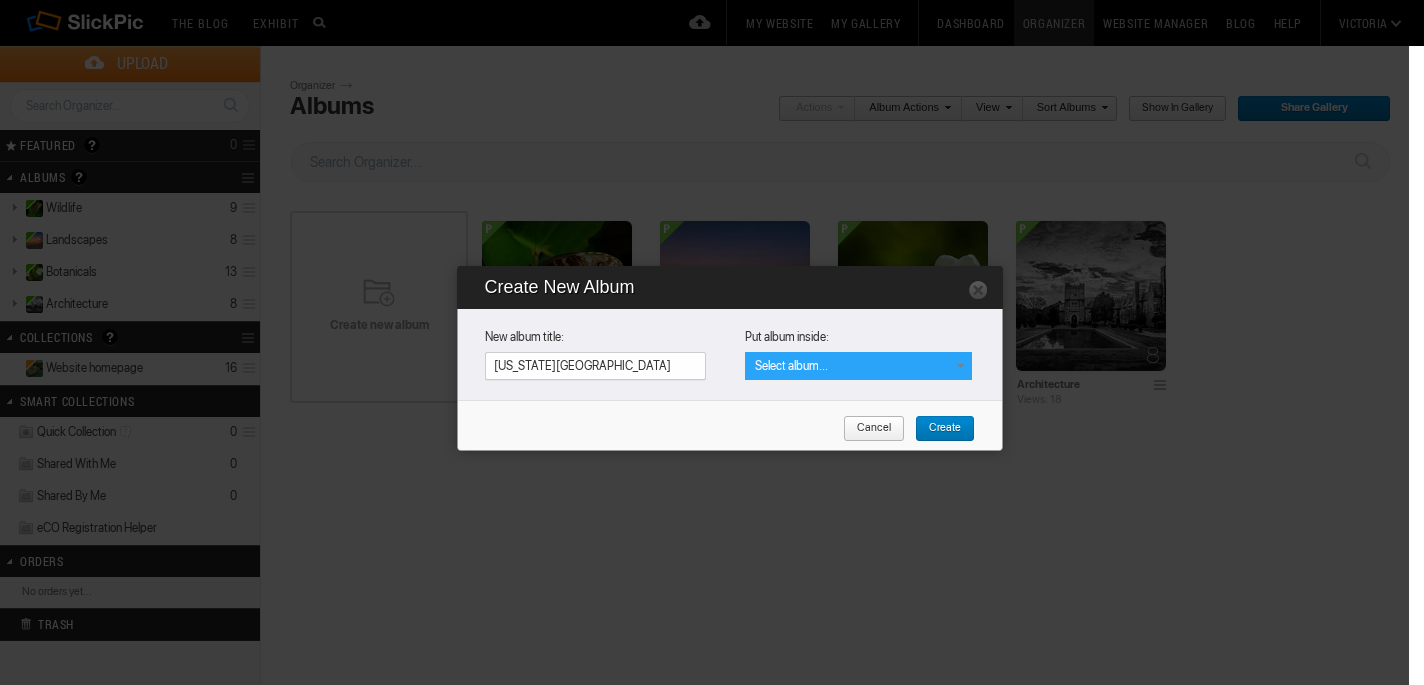type on "[US_STATE][GEOGRAPHIC_DATA]" 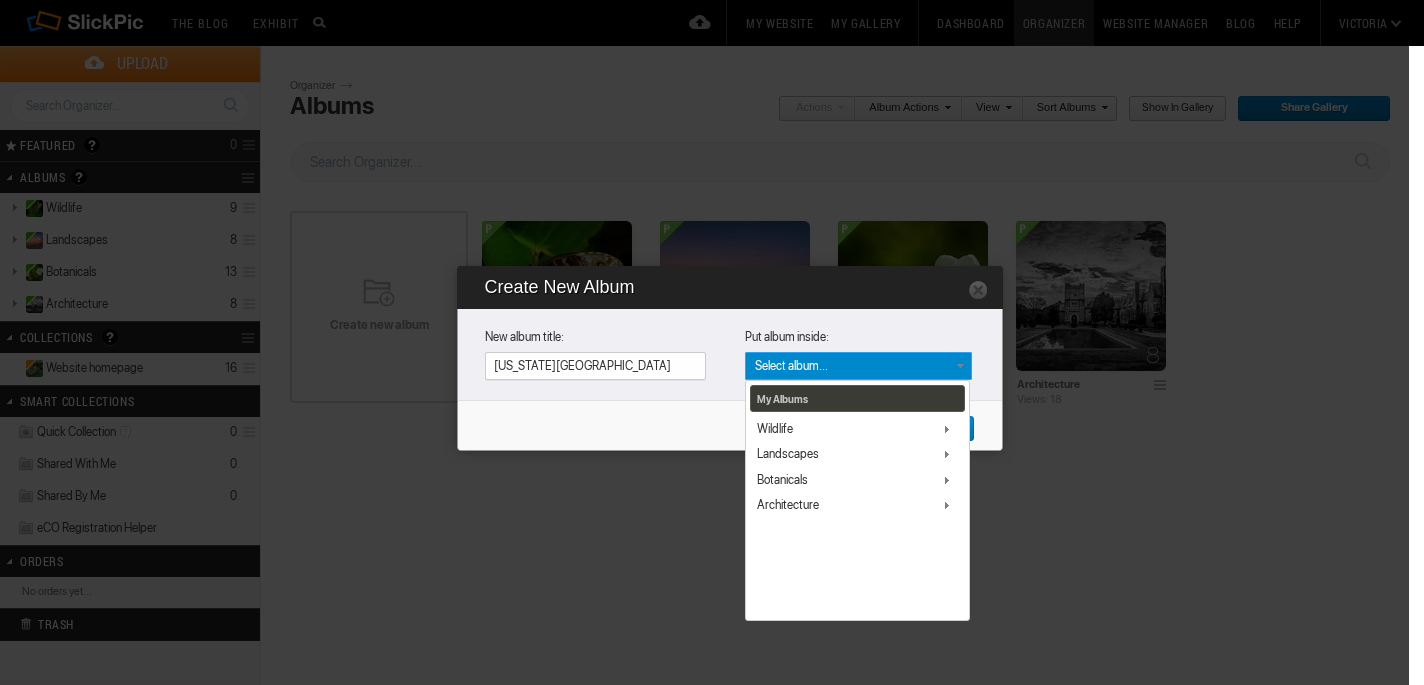 click on "My Albums Wildlife Wildlife Landscapes Landscapes Botanicals Botanicals Architecture Architecture" at bounding box center [858, 366] 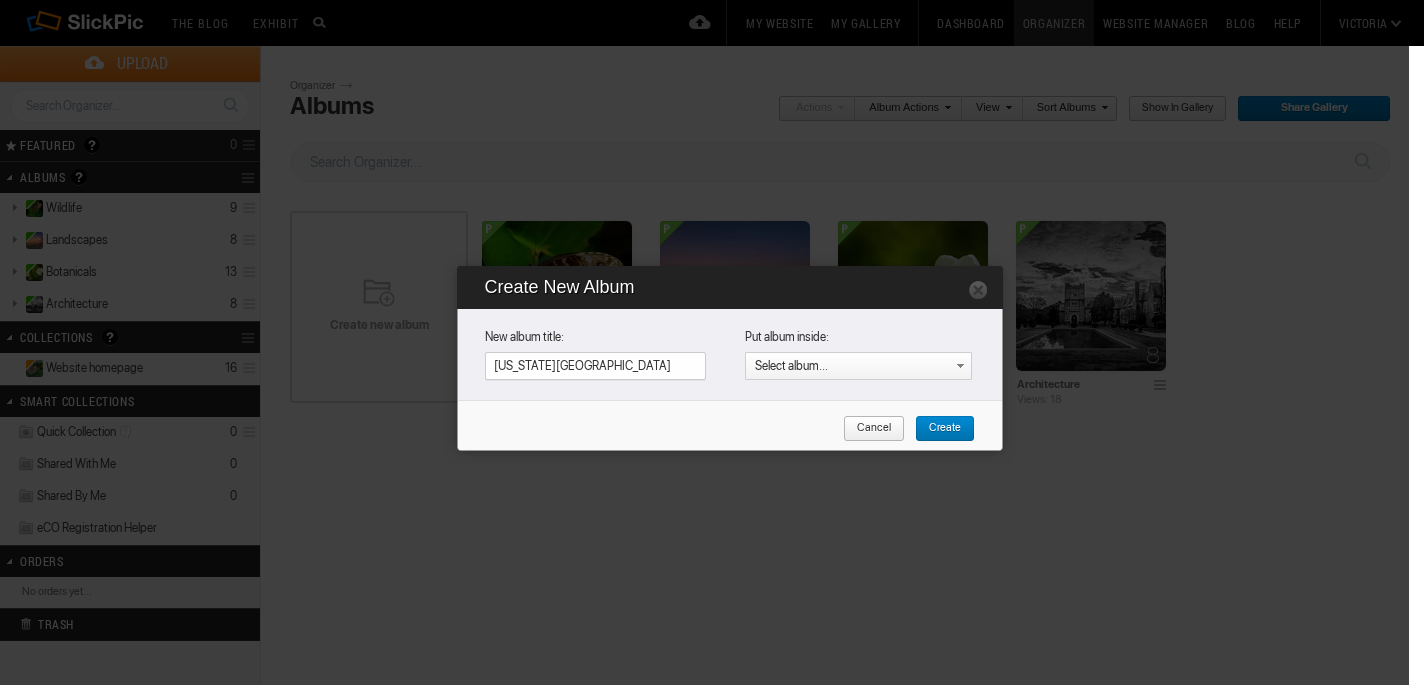 click on "Cancel" at bounding box center [867, 429] 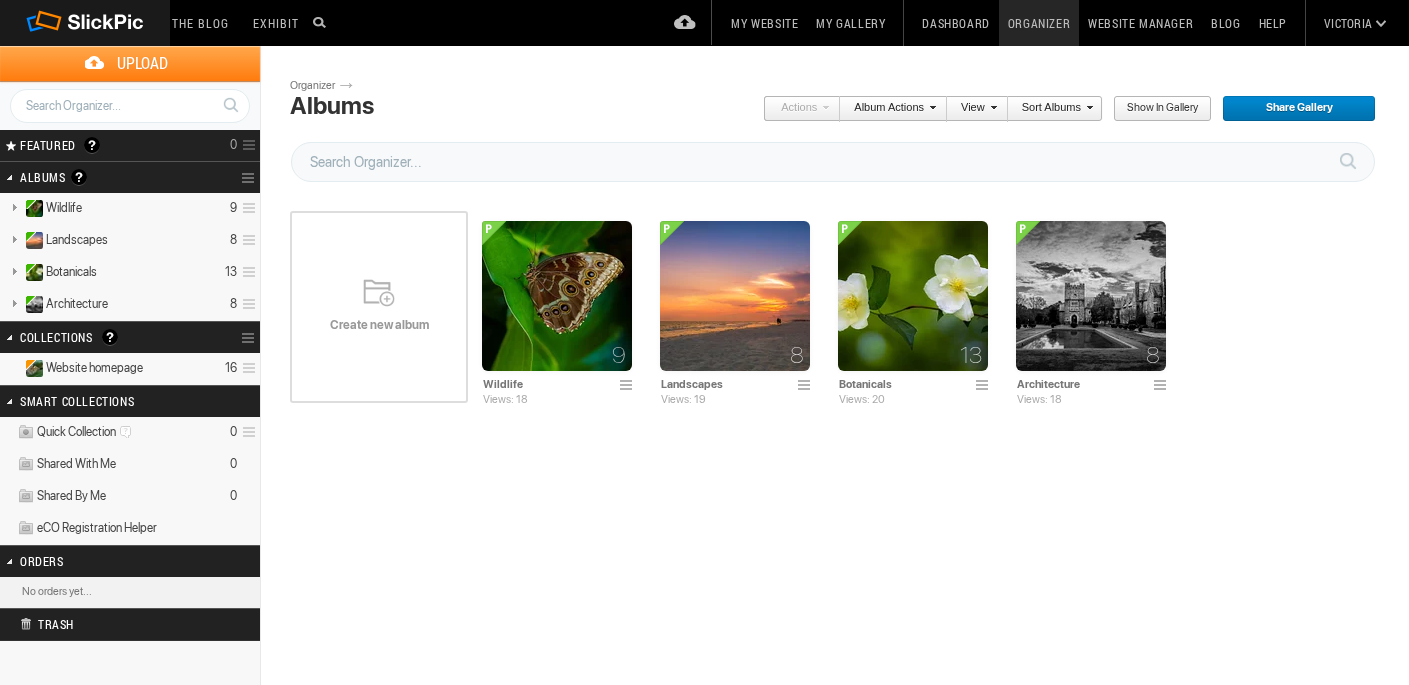 click on "Create new album" at bounding box center [379, 325] 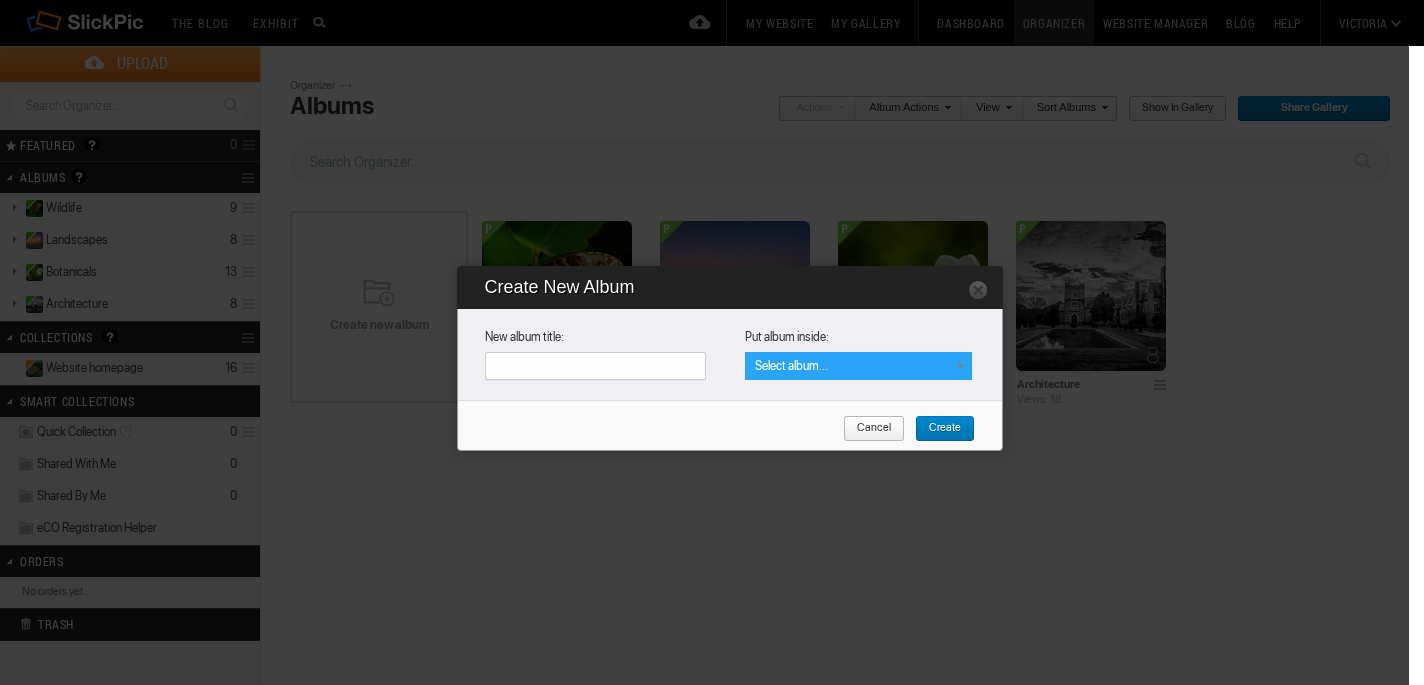 click at bounding box center [960, 366] 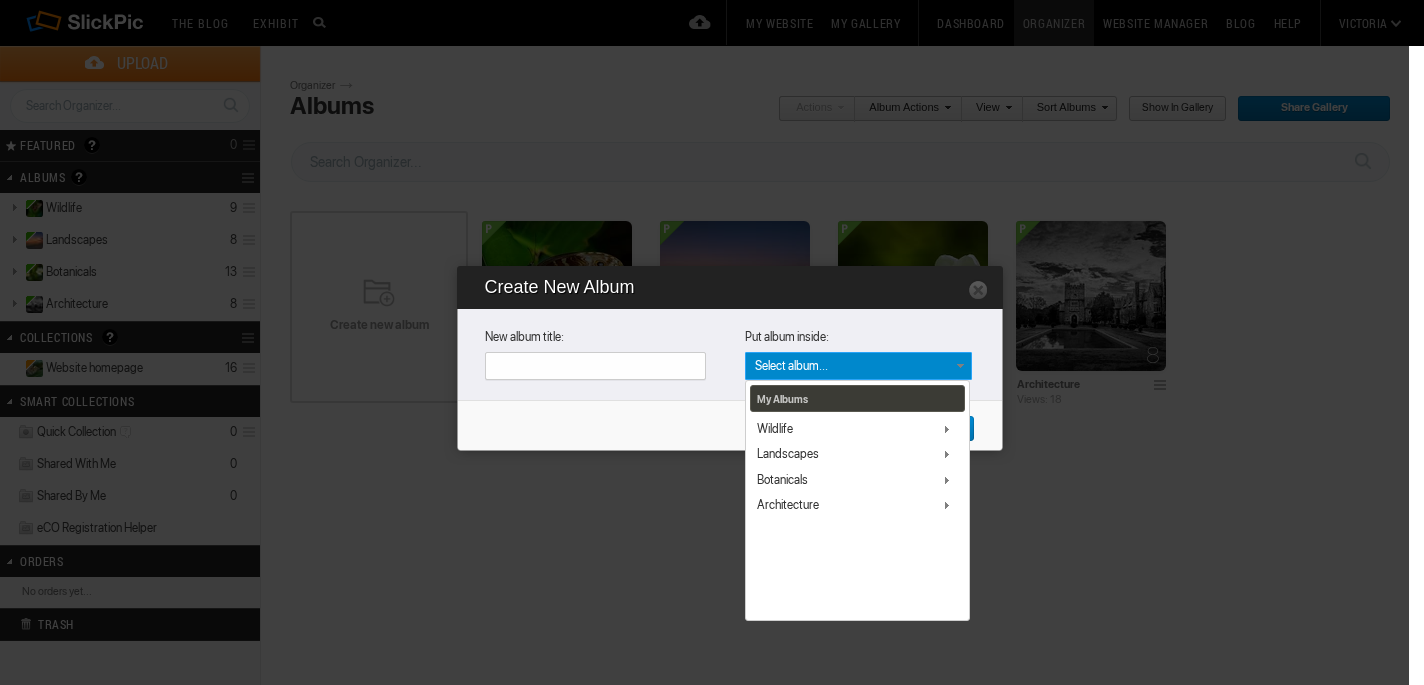 click on "My Albums Wildlife Wildlife Landscapes Landscapes Botanicals Botanicals Architecture Architecture" at bounding box center [858, 366] 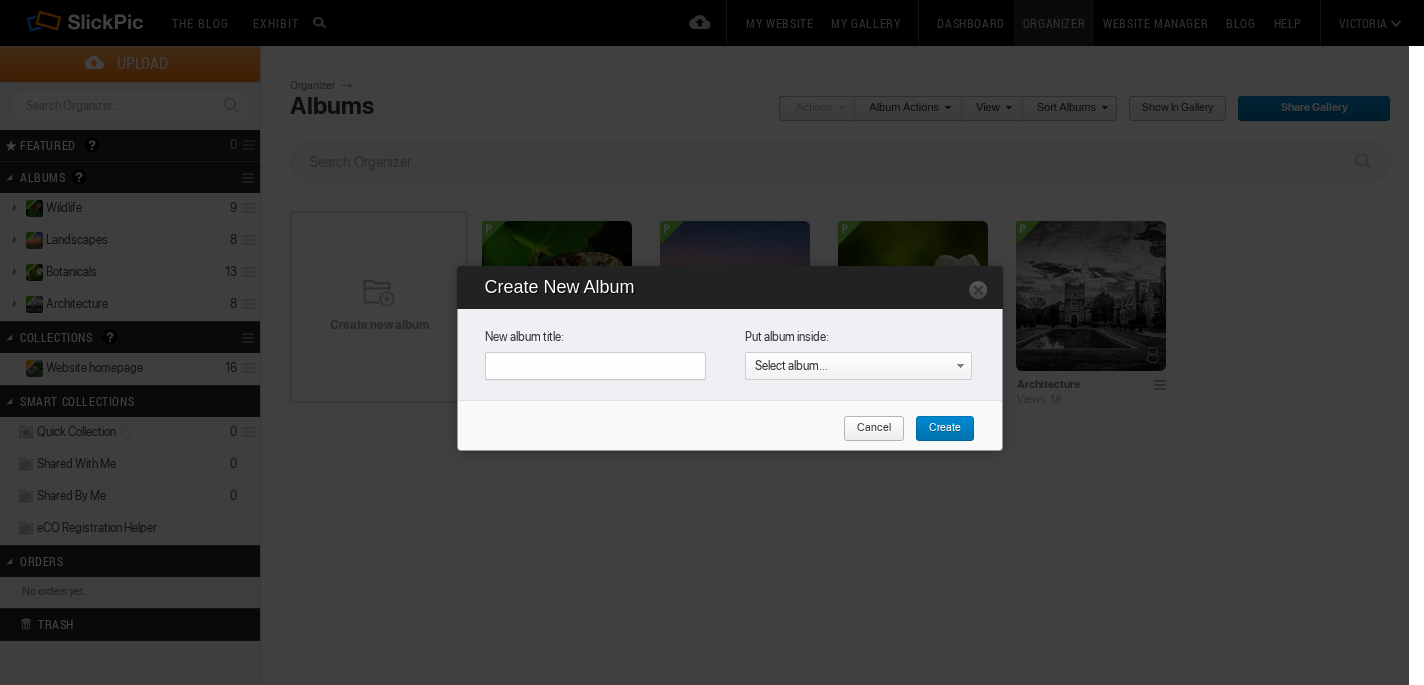 click at bounding box center [595, 366] 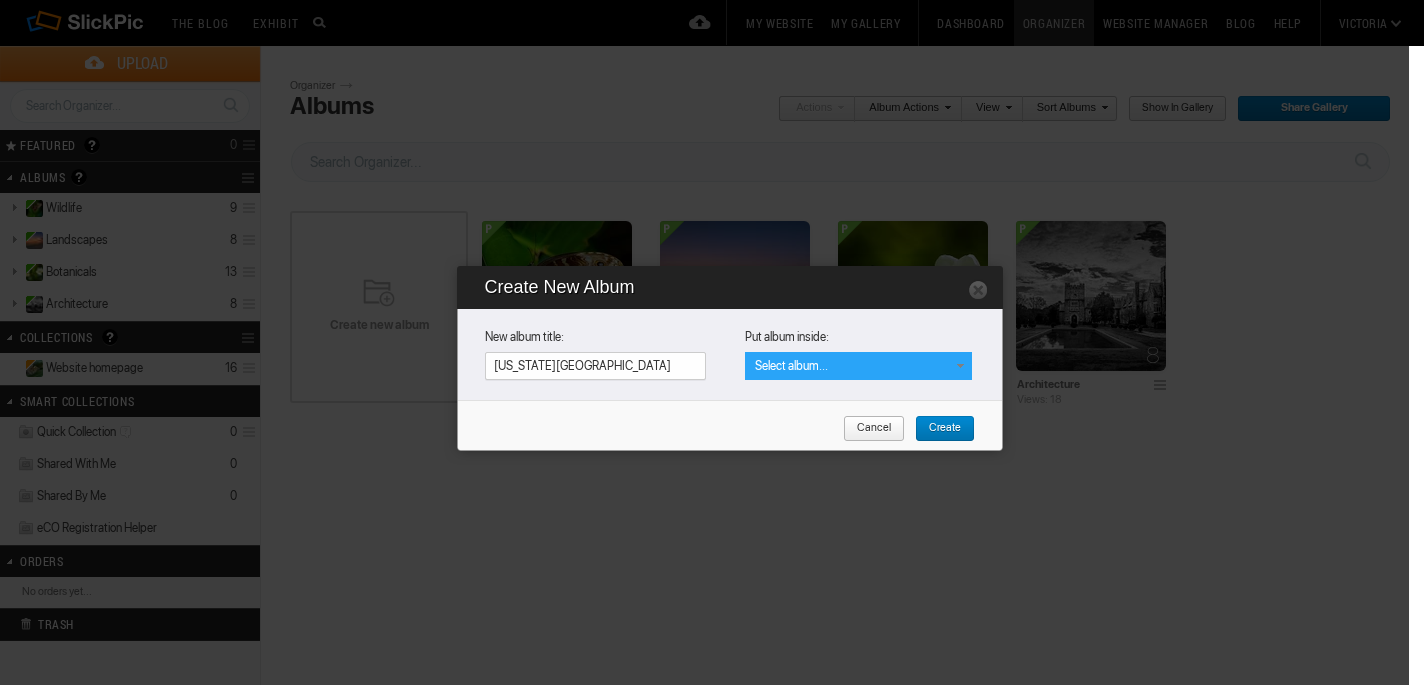 type on "[US_STATE][GEOGRAPHIC_DATA]" 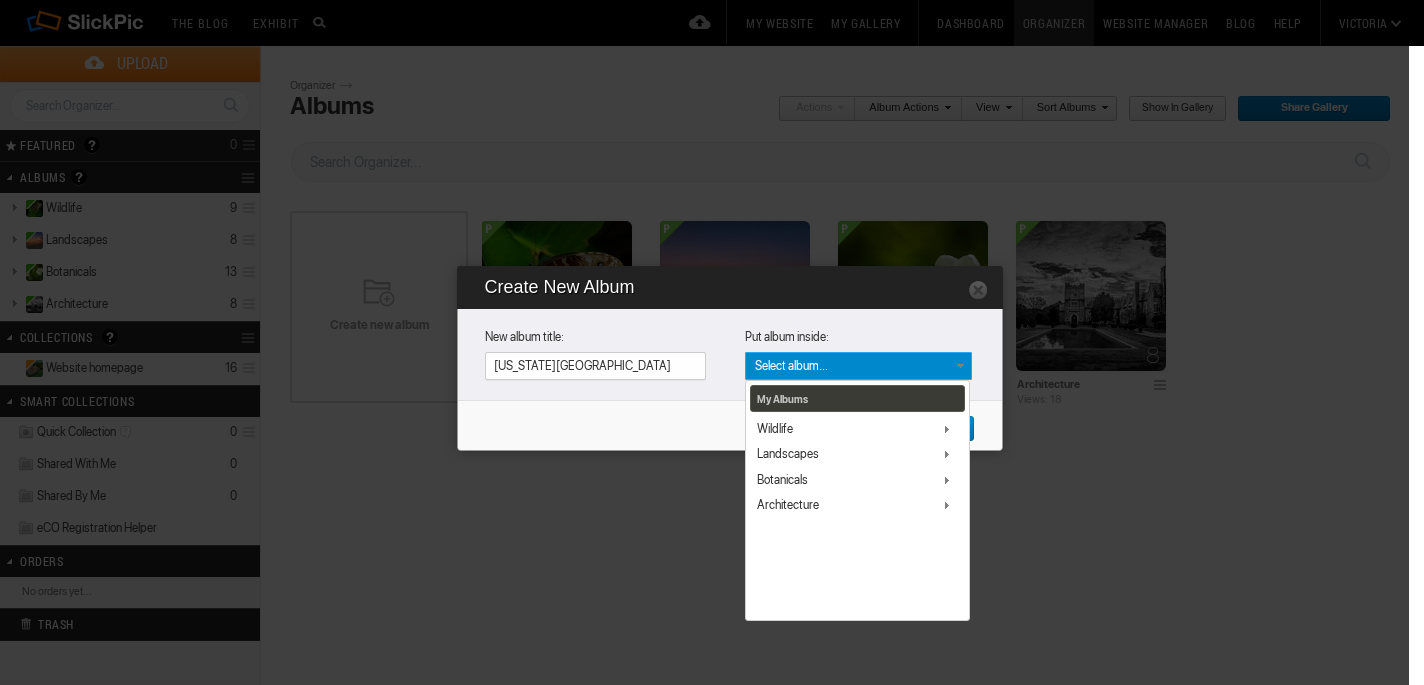 click on "My Albums" at bounding box center (0, 0) 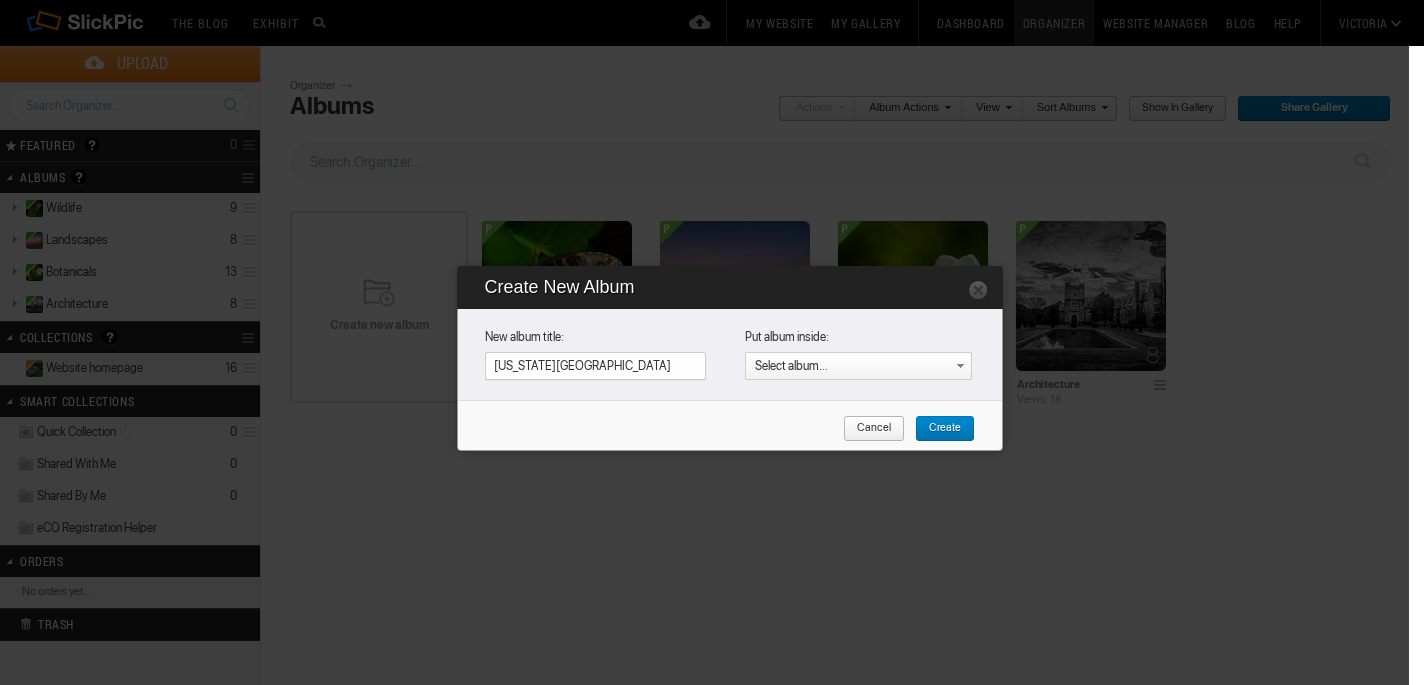 click on "Create" at bounding box center (938, 429) 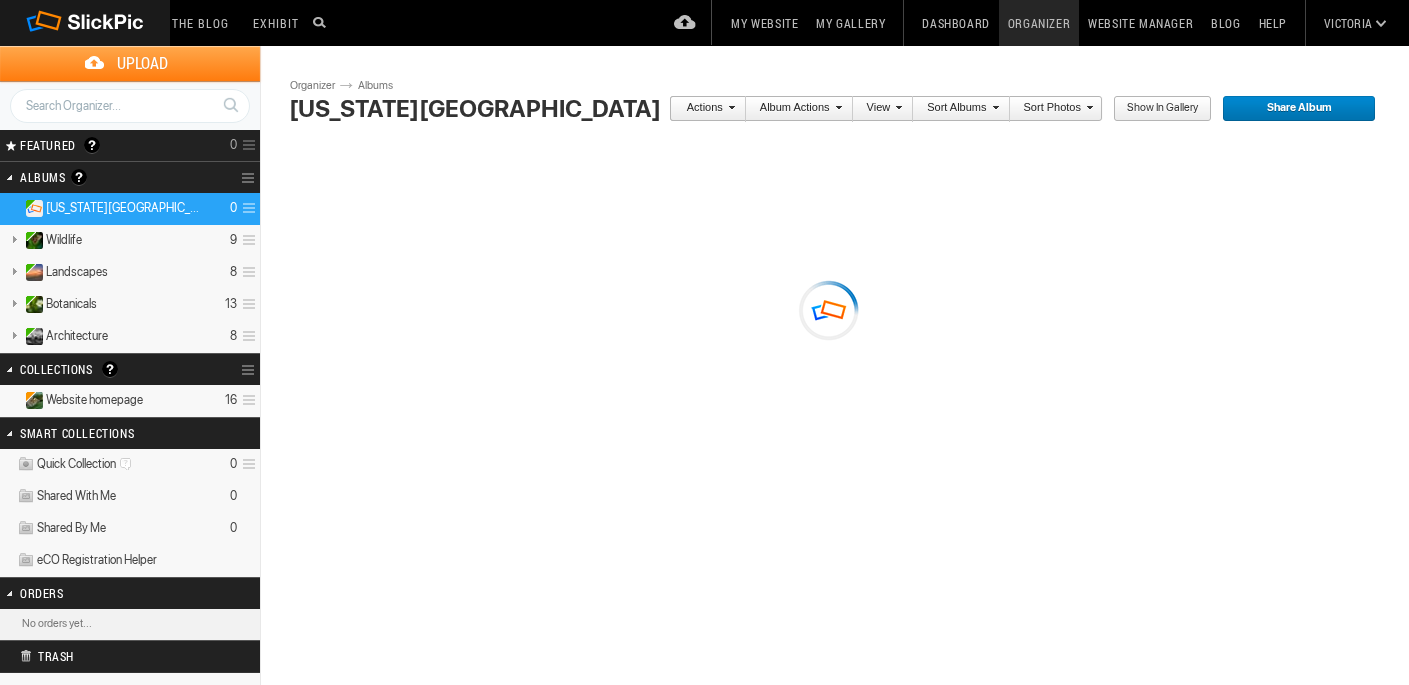 scroll, scrollTop: 0, scrollLeft: 0, axis: both 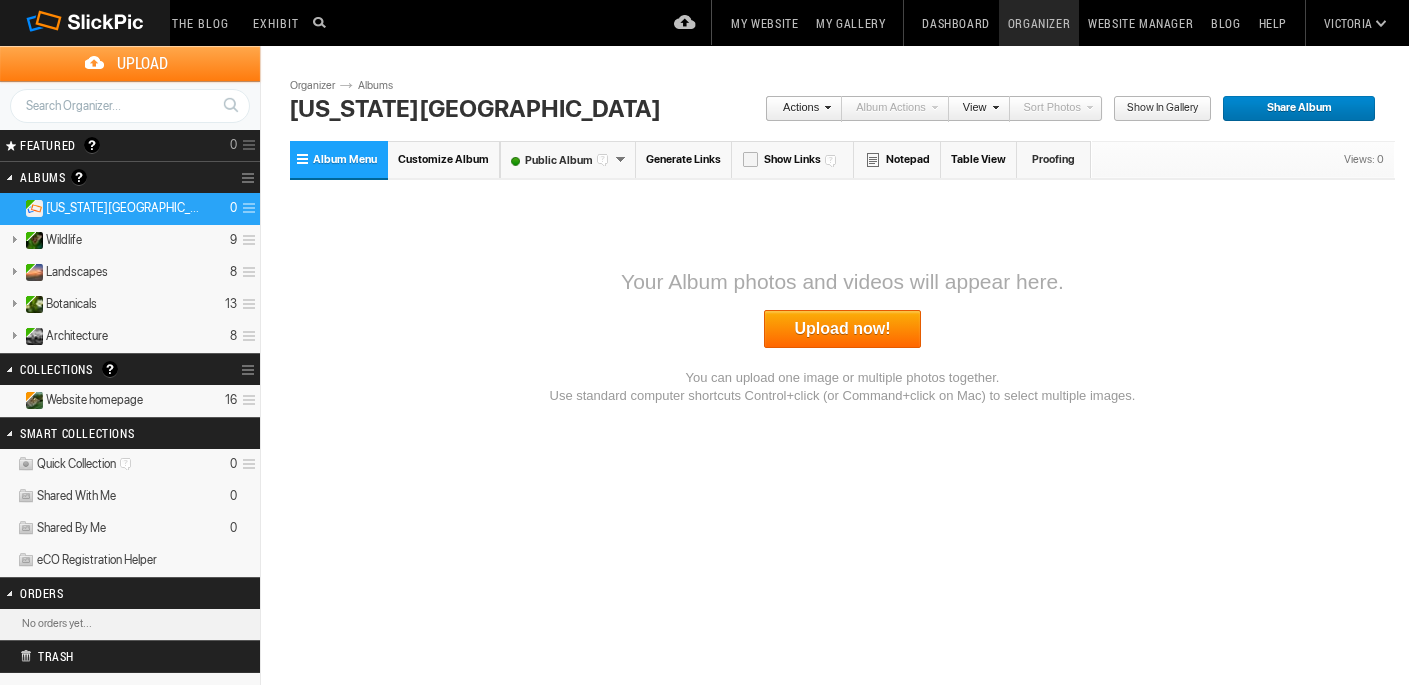 click on "Upload now!" at bounding box center [843, 329] 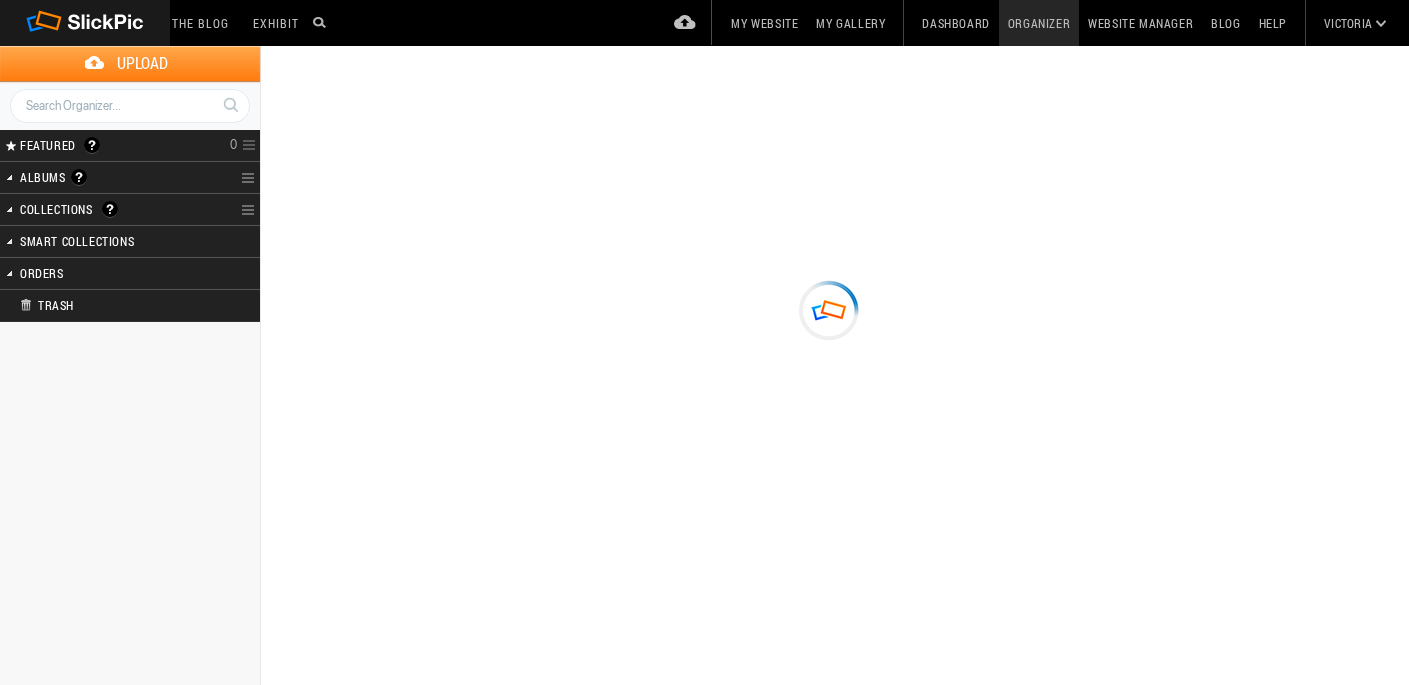 scroll, scrollTop: 0, scrollLeft: 0, axis: both 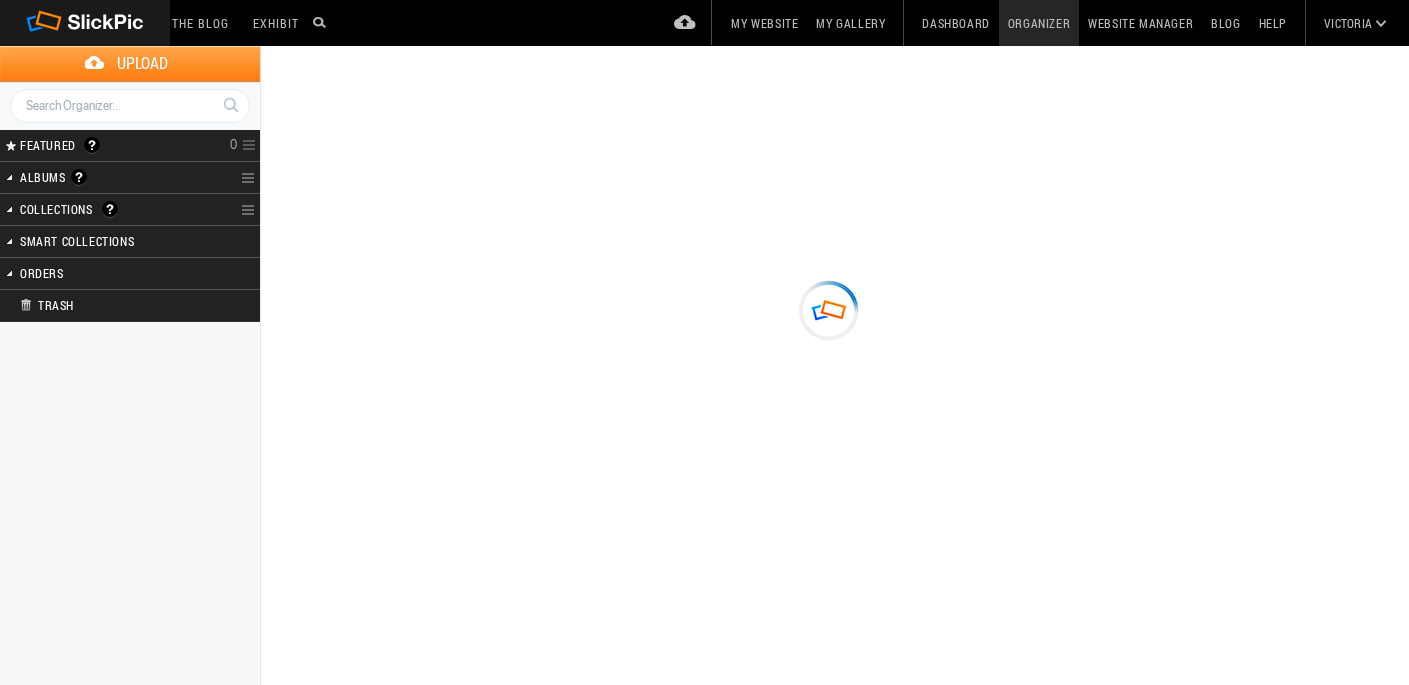 type on "[US_STATE][GEOGRAPHIC_DATA]" 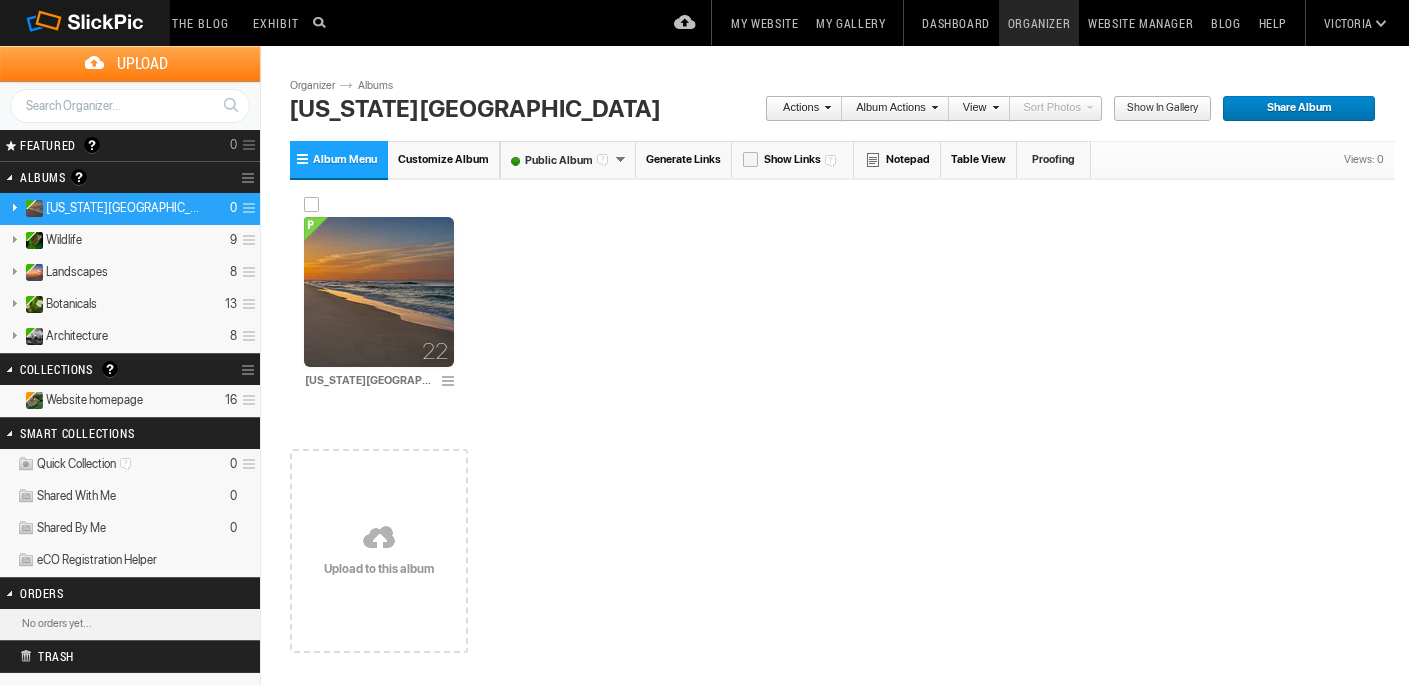 click at bounding box center [379, 292] 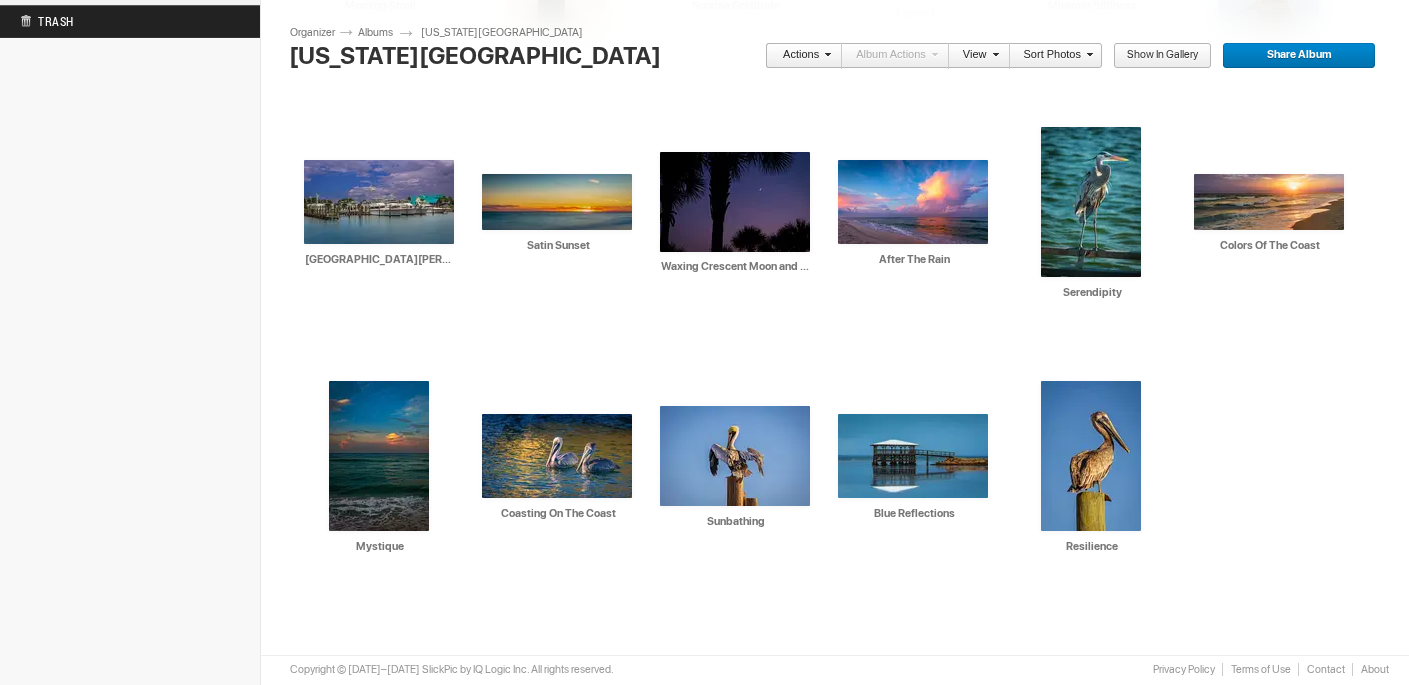 scroll, scrollTop: 0, scrollLeft: 0, axis: both 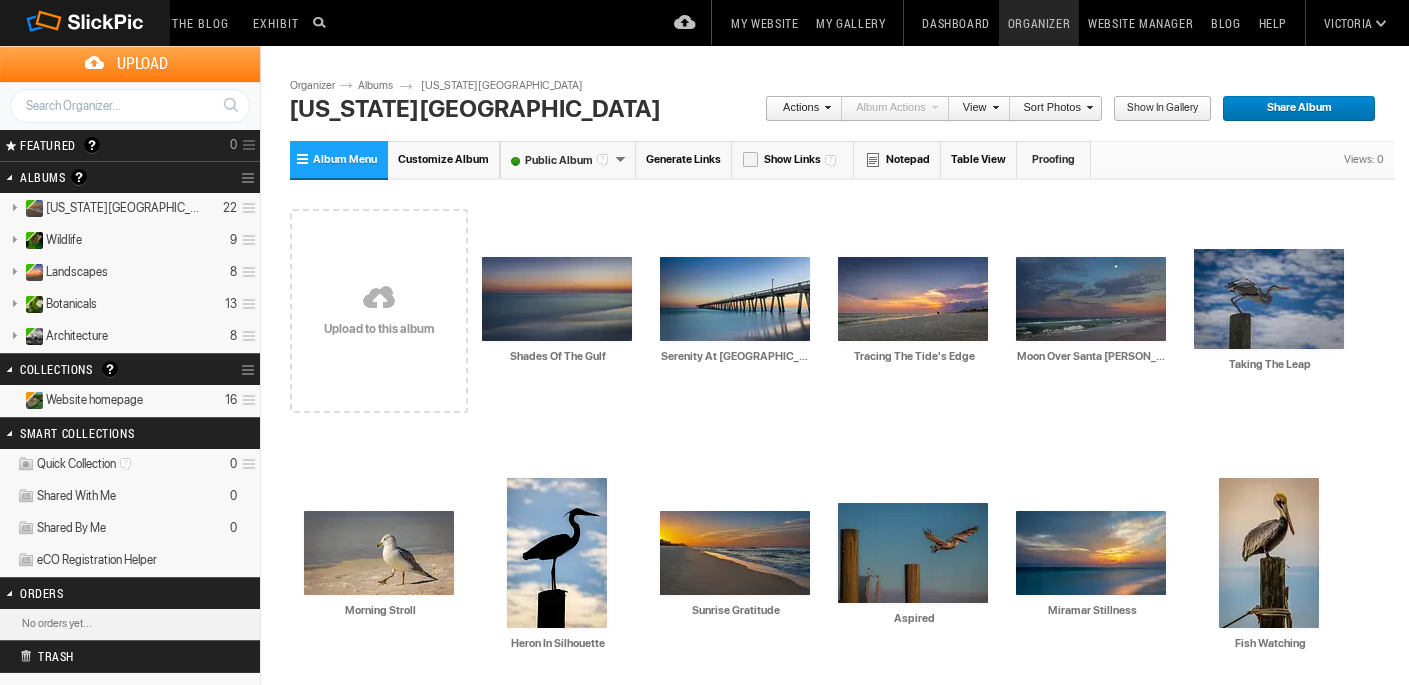 click on "Albums" at bounding box center [383, 86] 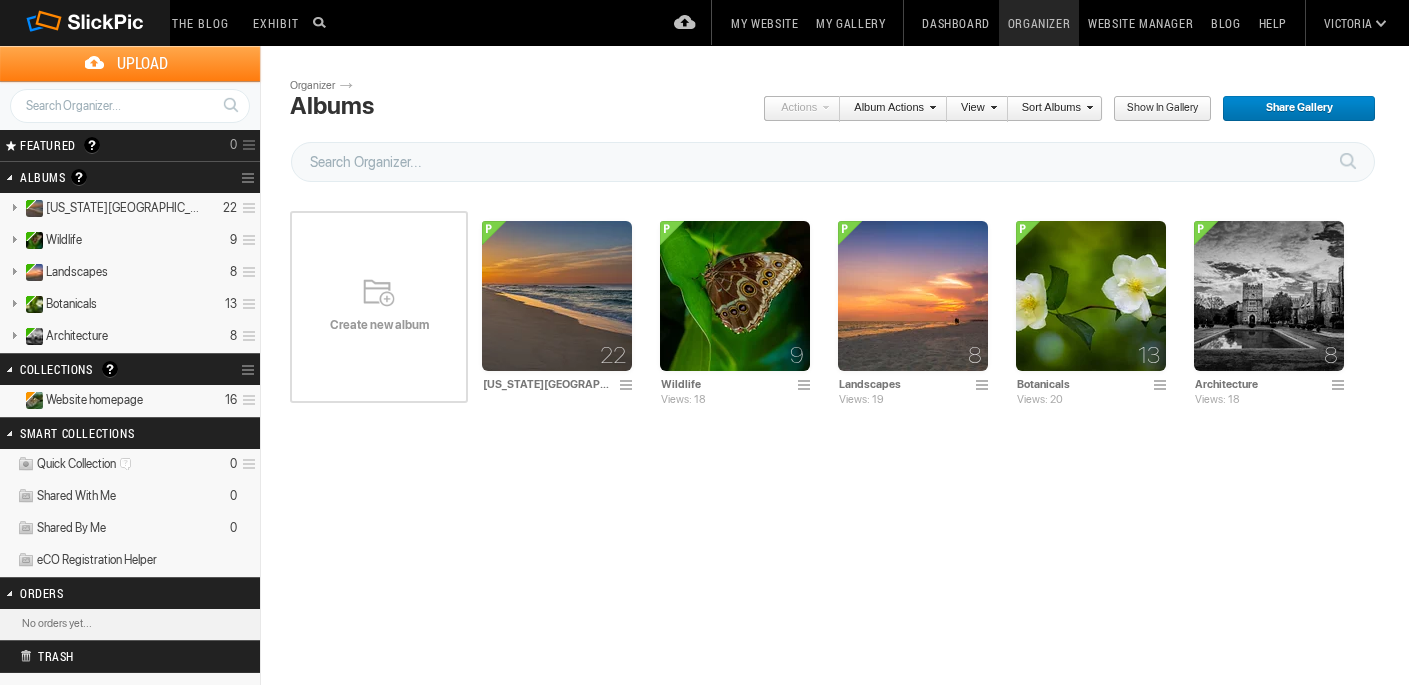 scroll, scrollTop: 0, scrollLeft: 0, axis: both 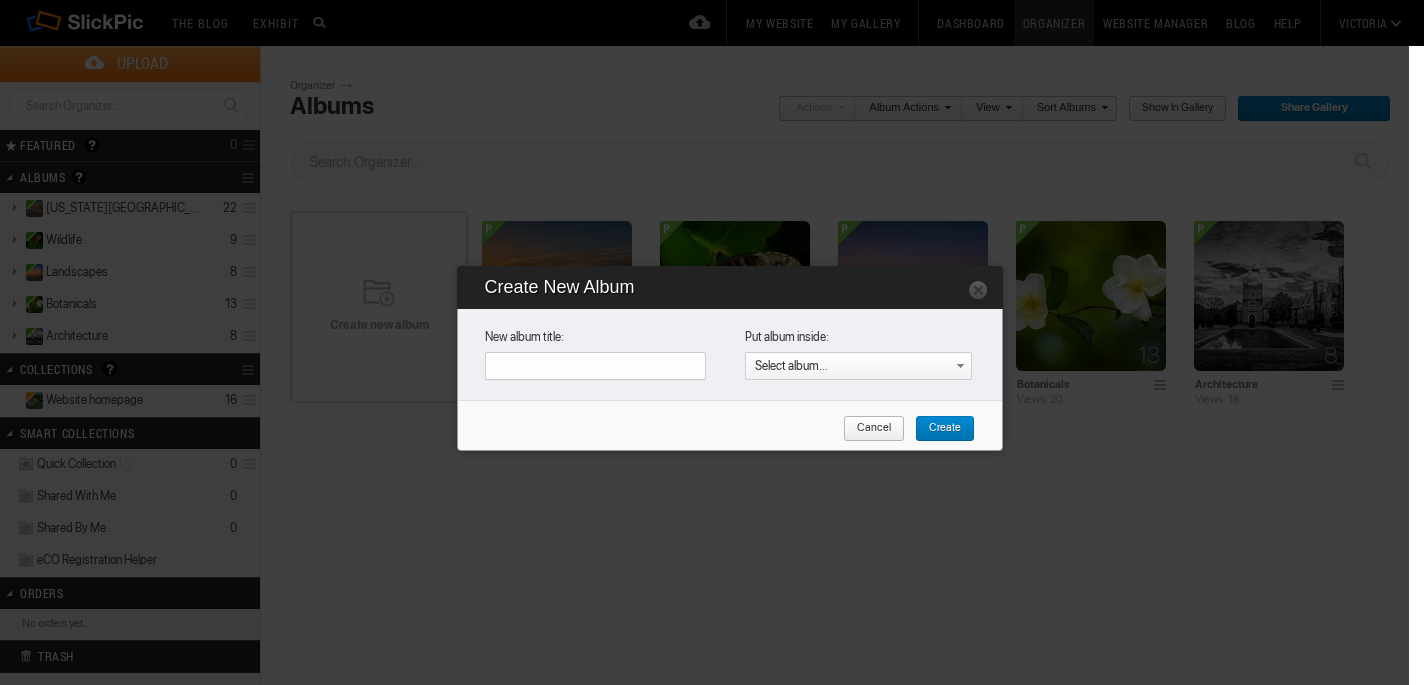 click at bounding box center [595, 366] 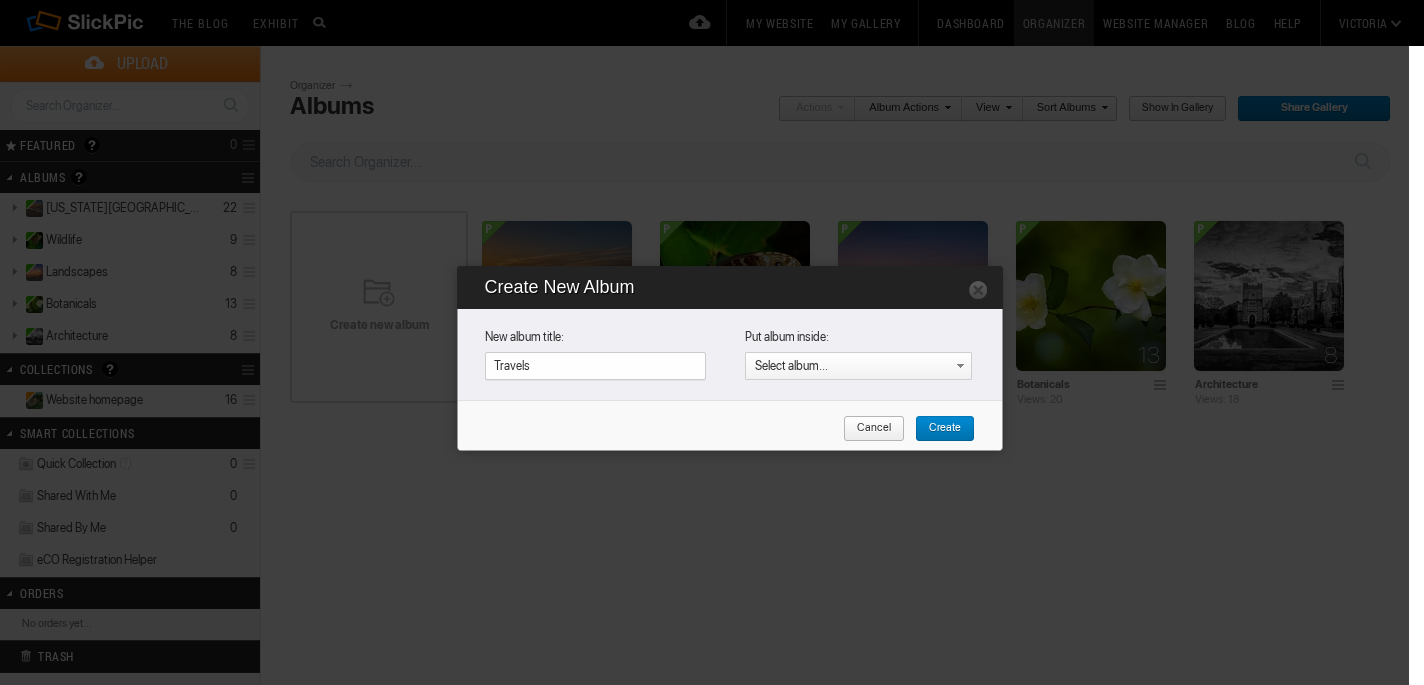 drag, startPoint x: 550, startPoint y: 365, endPoint x: 474, endPoint y: 368, distance: 76.05919 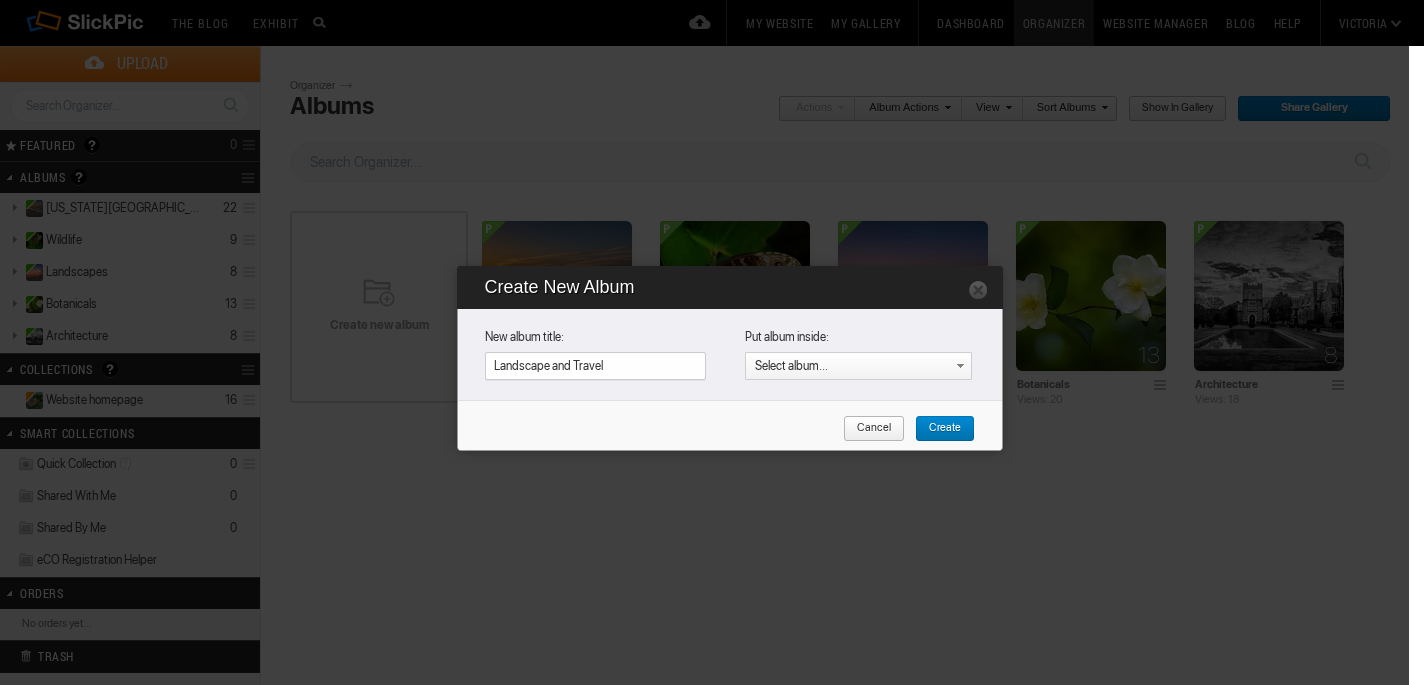 type on "Landscape and Travel" 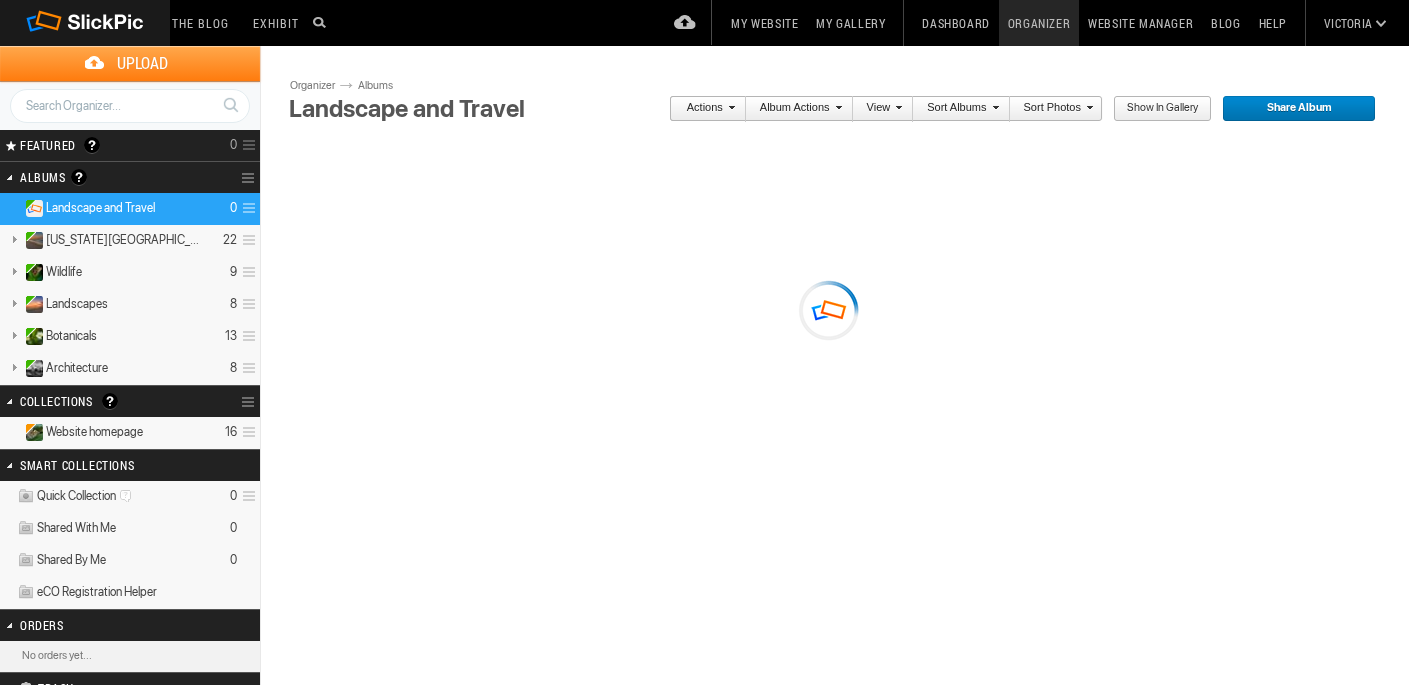 scroll, scrollTop: 0, scrollLeft: 0, axis: both 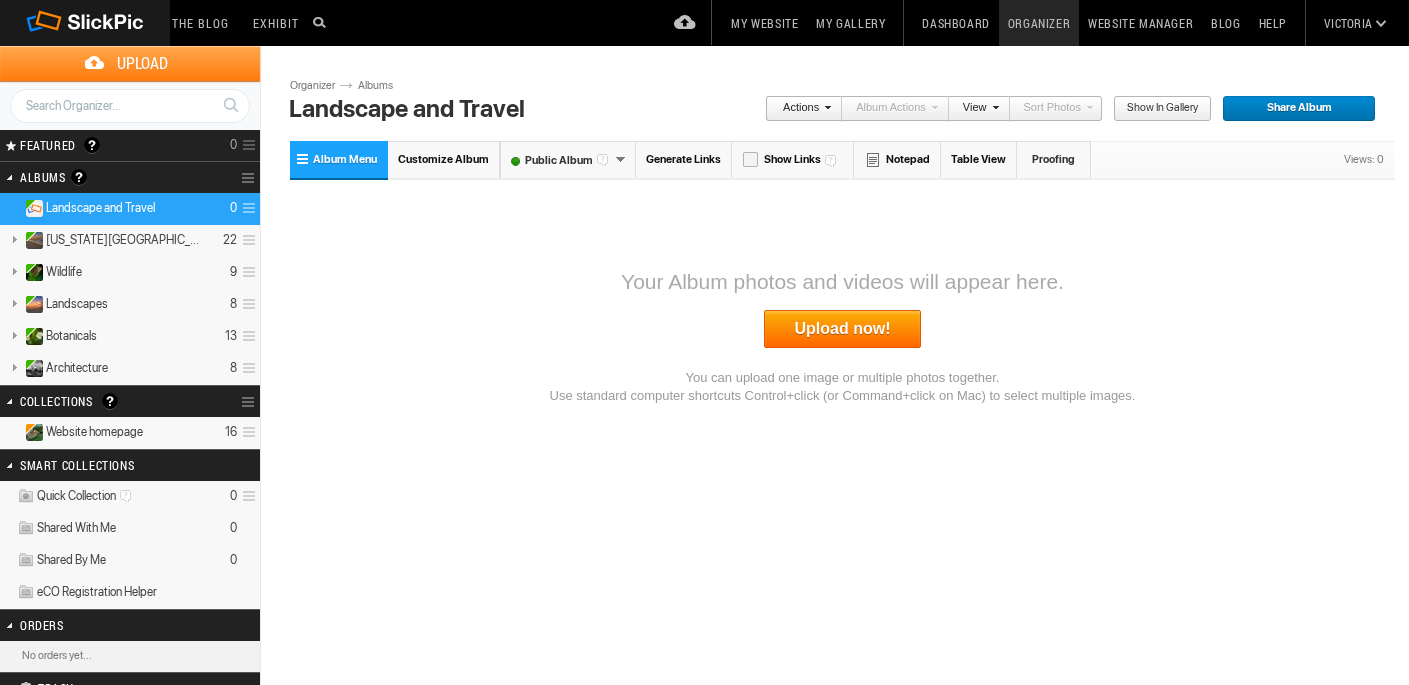 click on "Upload now!" at bounding box center (843, 329) 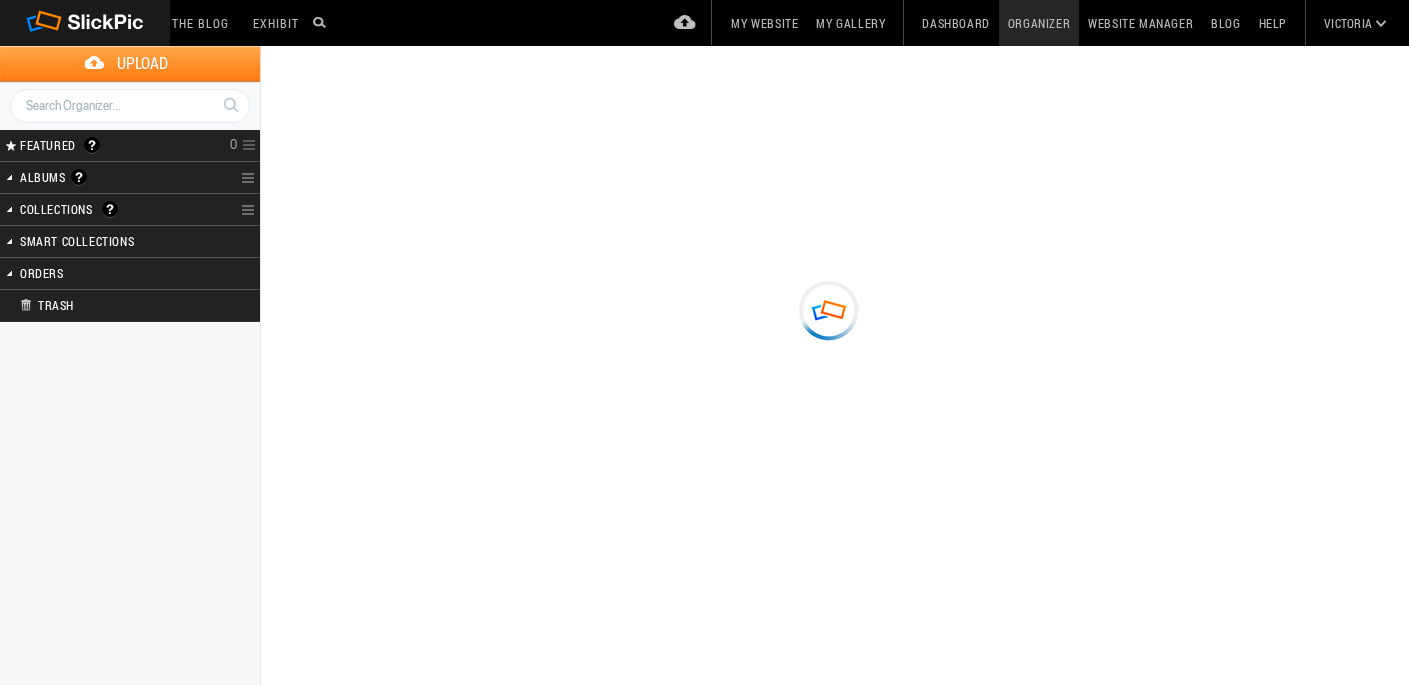 scroll, scrollTop: 0, scrollLeft: 0, axis: both 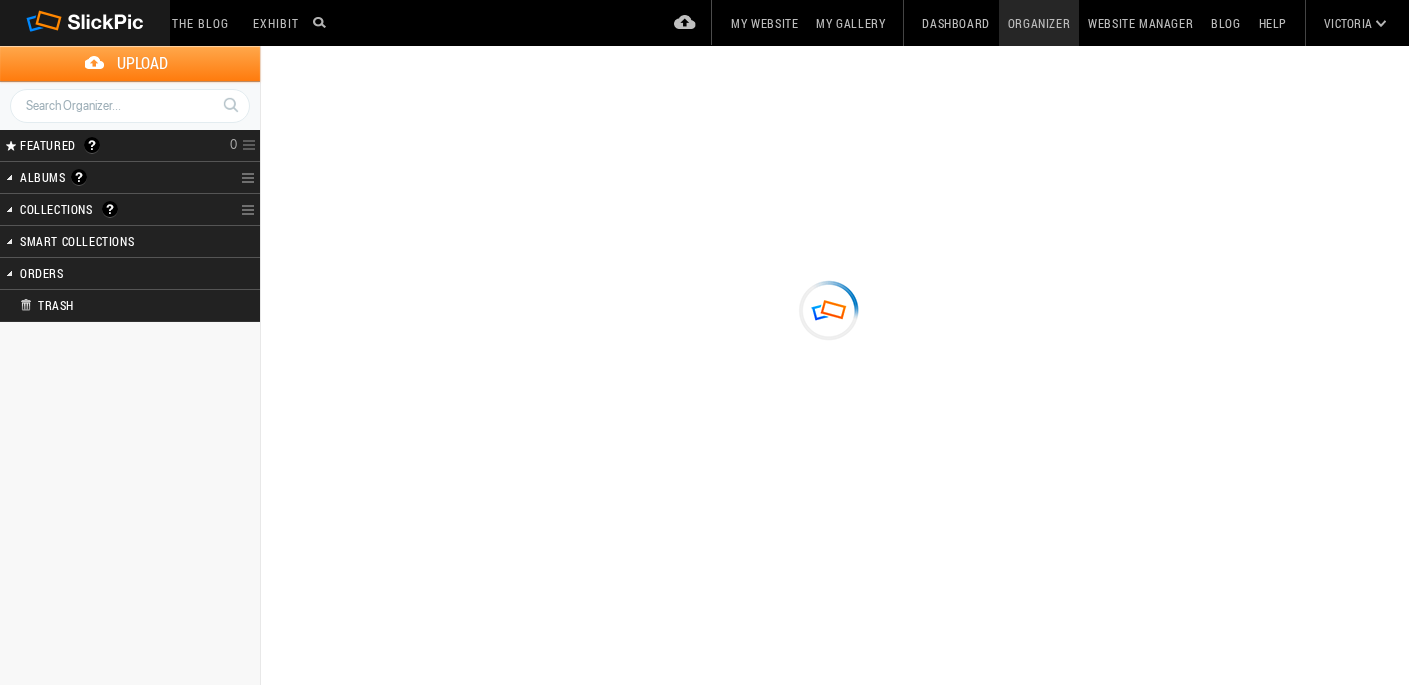 type on "Landscape and Travel" 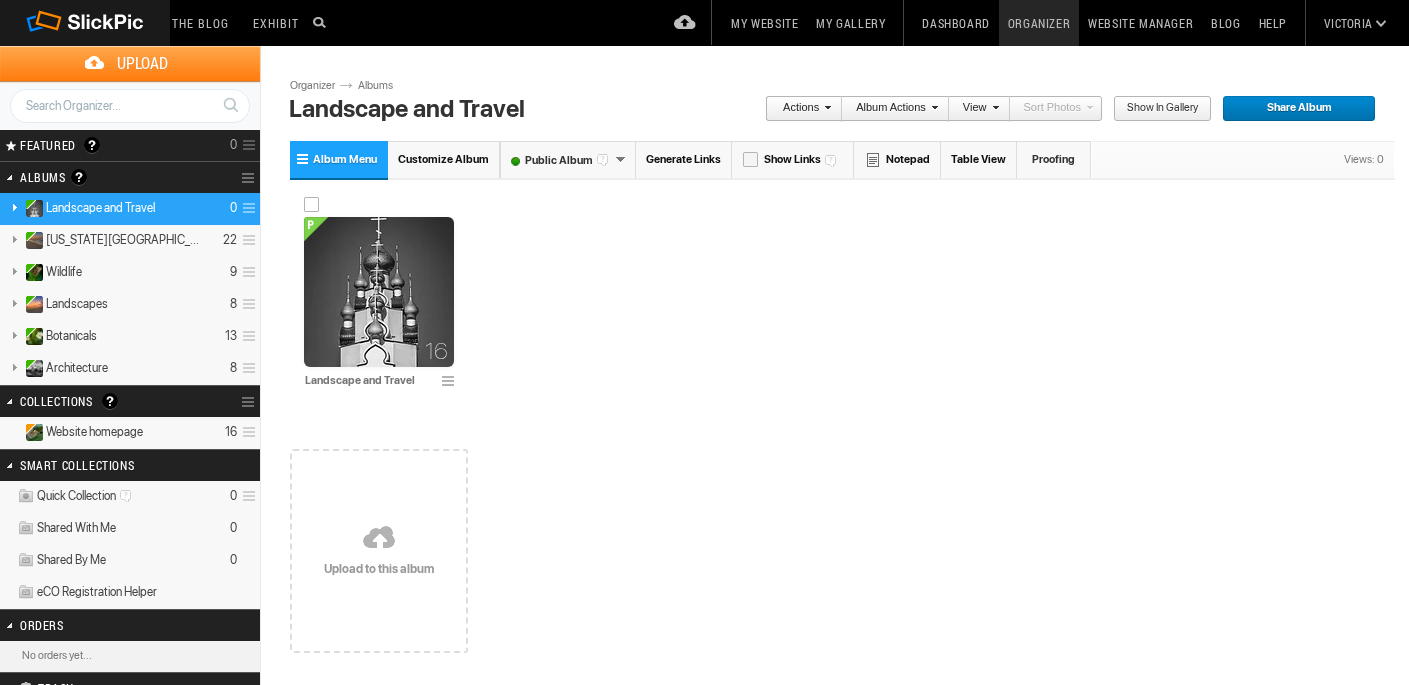 click at bounding box center [379, 292] 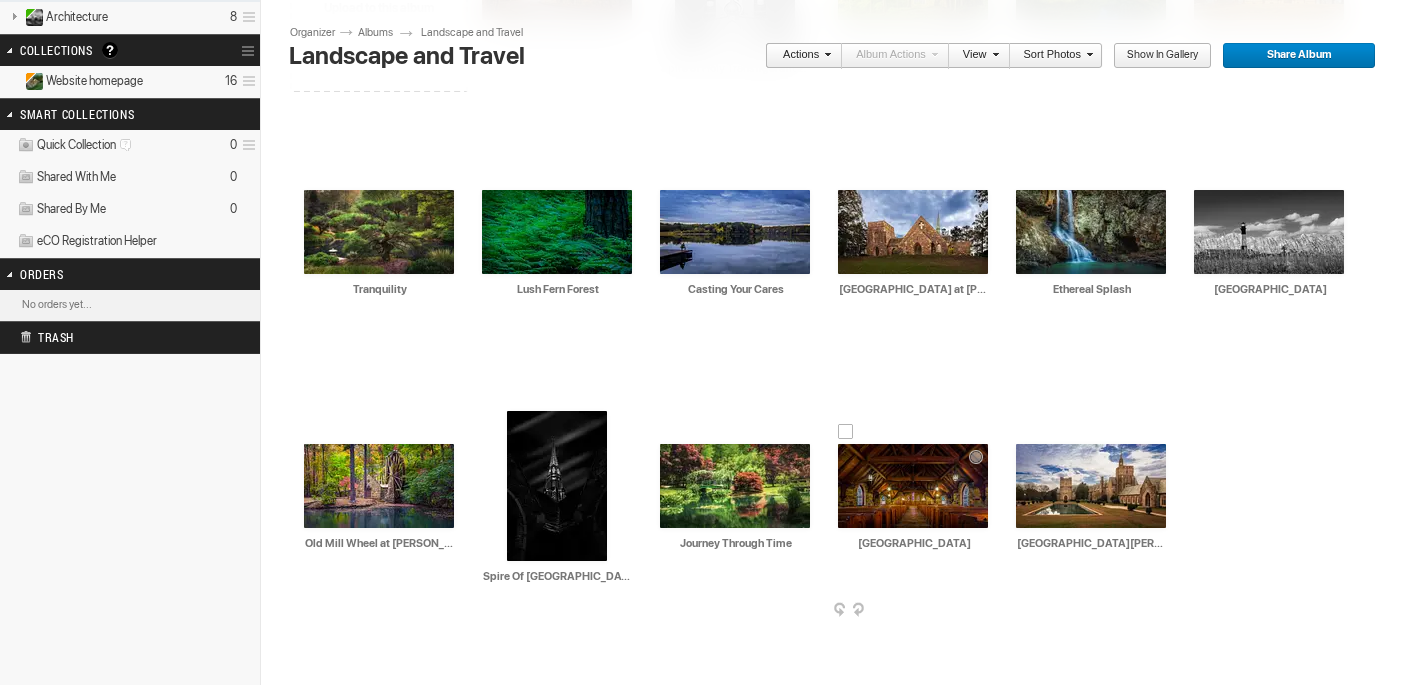 scroll, scrollTop: 0, scrollLeft: 0, axis: both 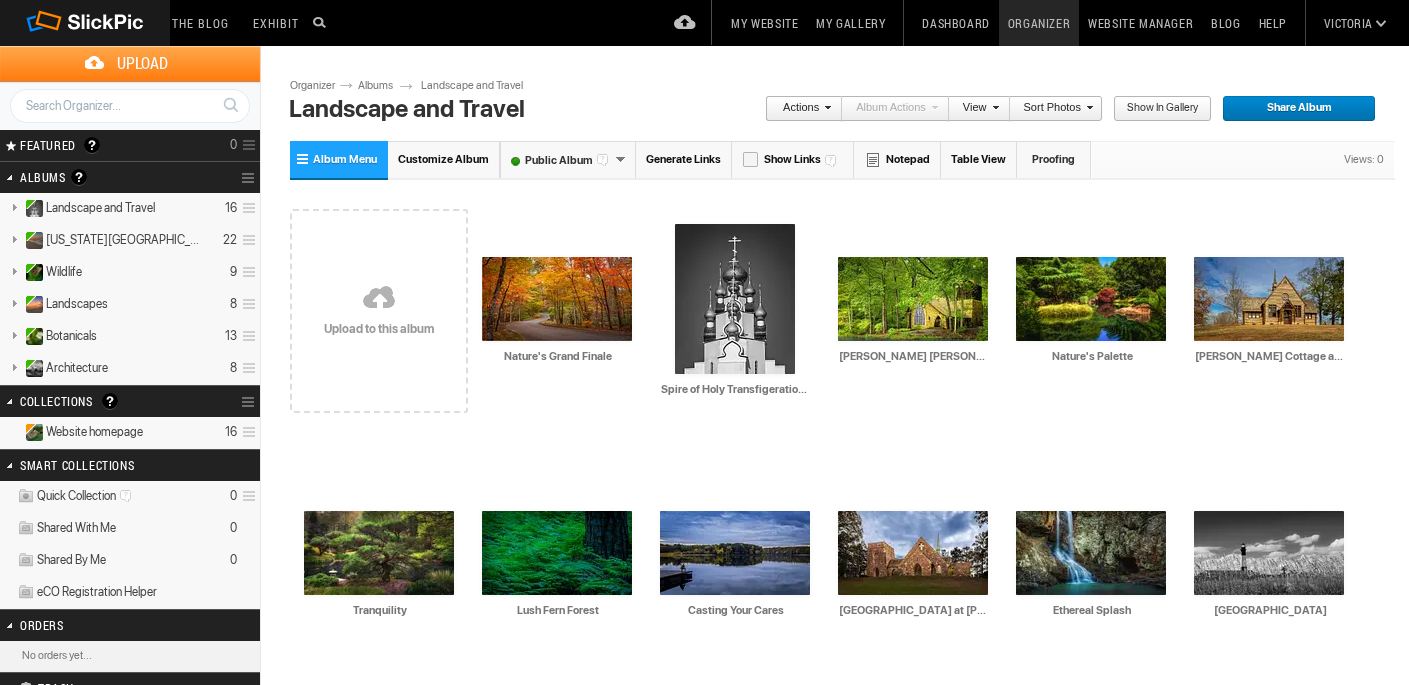 click on "Albums" at bounding box center [383, 86] 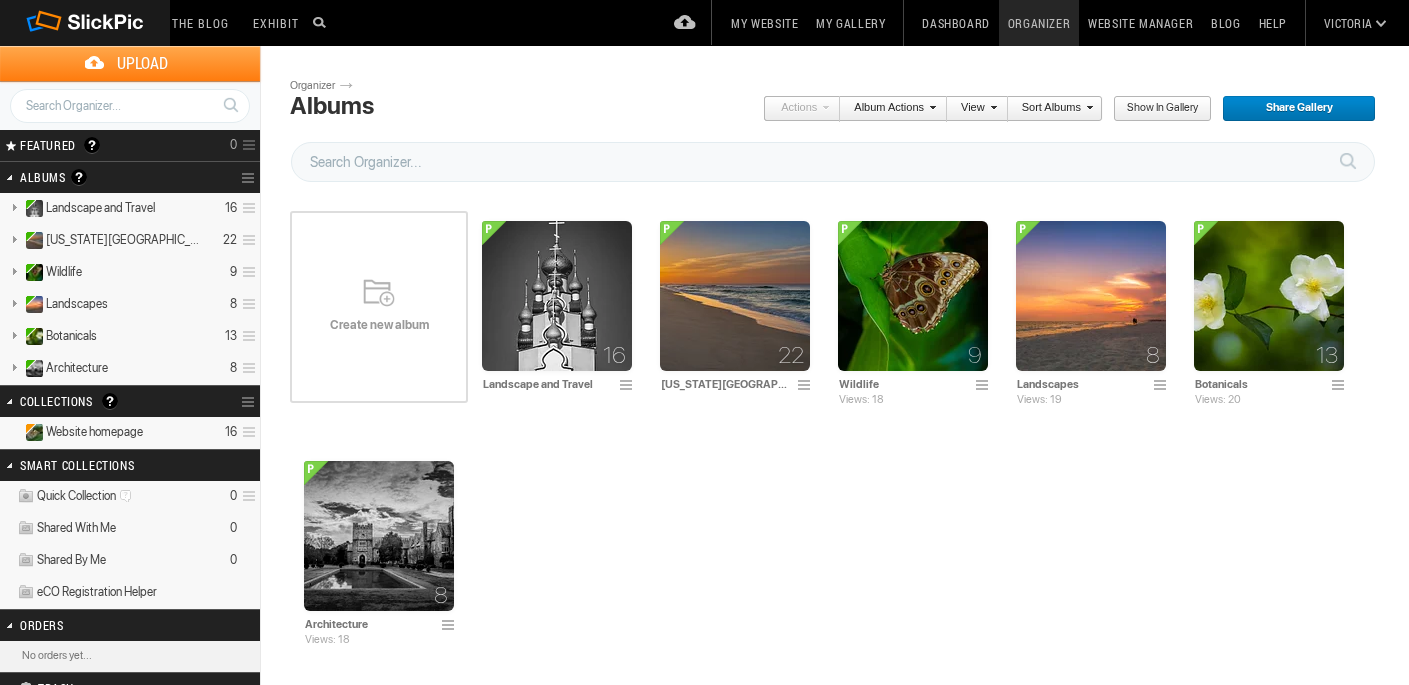 scroll, scrollTop: 0, scrollLeft: 0, axis: both 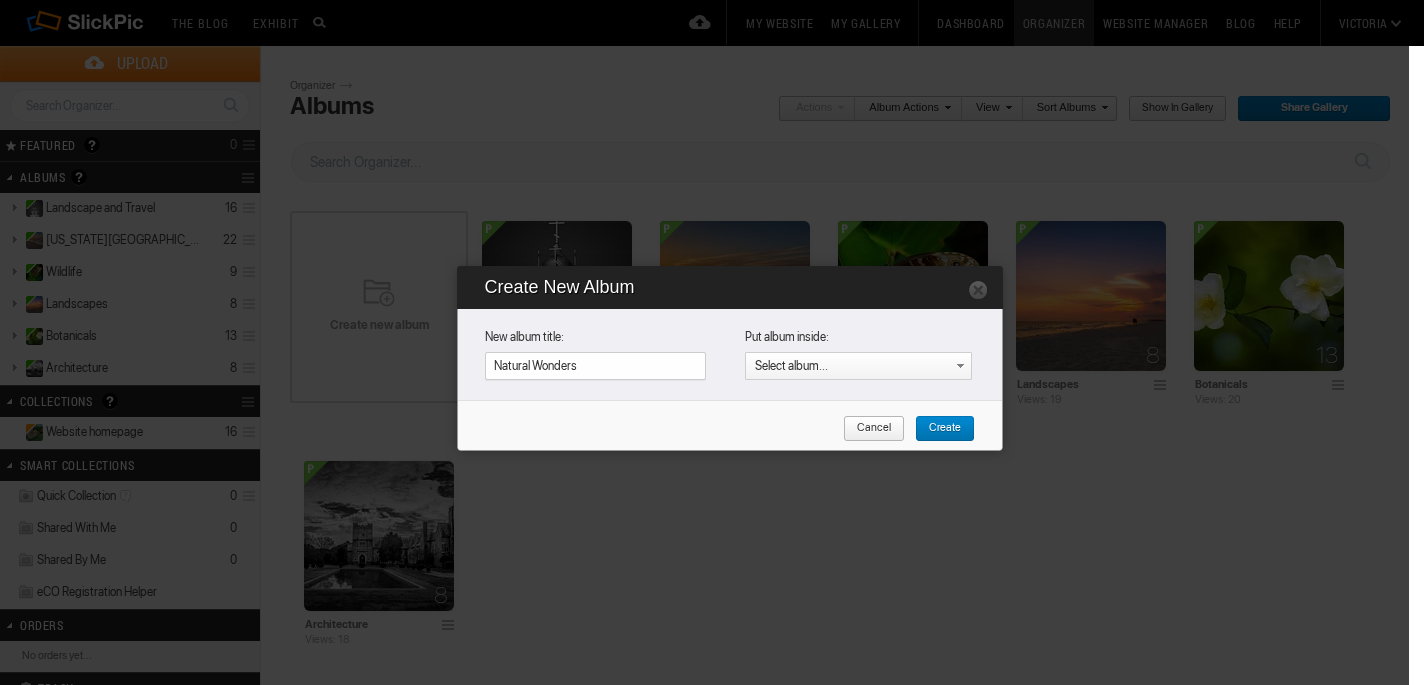 type on "Natural Wonders" 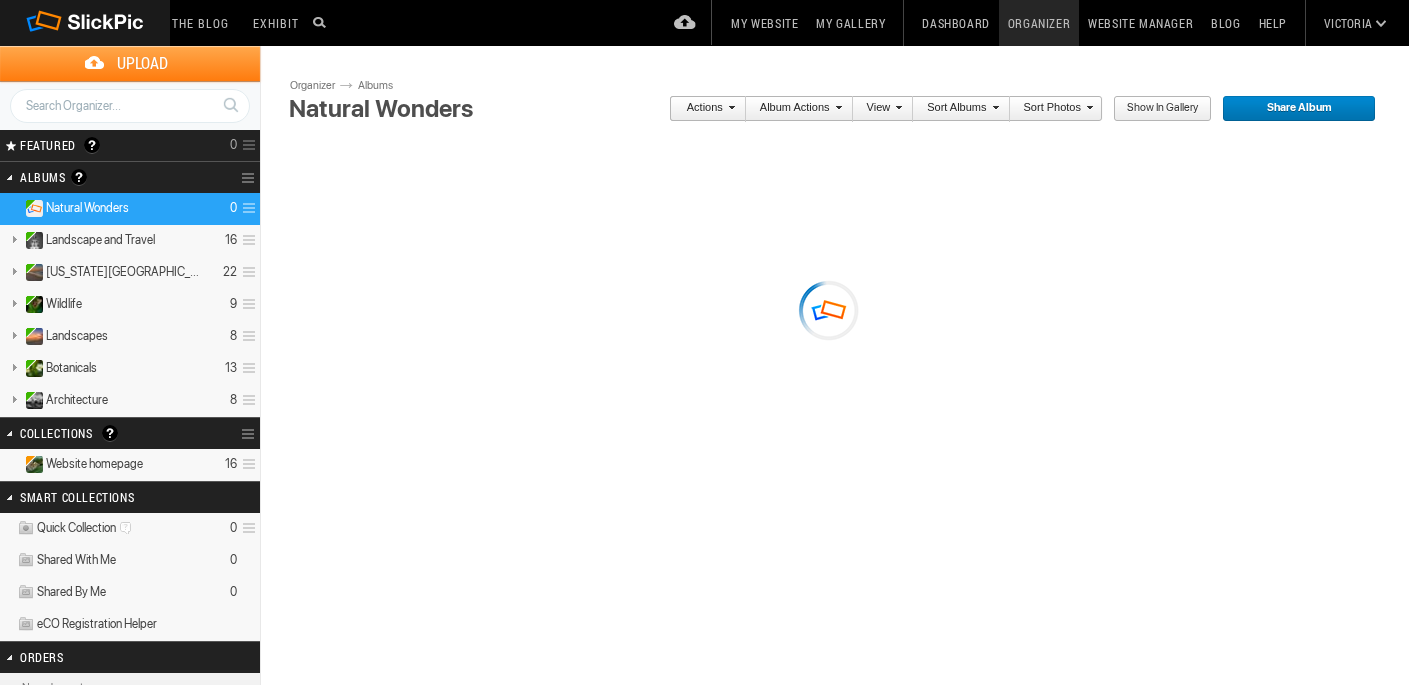 scroll, scrollTop: 0, scrollLeft: 0, axis: both 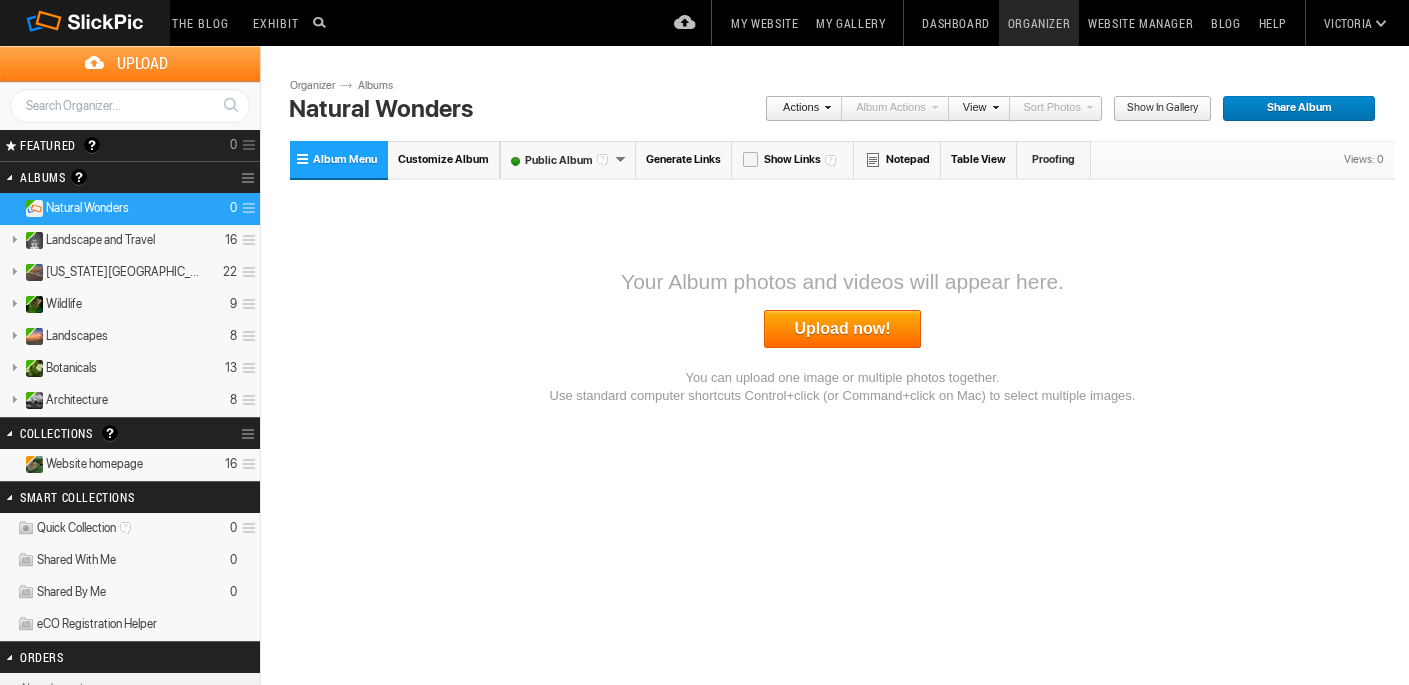 click on "Upload now!" at bounding box center [843, 329] 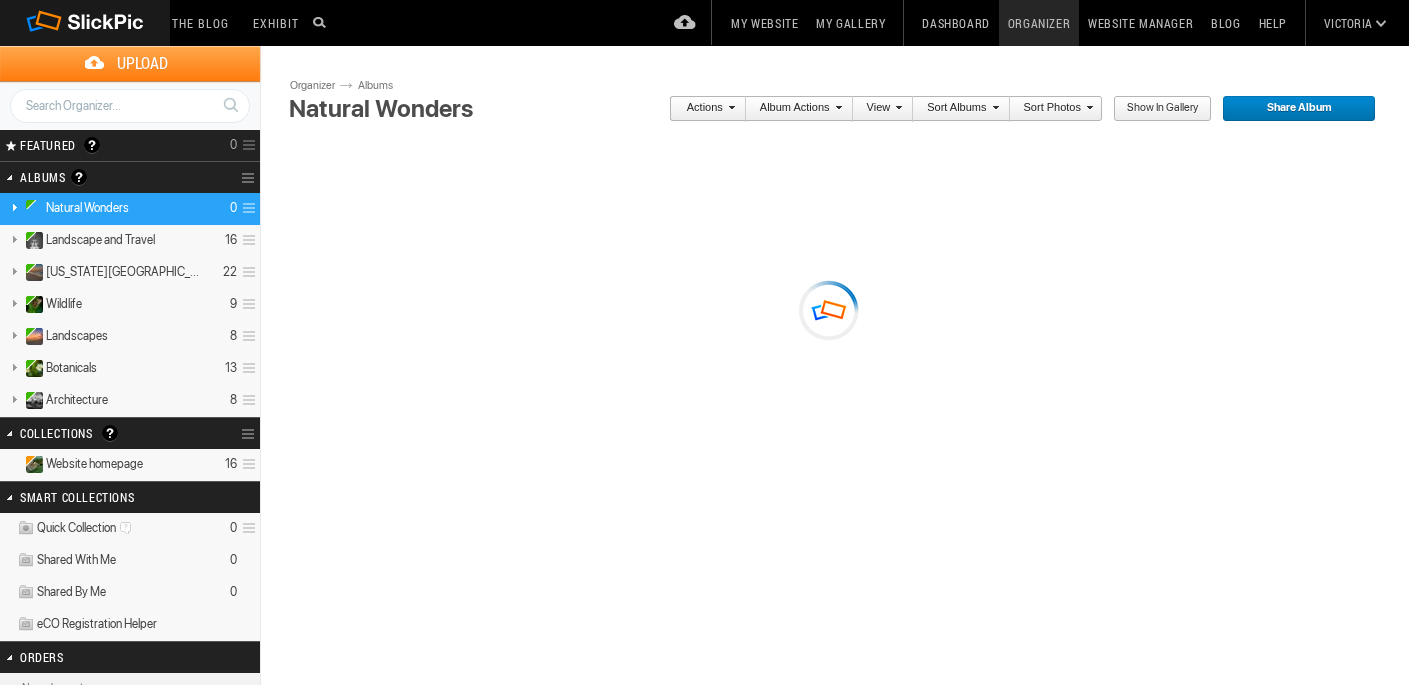 scroll, scrollTop: 0, scrollLeft: 0, axis: both 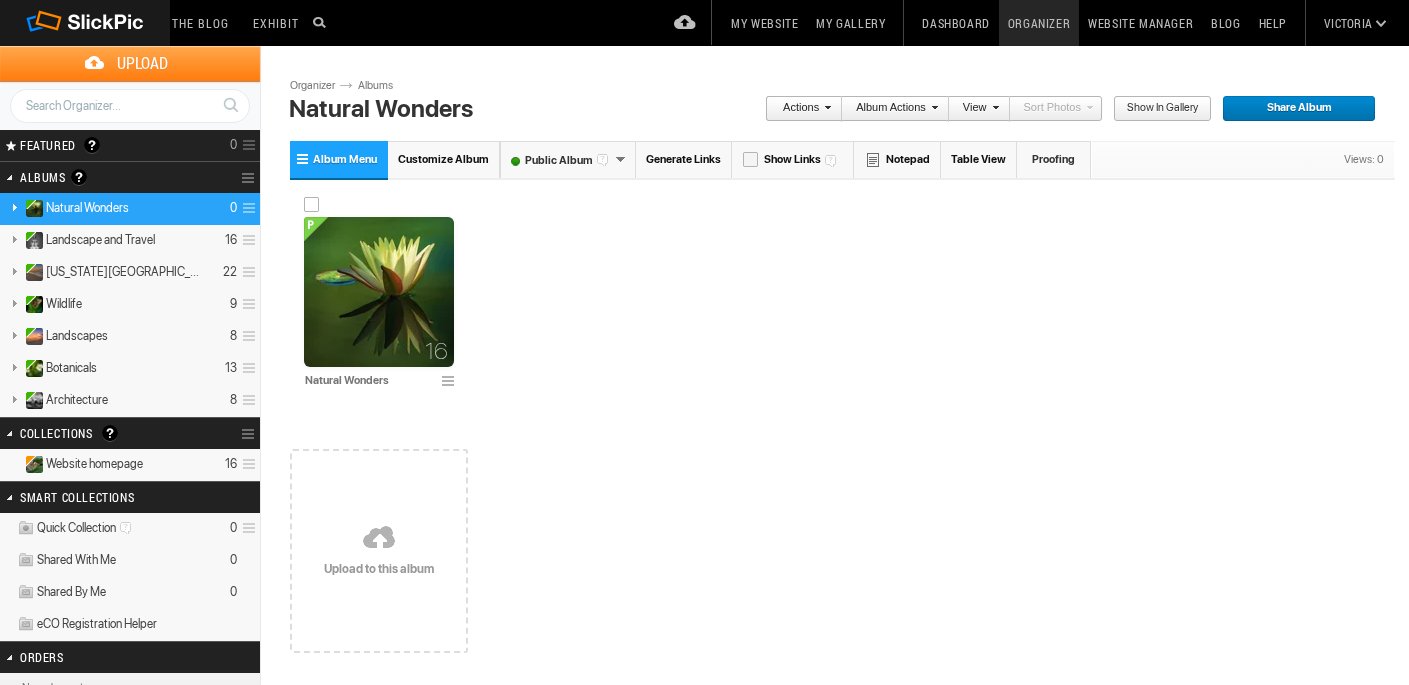 click at bounding box center (379, 292) 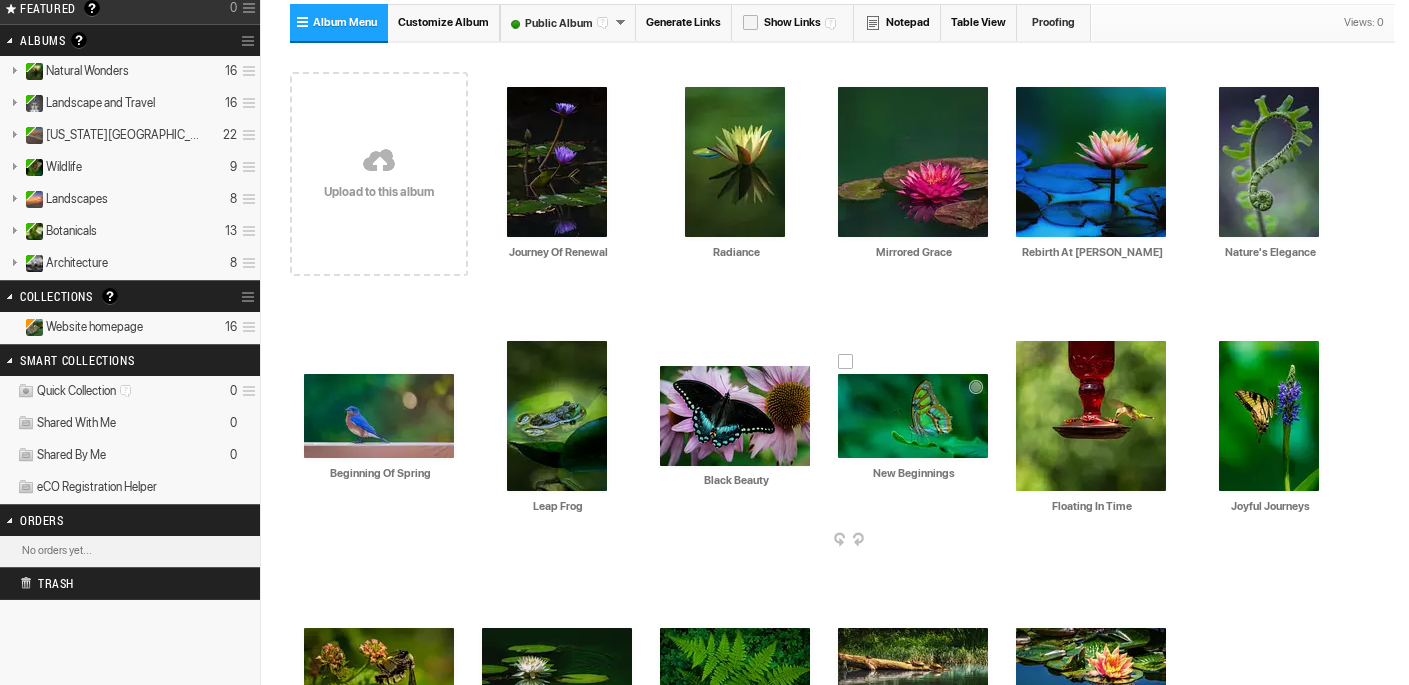 scroll, scrollTop: 0, scrollLeft: 0, axis: both 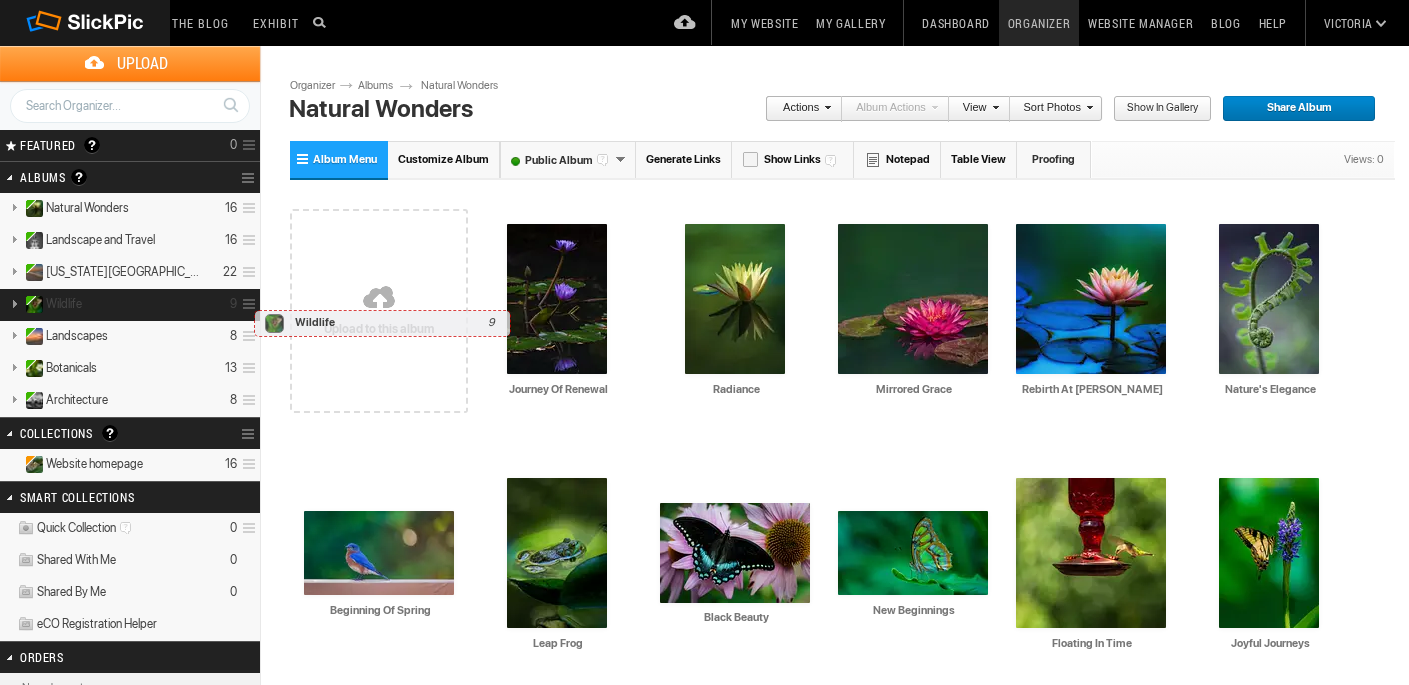 click at bounding box center (246, 304) 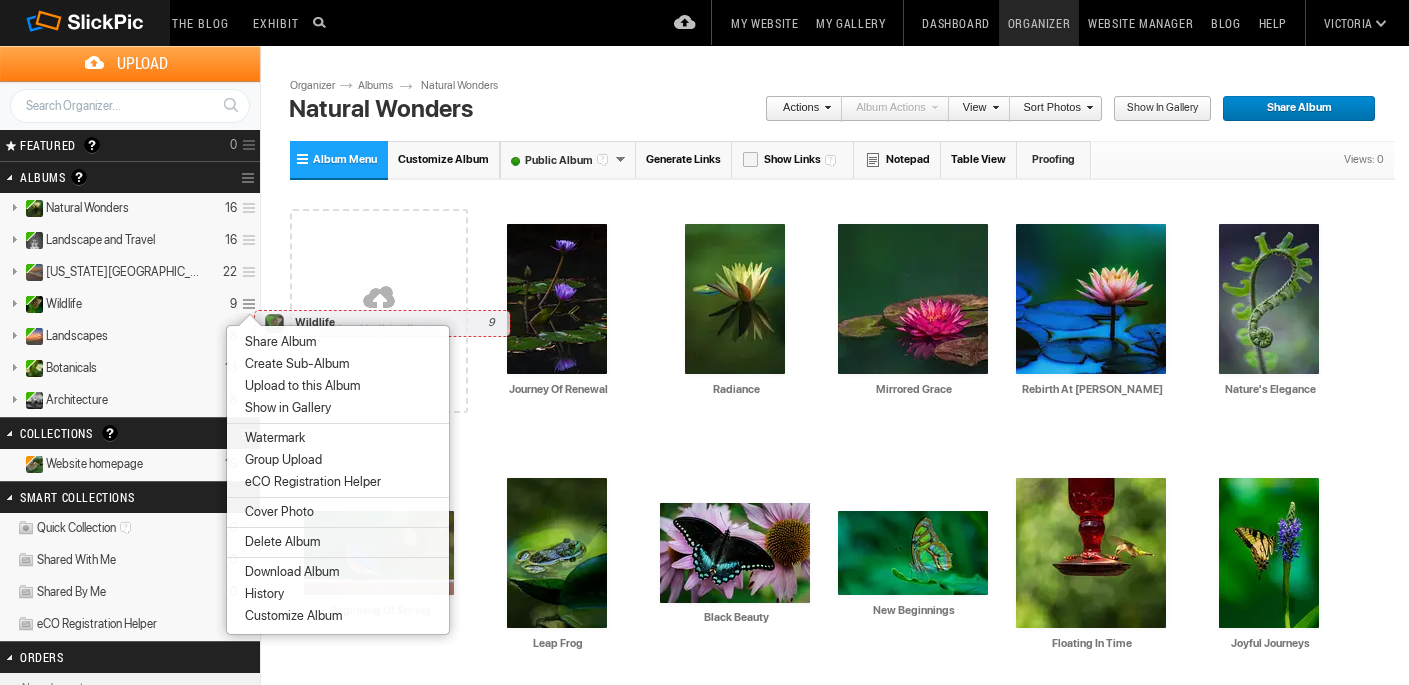 click on "Delete Album" at bounding box center (279, 542) 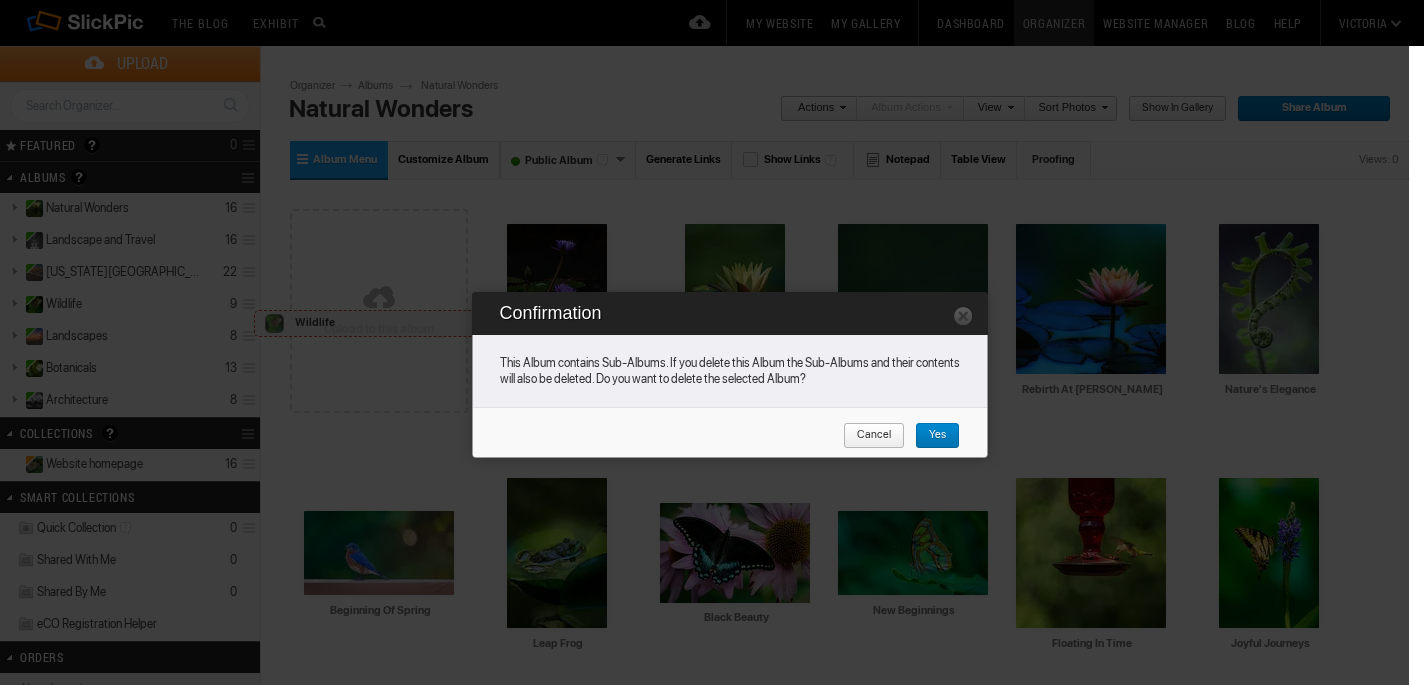 click on "Yes" at bounding box center [930, 436] 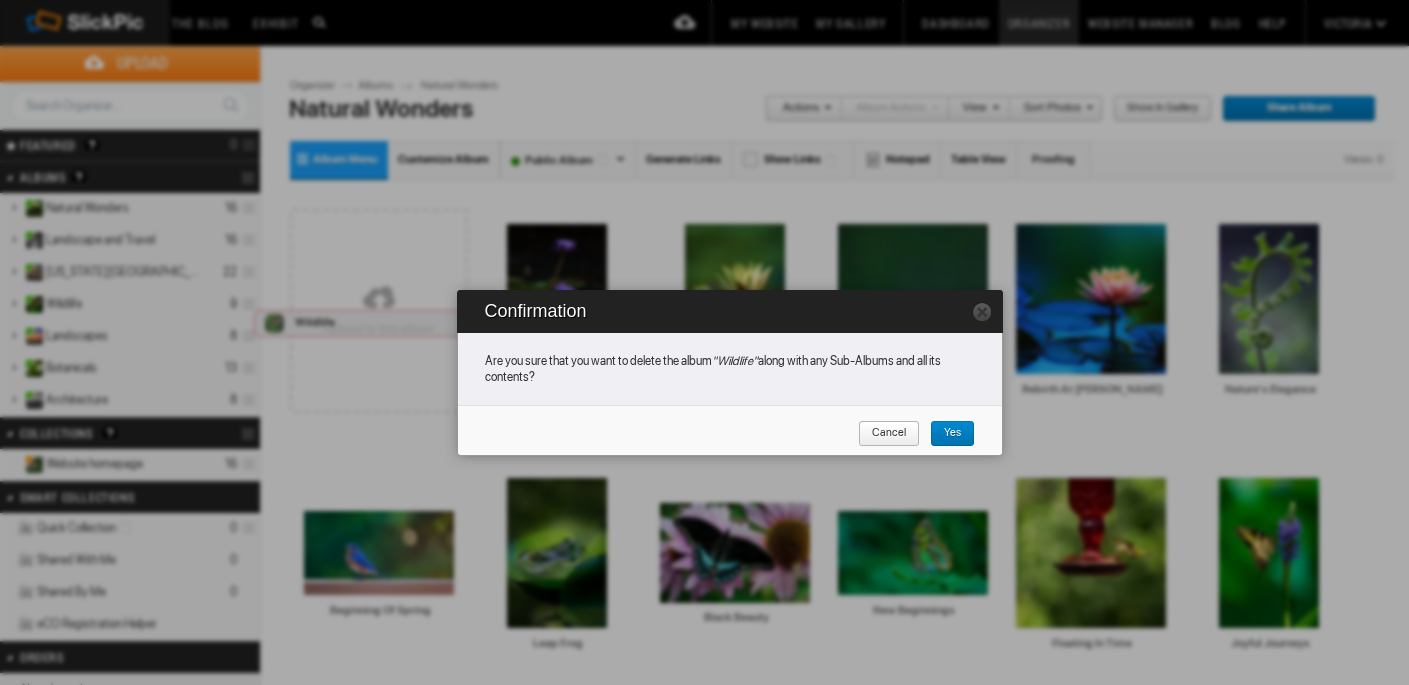click on "Yes" at bounding box center [945, 434] 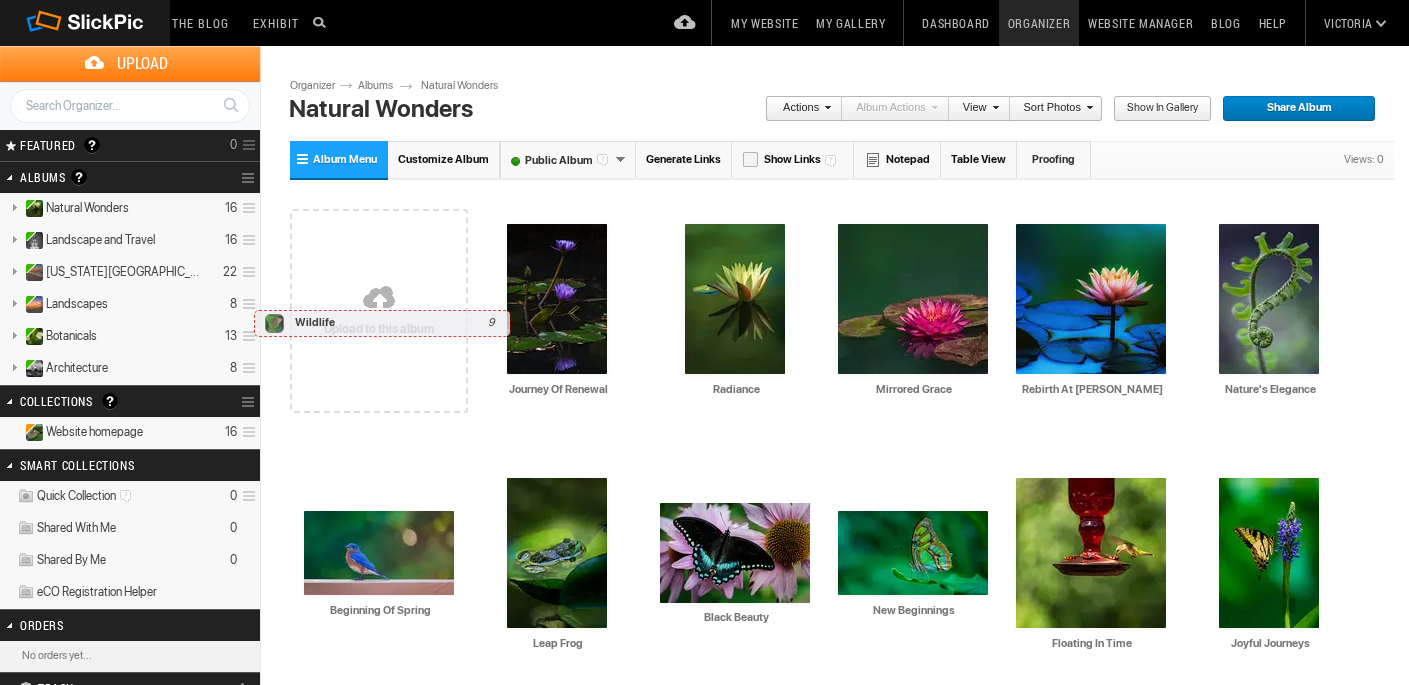 click on "Wildlife 9" at bounding box center [385, 323] 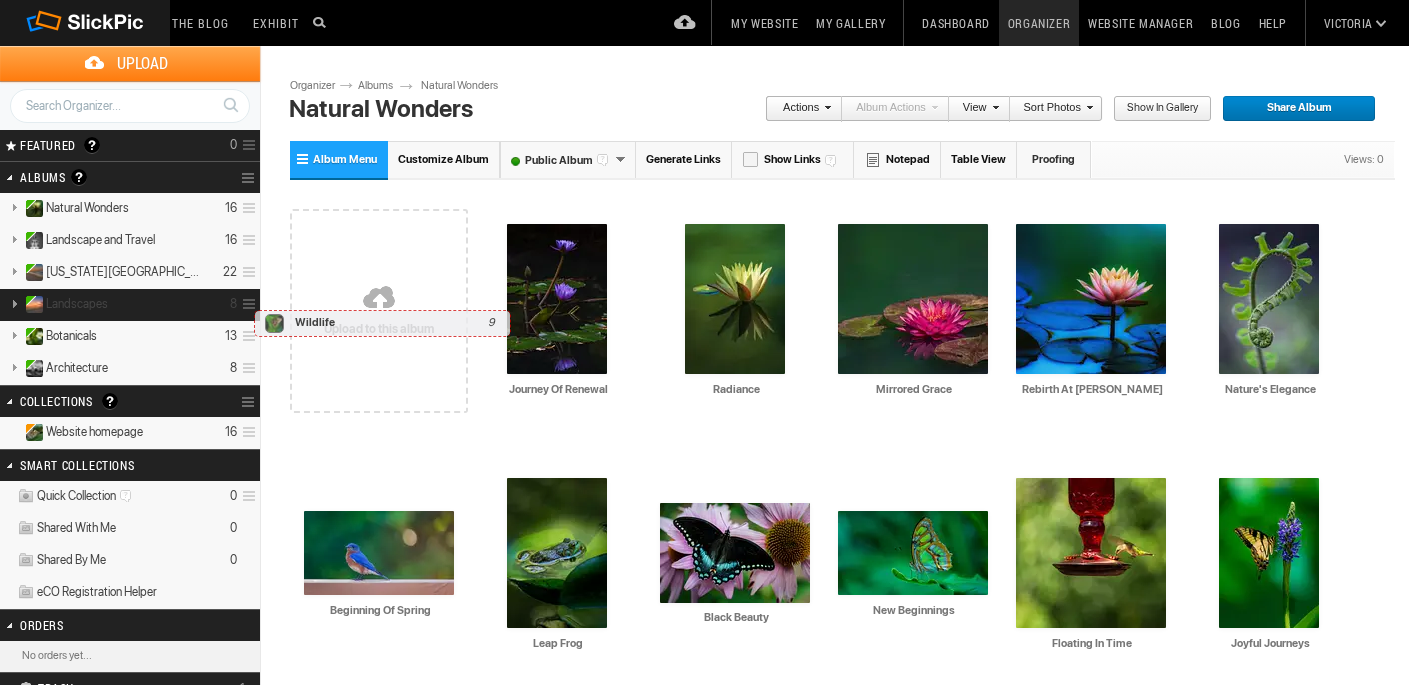 click at bounding box center (246, 304) 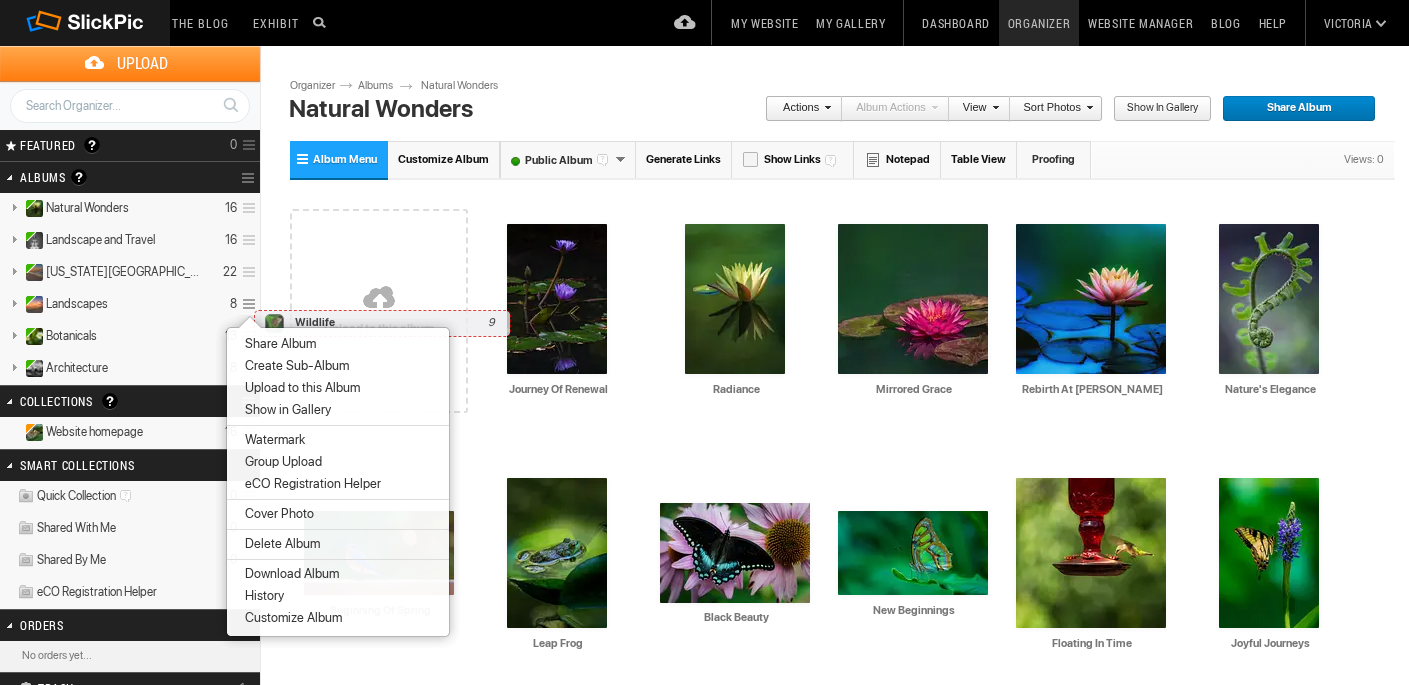 click on "Delete Album" at bounding box center [338, 544] 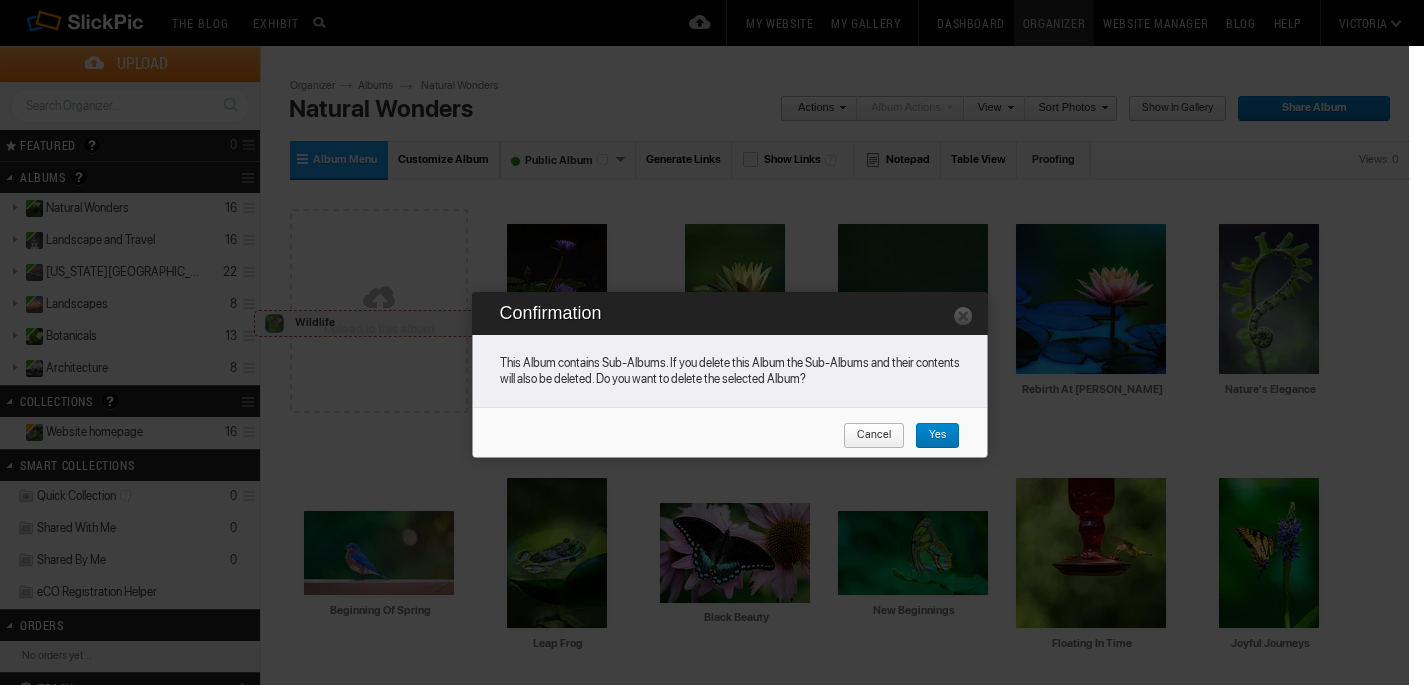 click on "Yes" at bounding box center [937, 436] 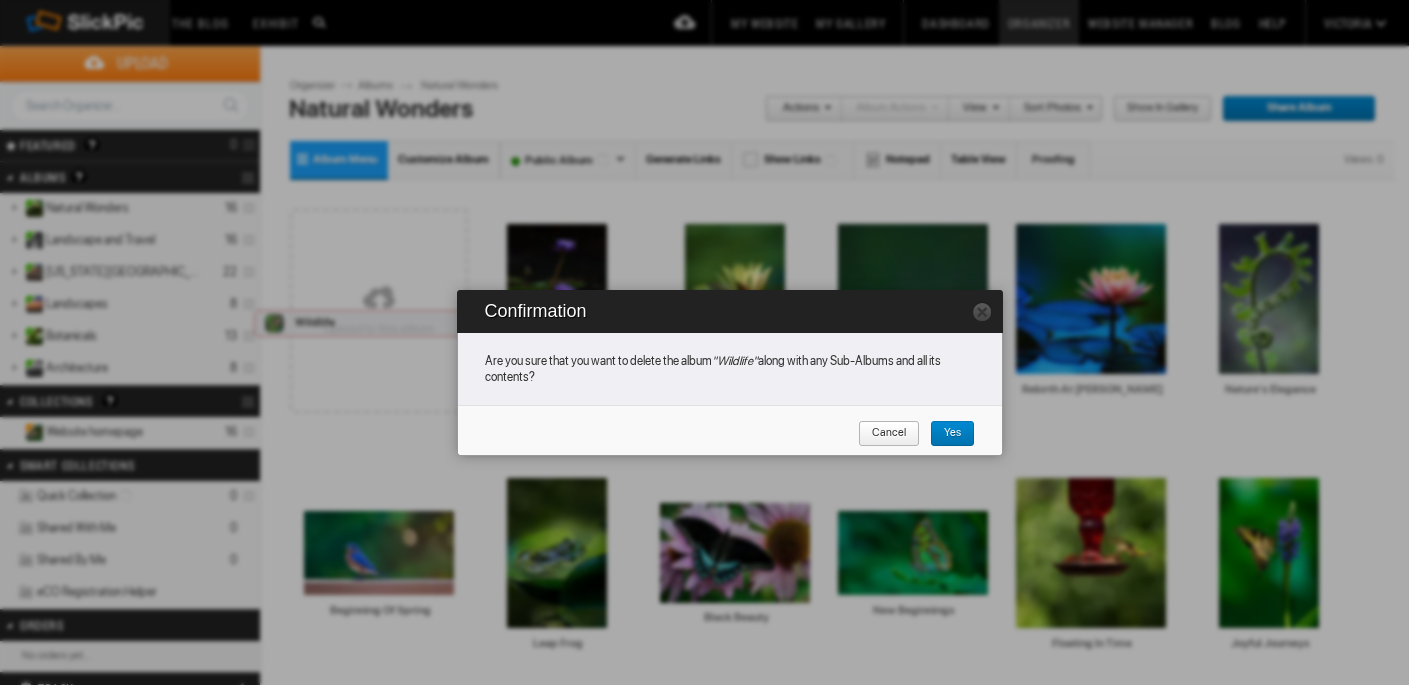 click on "Yes" at bounding box center [945, 434] 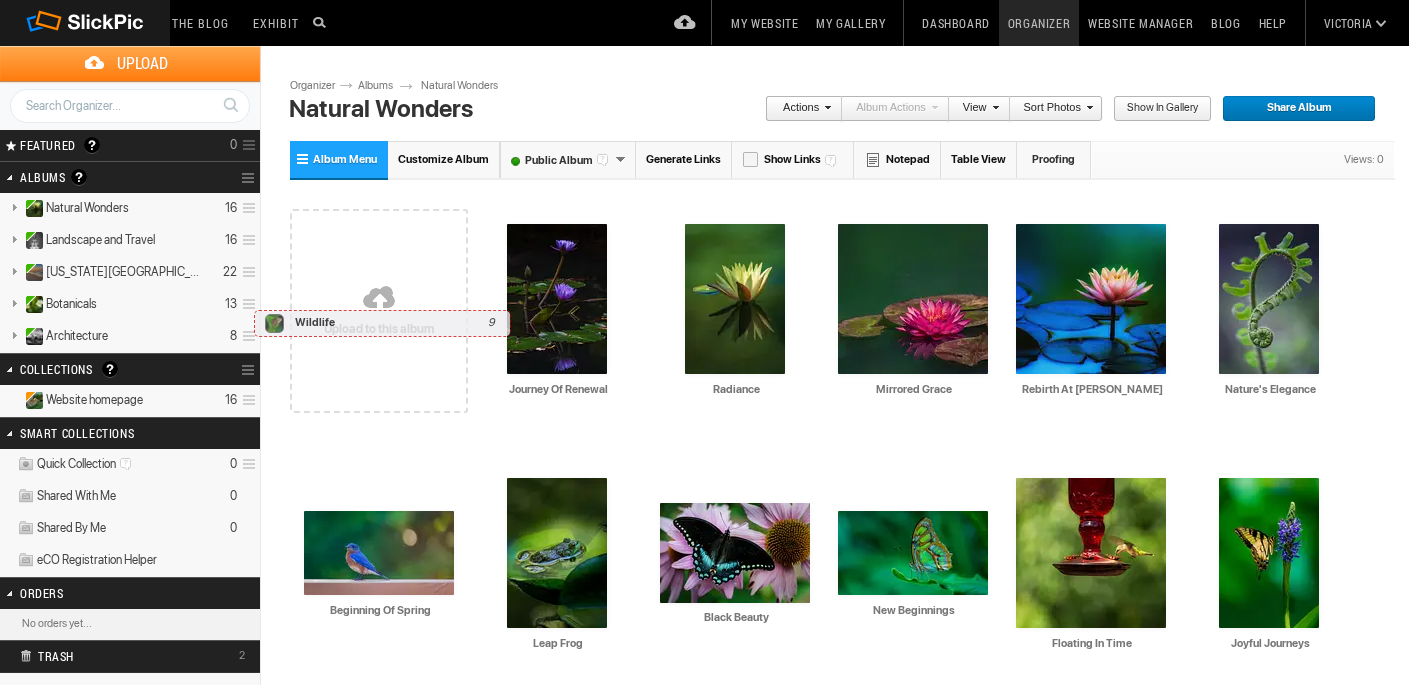 click on "Wildlife" at bounding box center (315, 322) 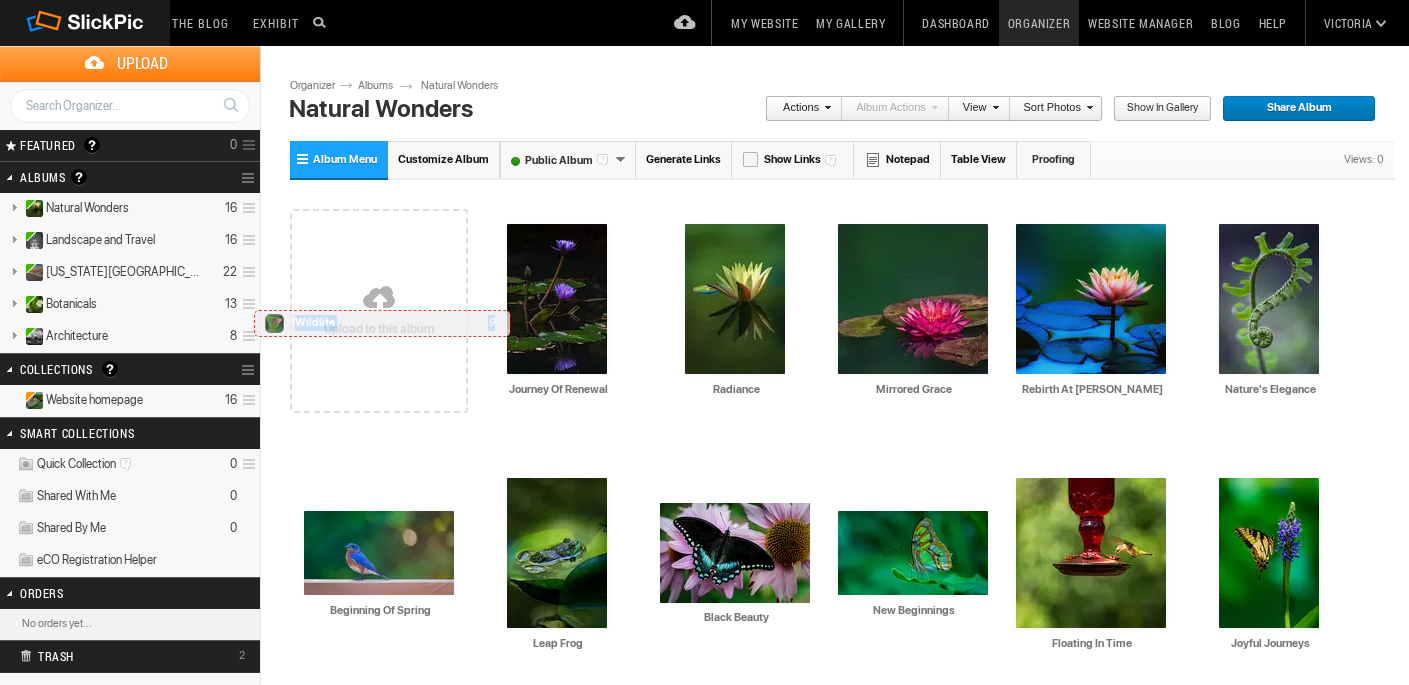 click on "Wildlife" at bounding box center [315, 322] 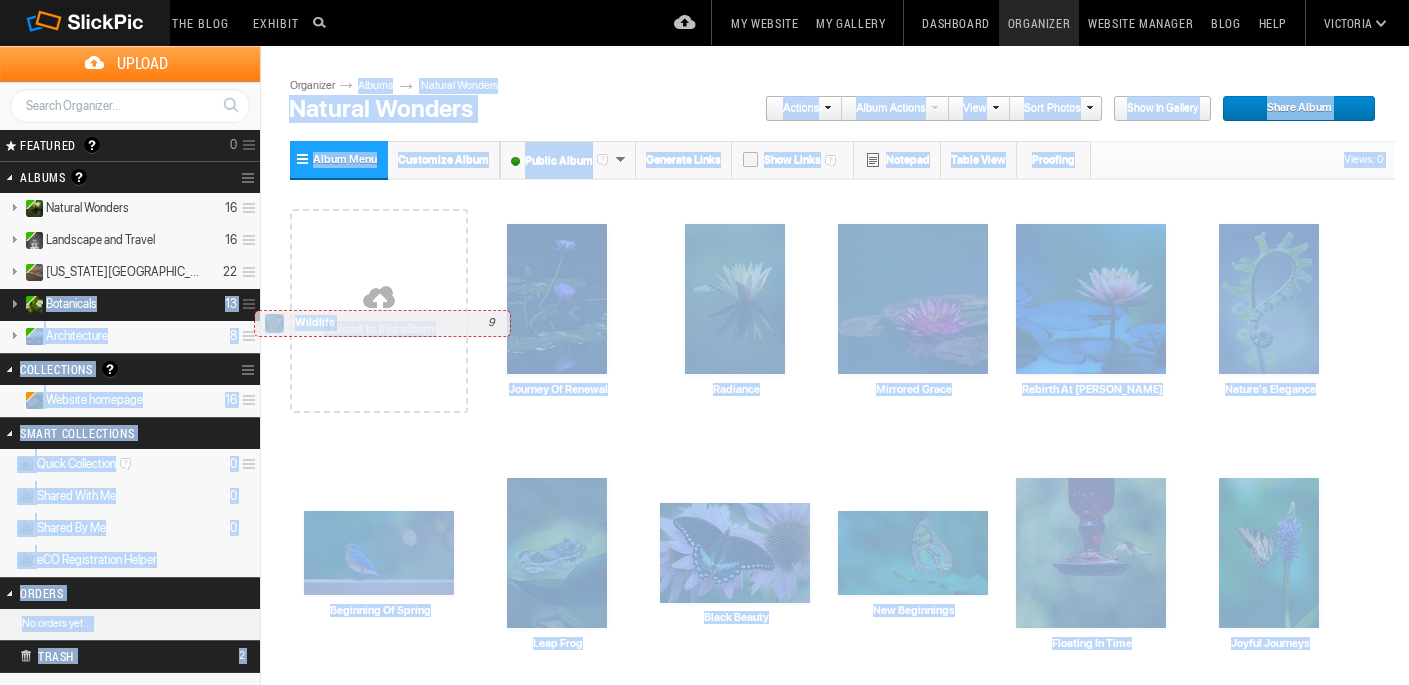 drag, startPoint x: 363, startPoint y: 318, endPoint x: 196, endPoint y: 307, distance: 167.36188 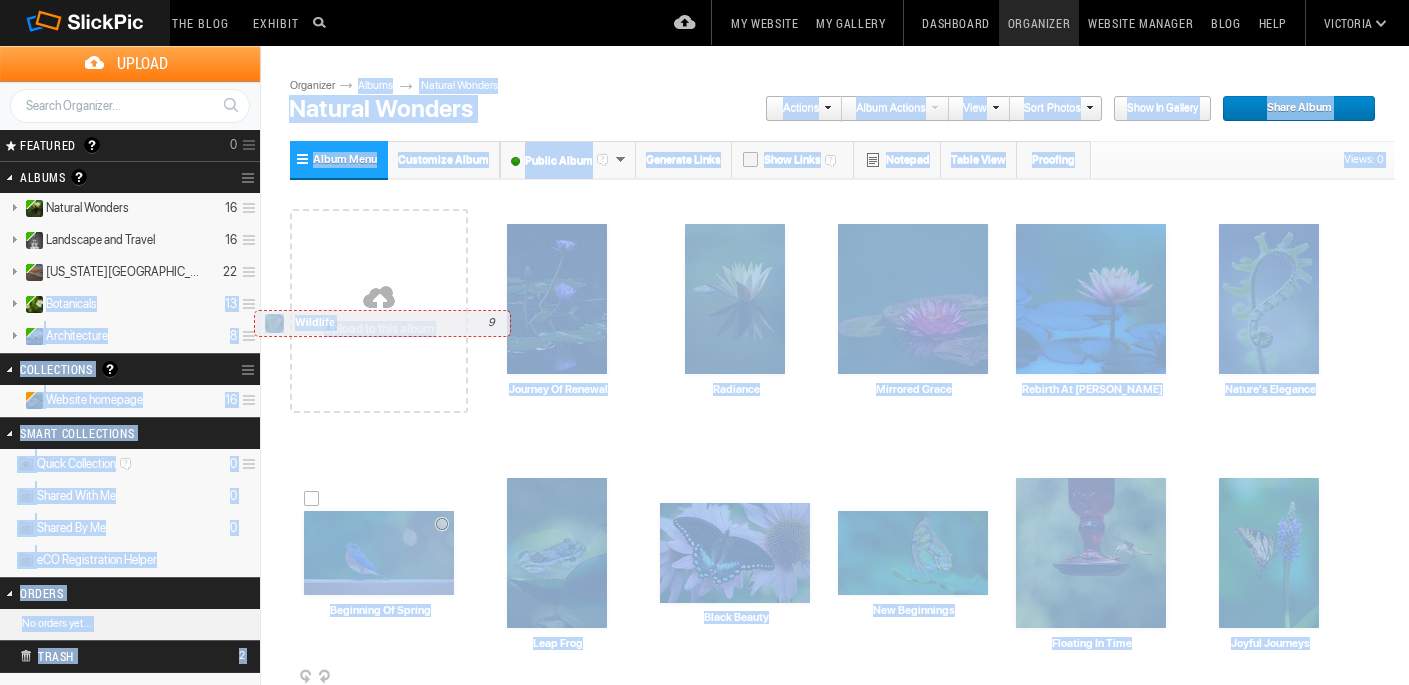 click on "AI Beginning Of Spring
HTML:
Direct:
Forum:
Photo ID:
22743365
More..." at bounding box center (379, 553) 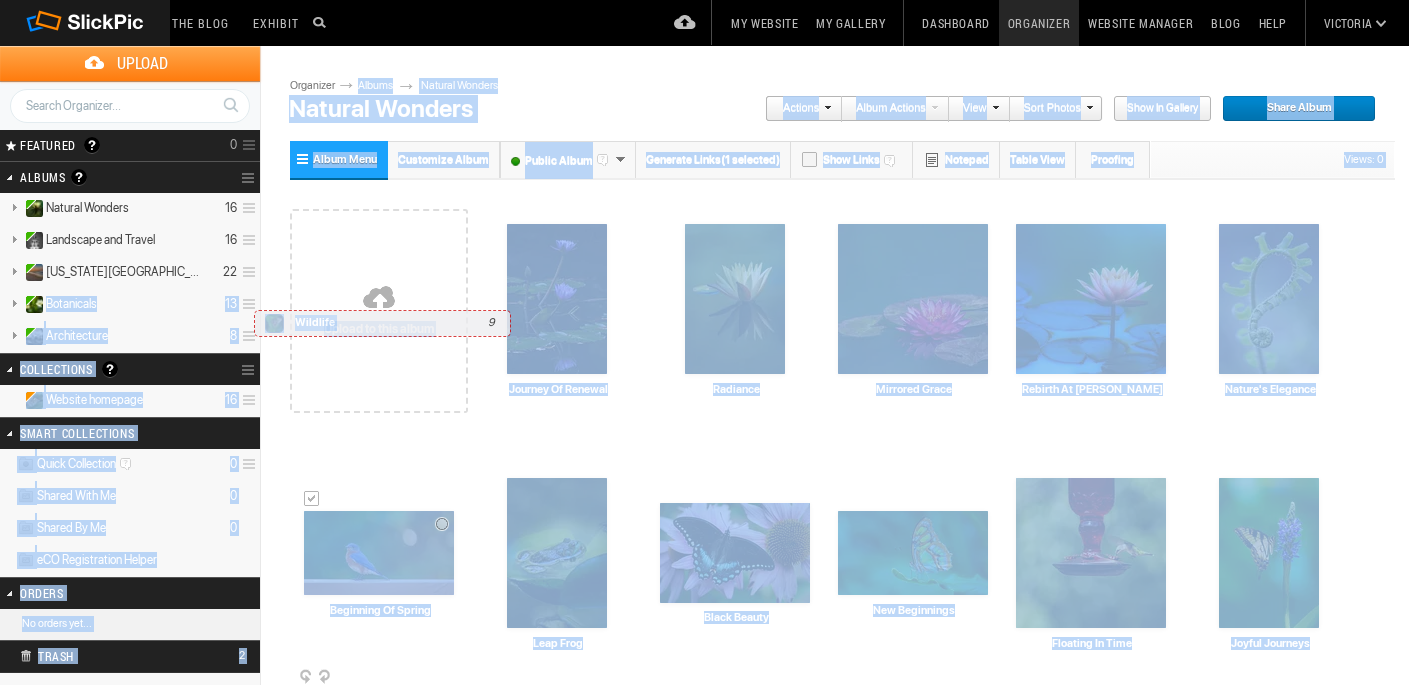 click on "AI Beginning Of Spring
HTML:
Direct:
Forum:
Photo ID:
22743365
More..." at bounding box center [379, 553] 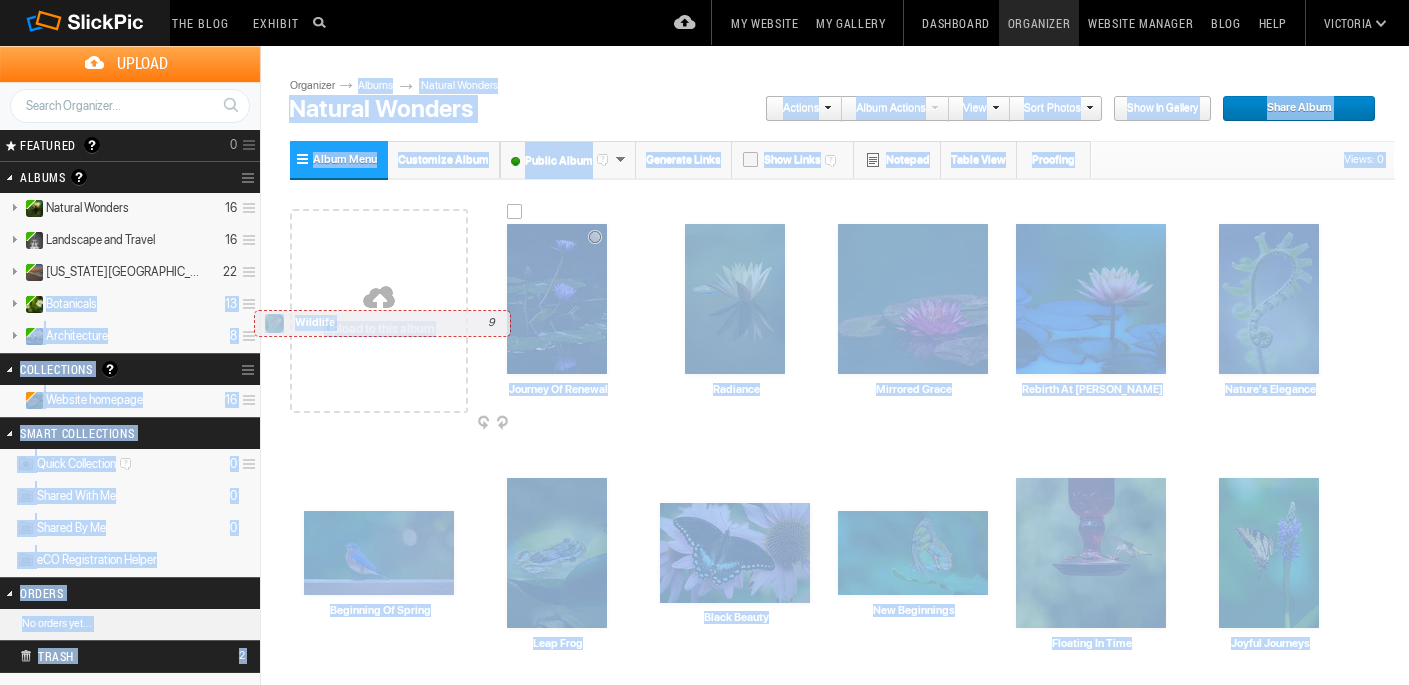 click on "AI Journey Of Renewal
HTML:
Direct:
Forum:
Photo ID:
22743361
More..." at bounding box center [557, 299] 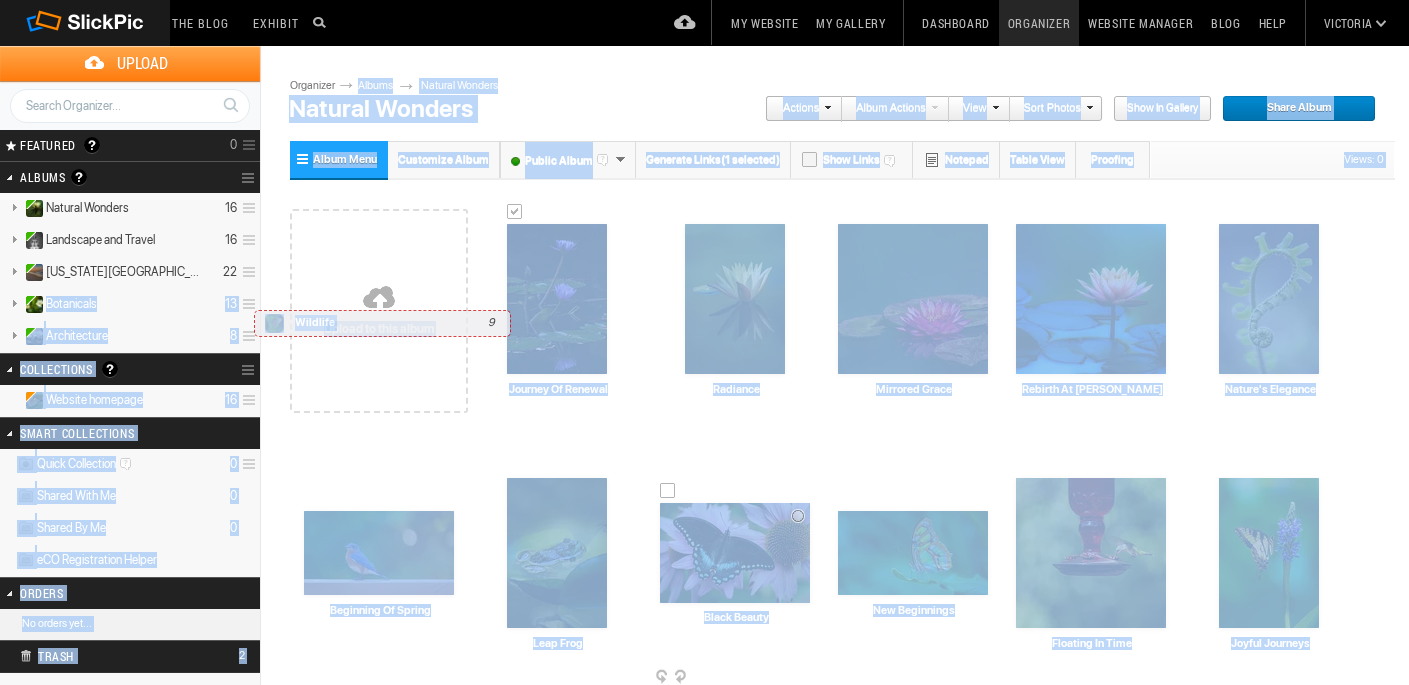 click on "AI Black Beauty
HTML:
Direct:
Forum:
Photo ID:
22743368
More..." at bounding box center (735, 553) 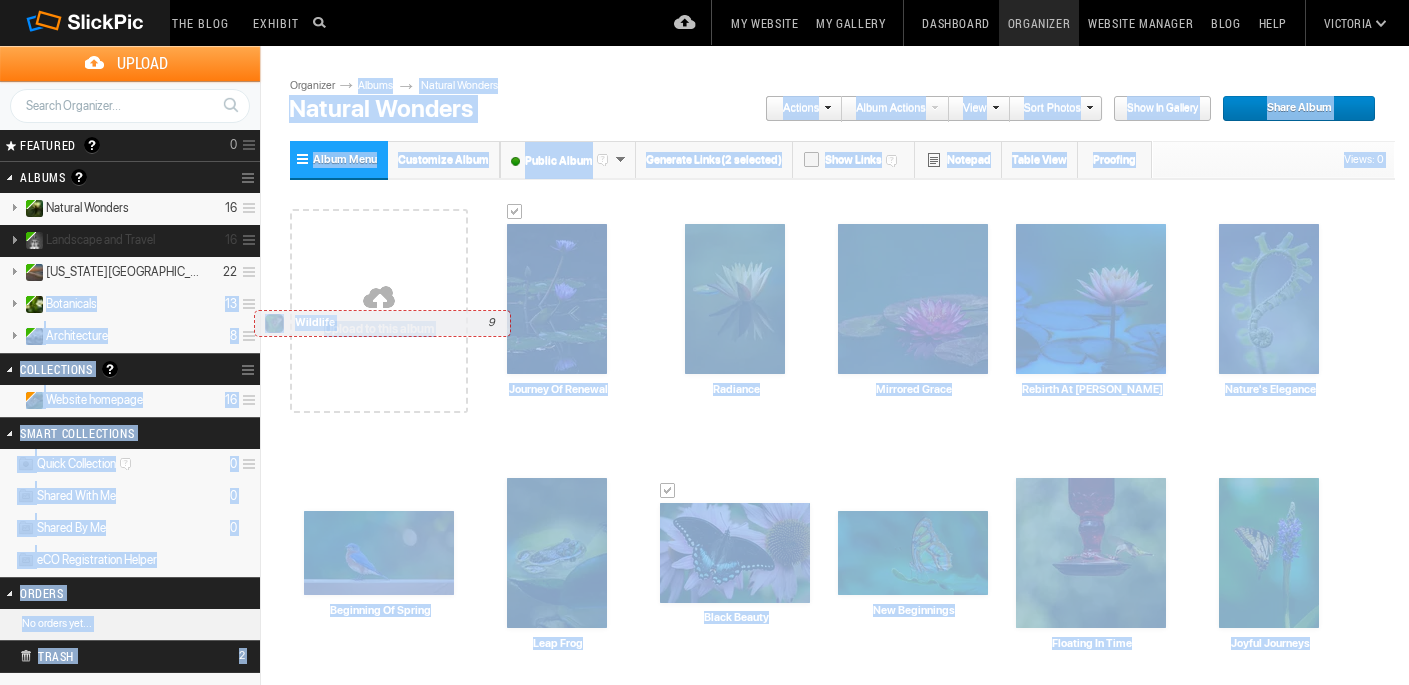 click on "Landscape and Travel
16" at bounding box center (130, 241) 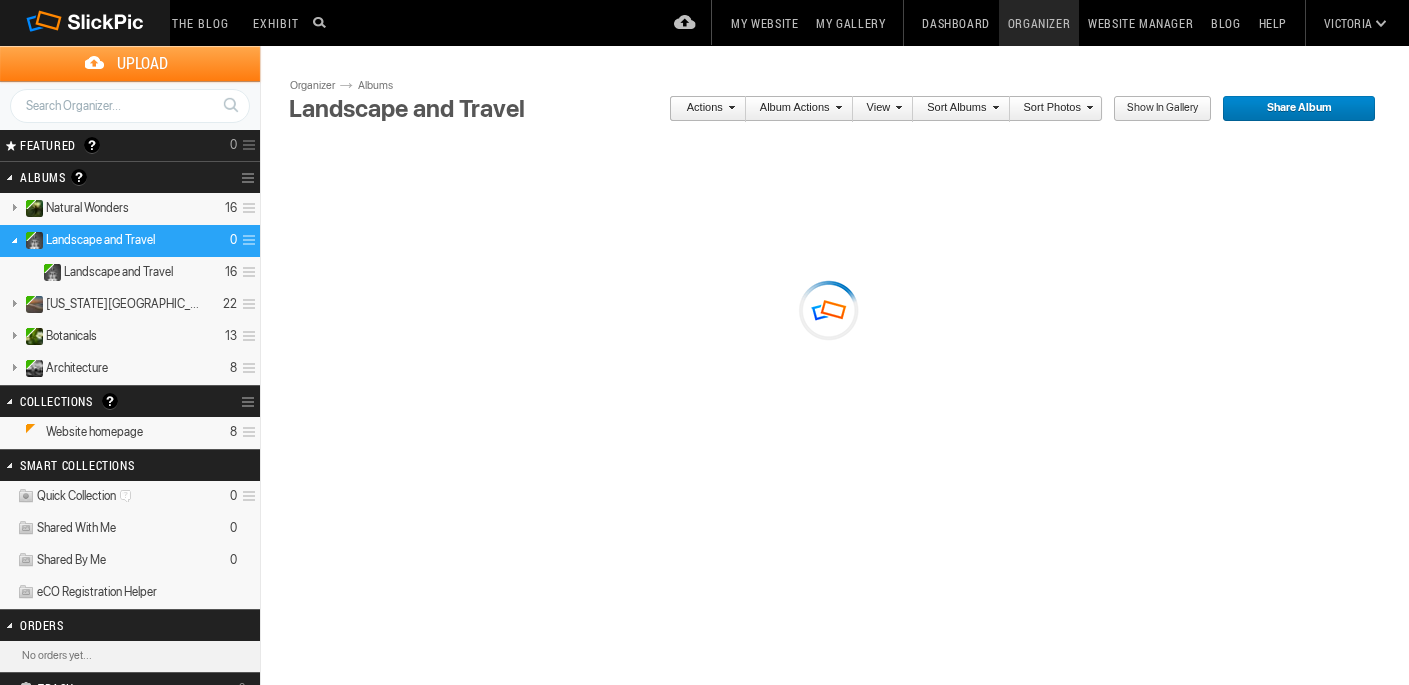 scroll, scrollTop: 0, scrollLeft: 0, axis: both 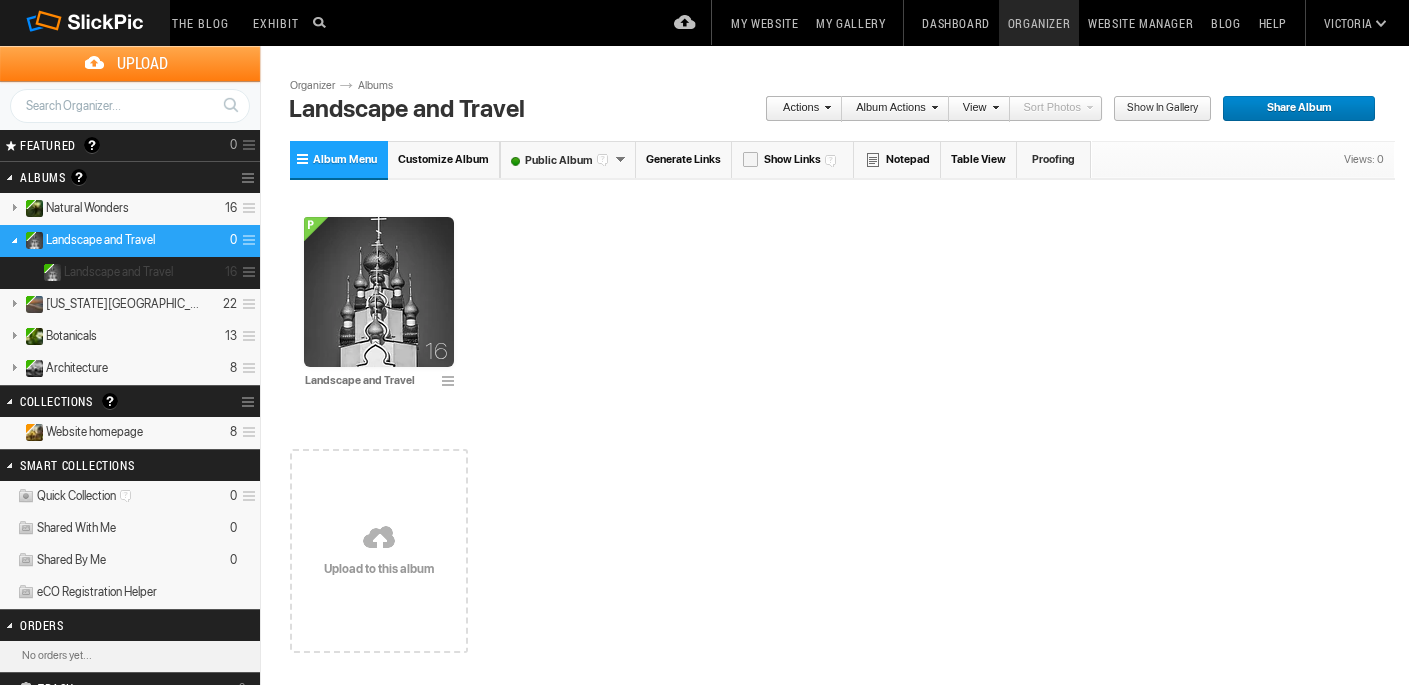 click on "Landscape and Travel
16" at bounding box center [130, 273] 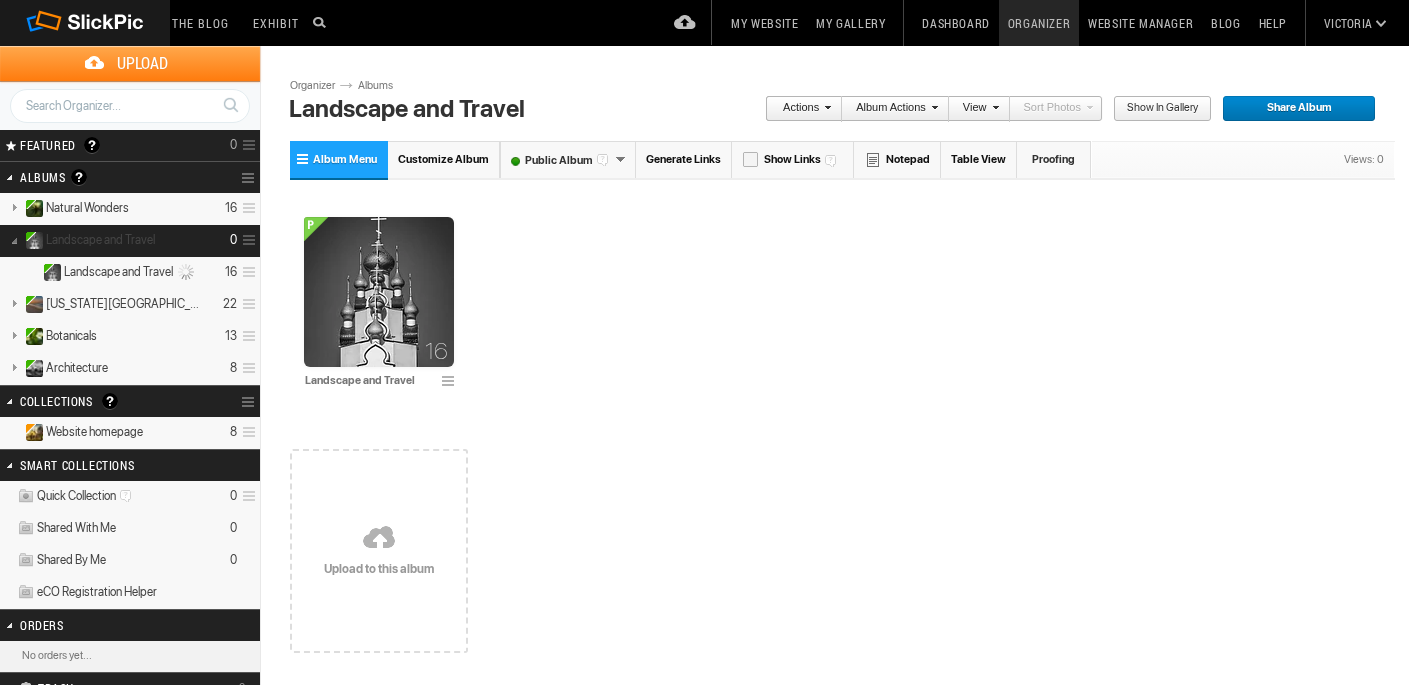 click at bounding box center [14, 239] 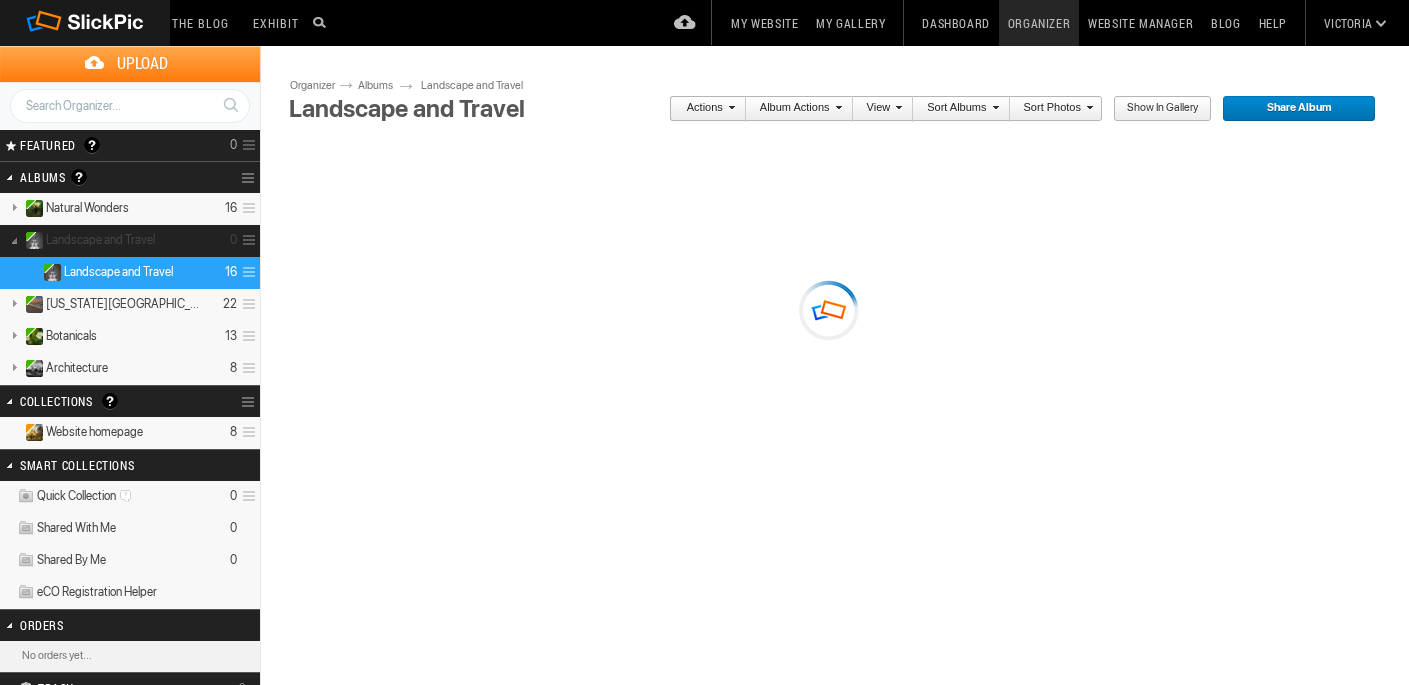 scroll, scrollTop: 0, scrollLeft: 0, axis: both 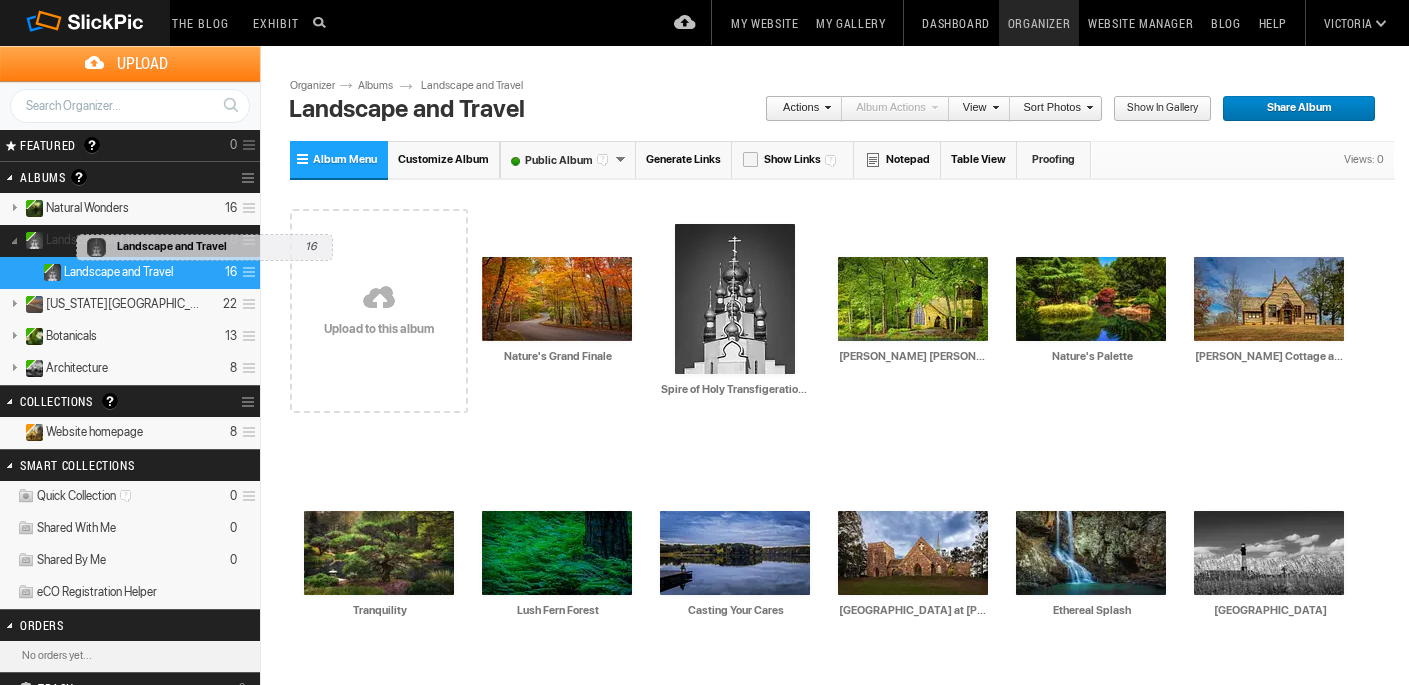 drag, startPoint x: 148, startPoint y: 267, endPoint x: 71, endPoint y: 225, distance: 87.70975 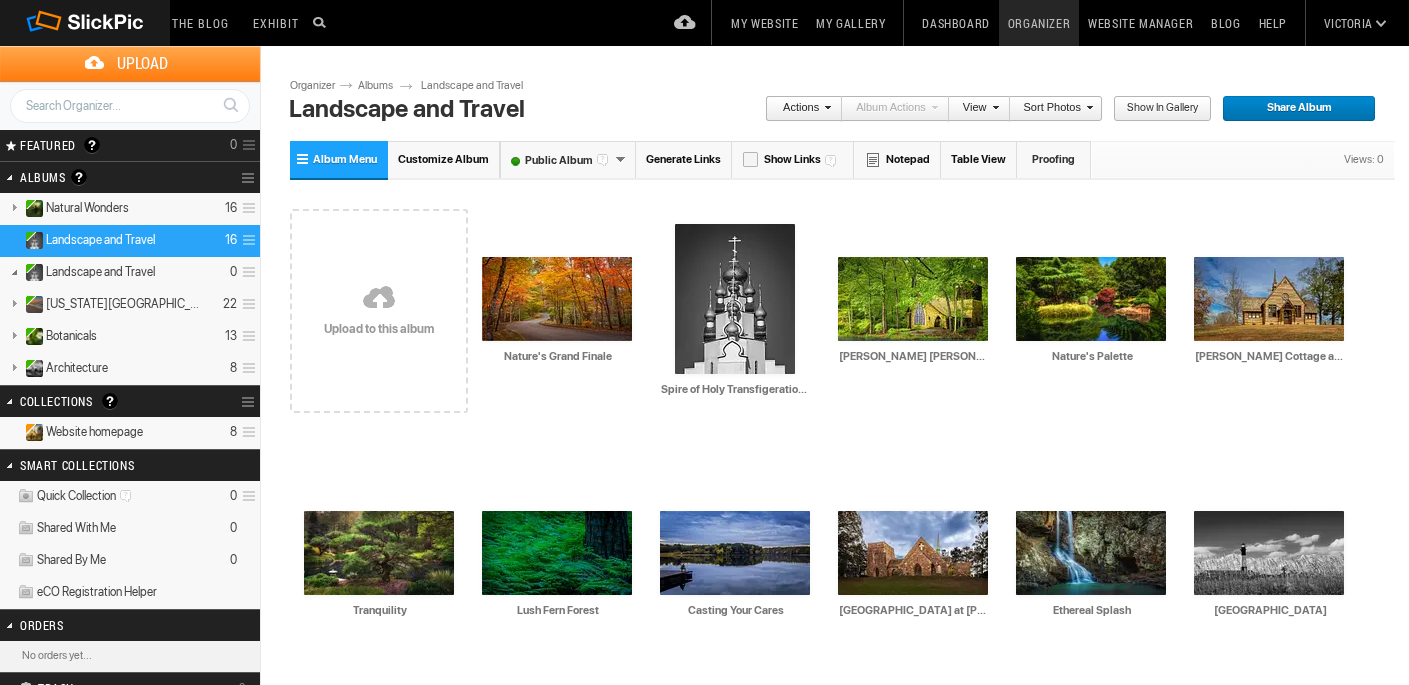 click on "16" at bounding box center [231, 240] 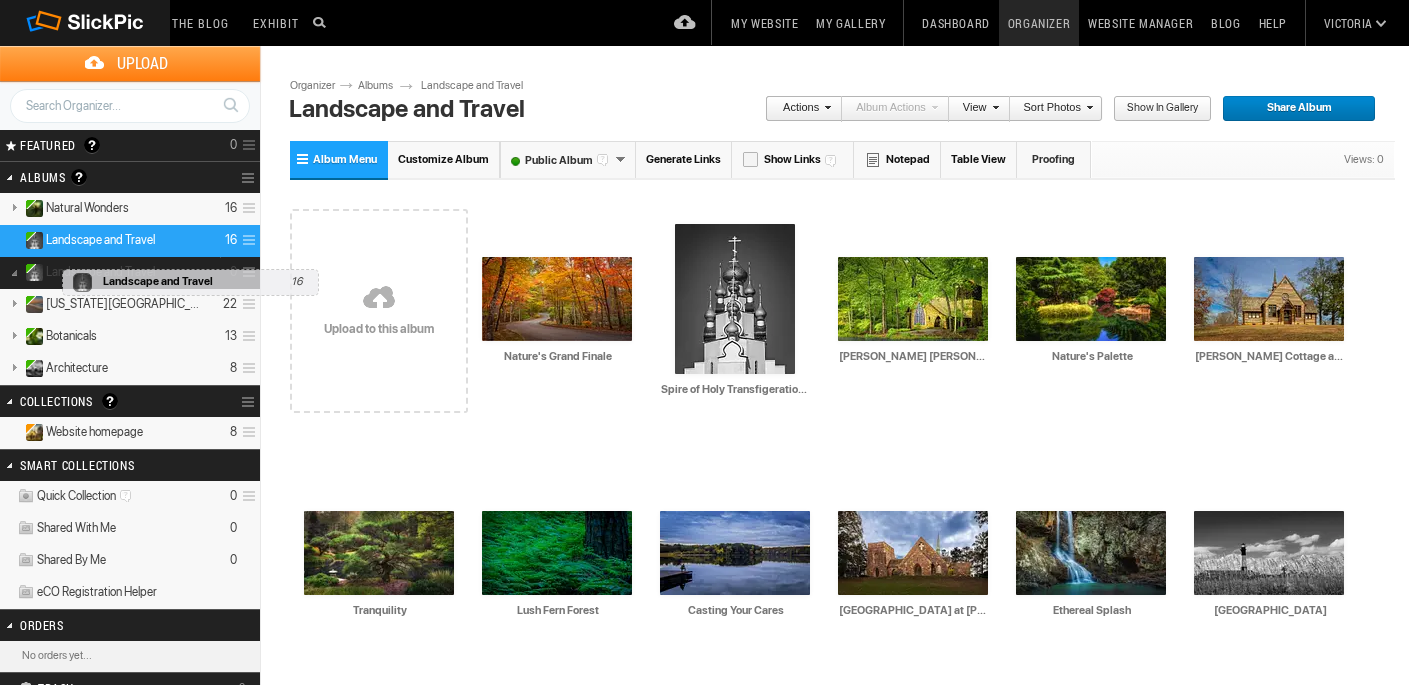 drag, startPoint x: 228, startPoint y: 235, endPoint x: 57, endPoint y: 259, distance: 172.676 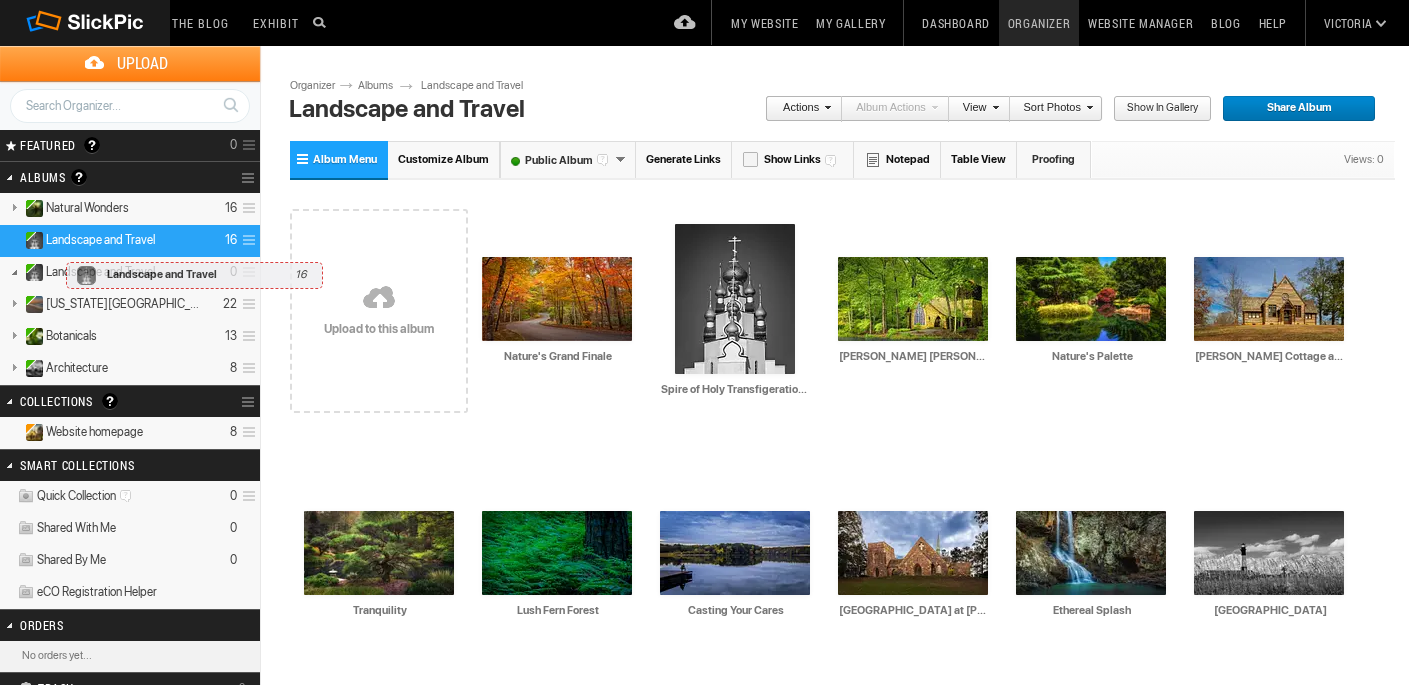 drag, startPoint x: 77, startPoint y: 234, endPoint x: 61, endPoint y: 252, distance: 24.083189 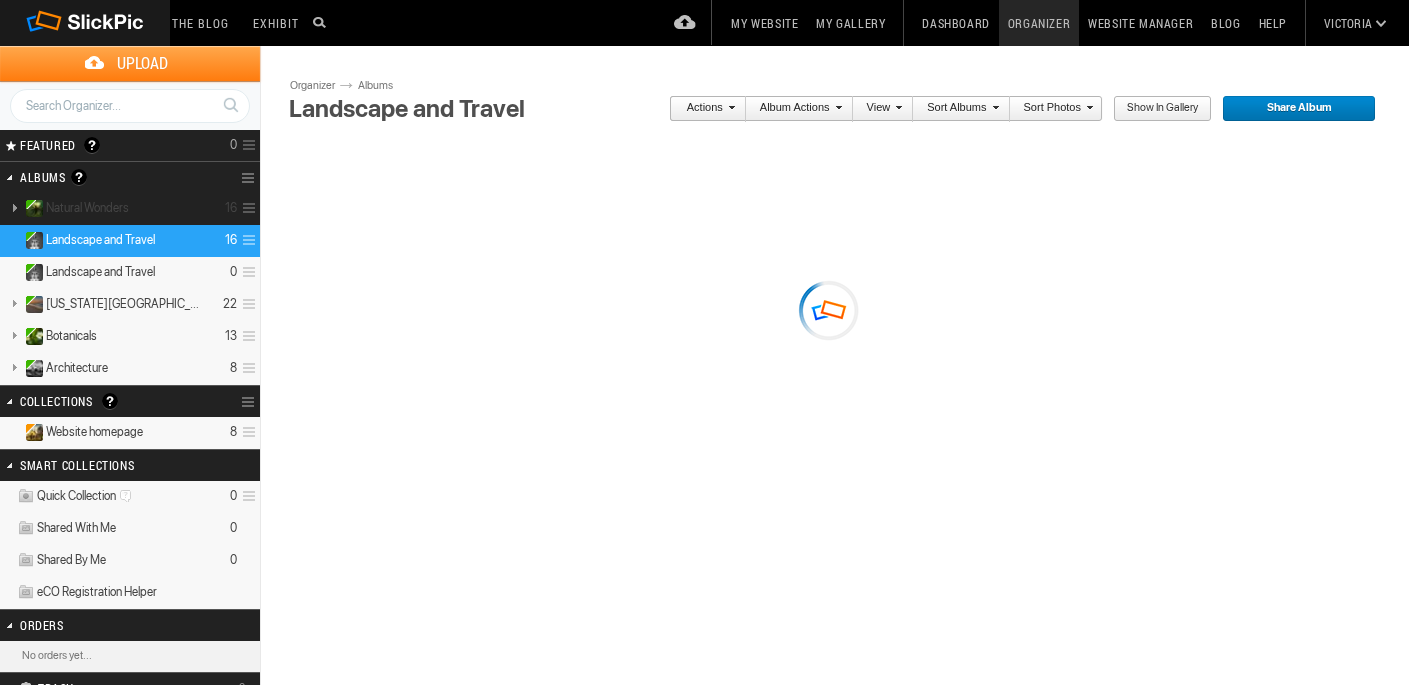 scroll, scrollTop: 0, scrollLeft: 0, axis: both 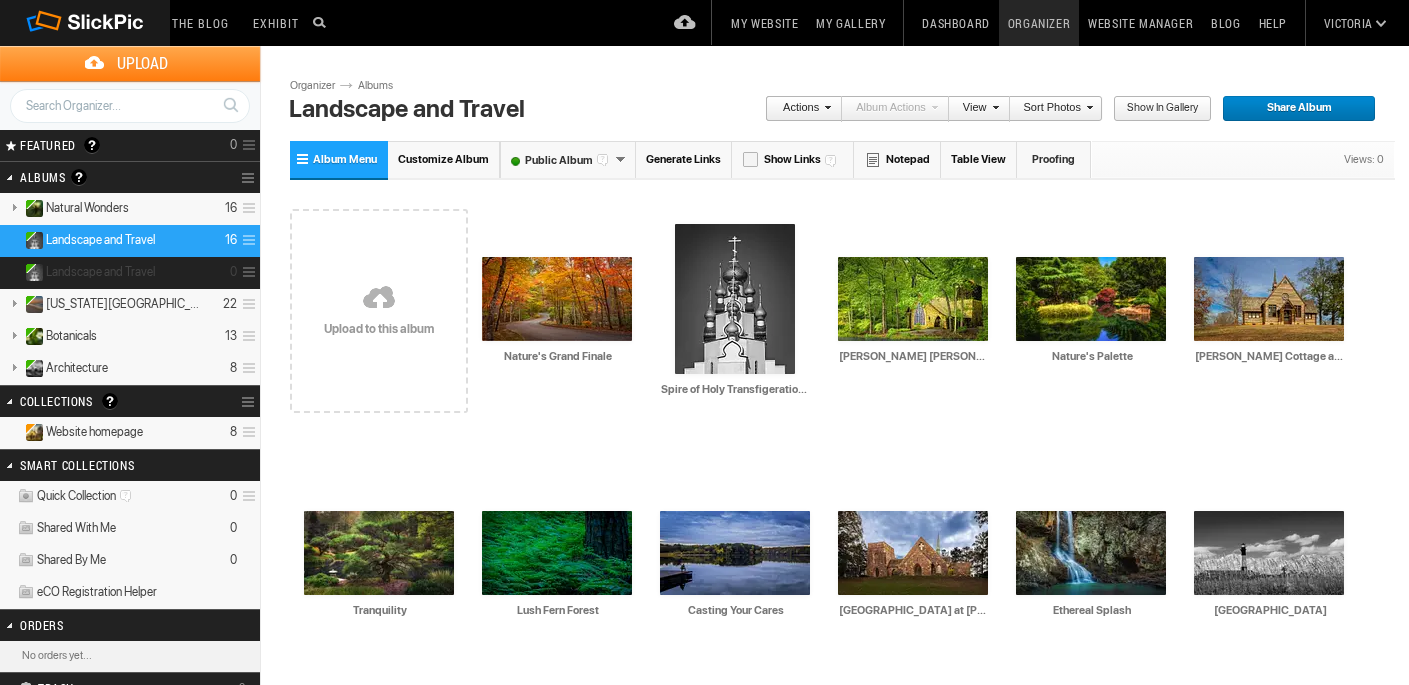 click on "Landscape and Travel" at bounding box center [100, 272] 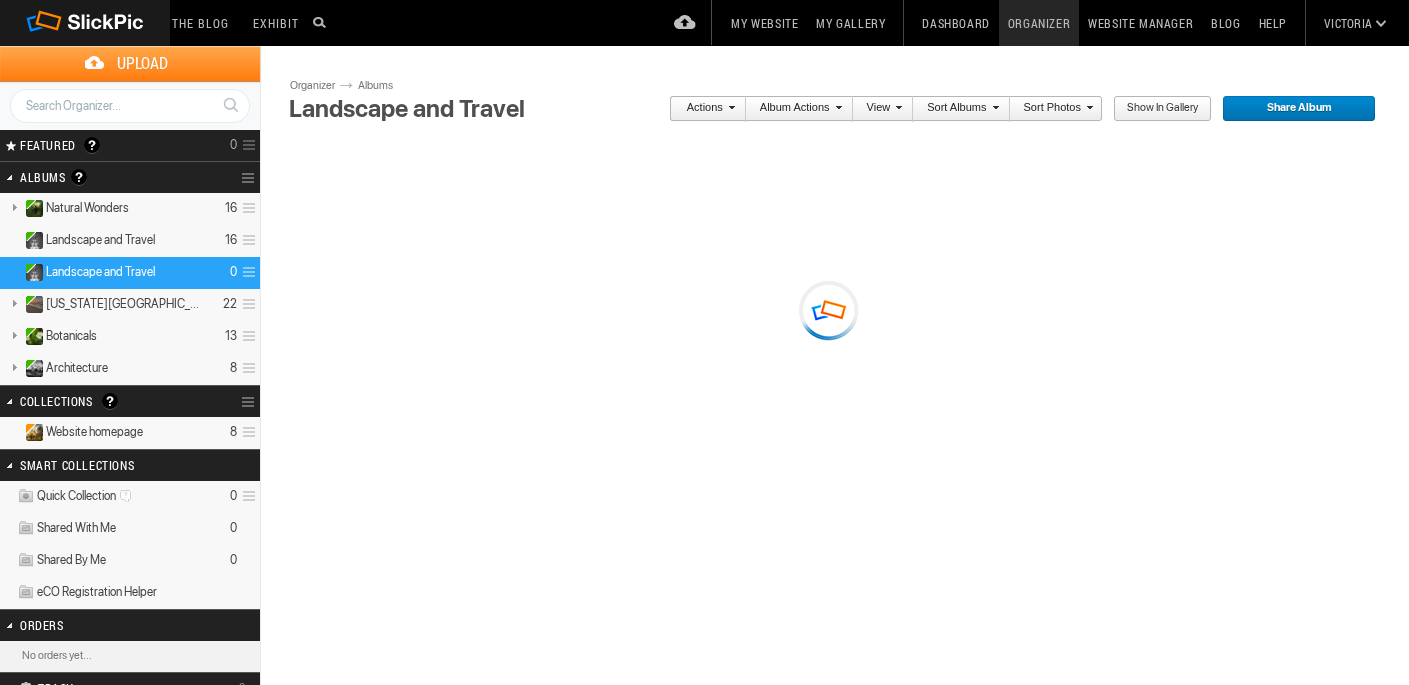 scroll, scrollTop: 0, scrollLeft: 0, axis: both 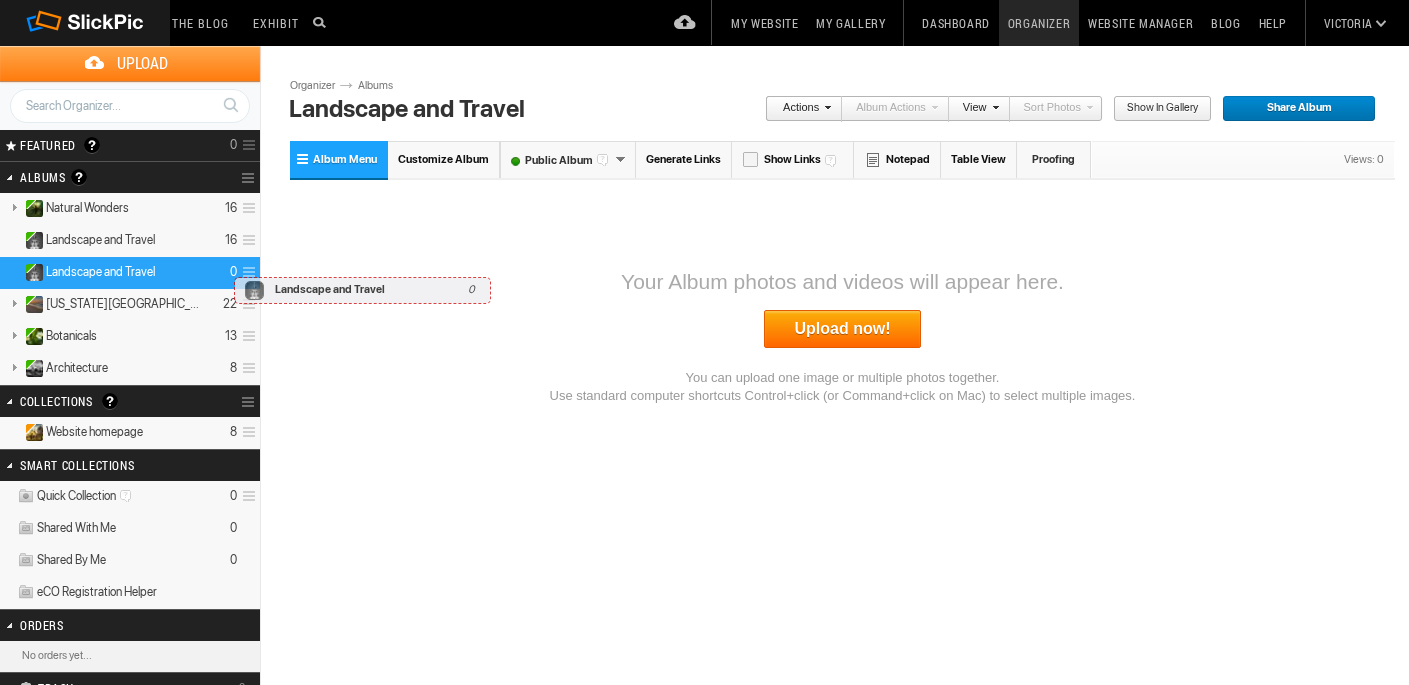 click on "0" at bounding box center (233, 272) 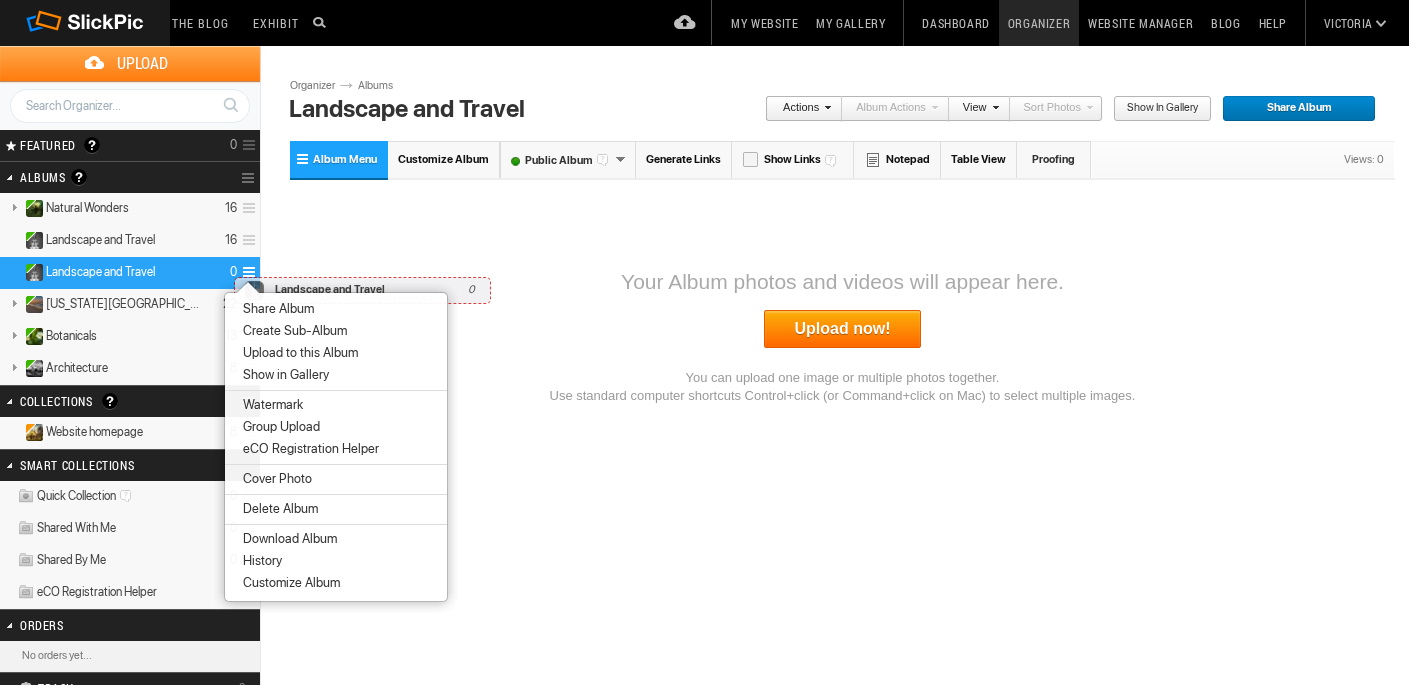 click on "Delete Album" at bounding box center (277, 509) 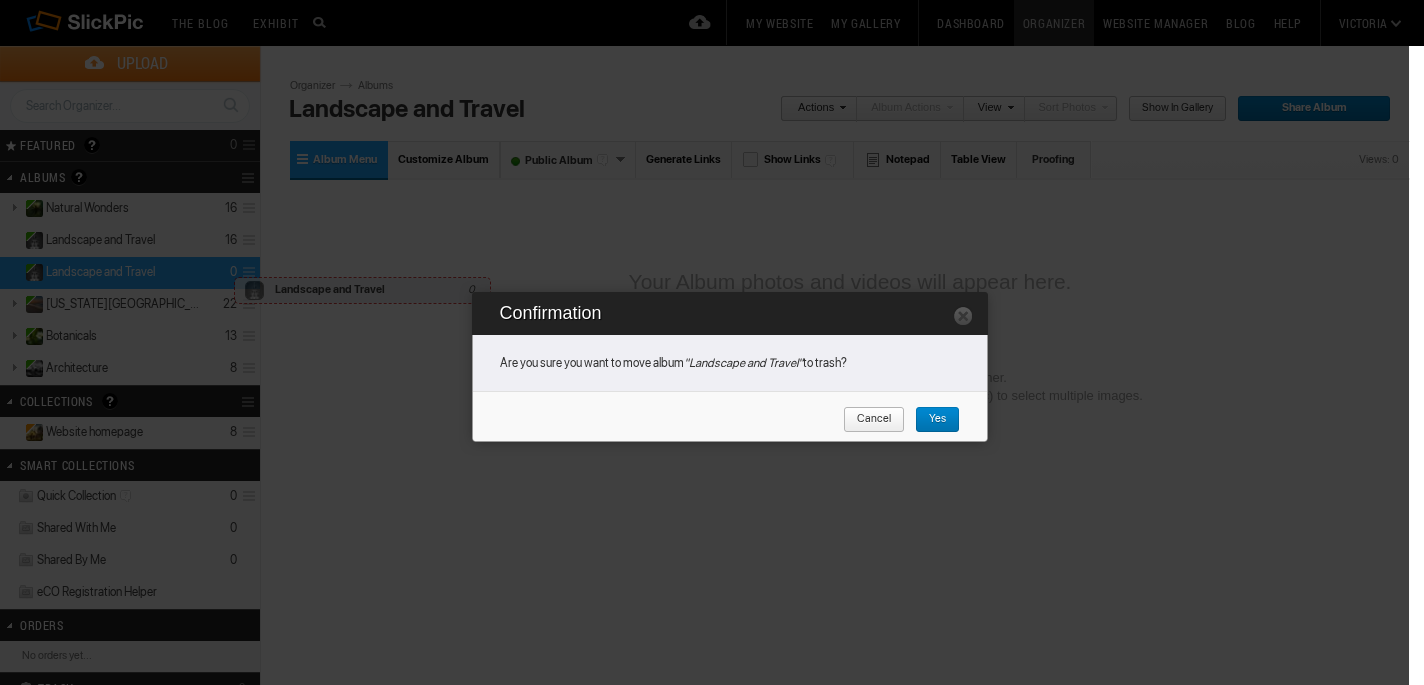 click on "Yes" at bounding box center (930, 420) 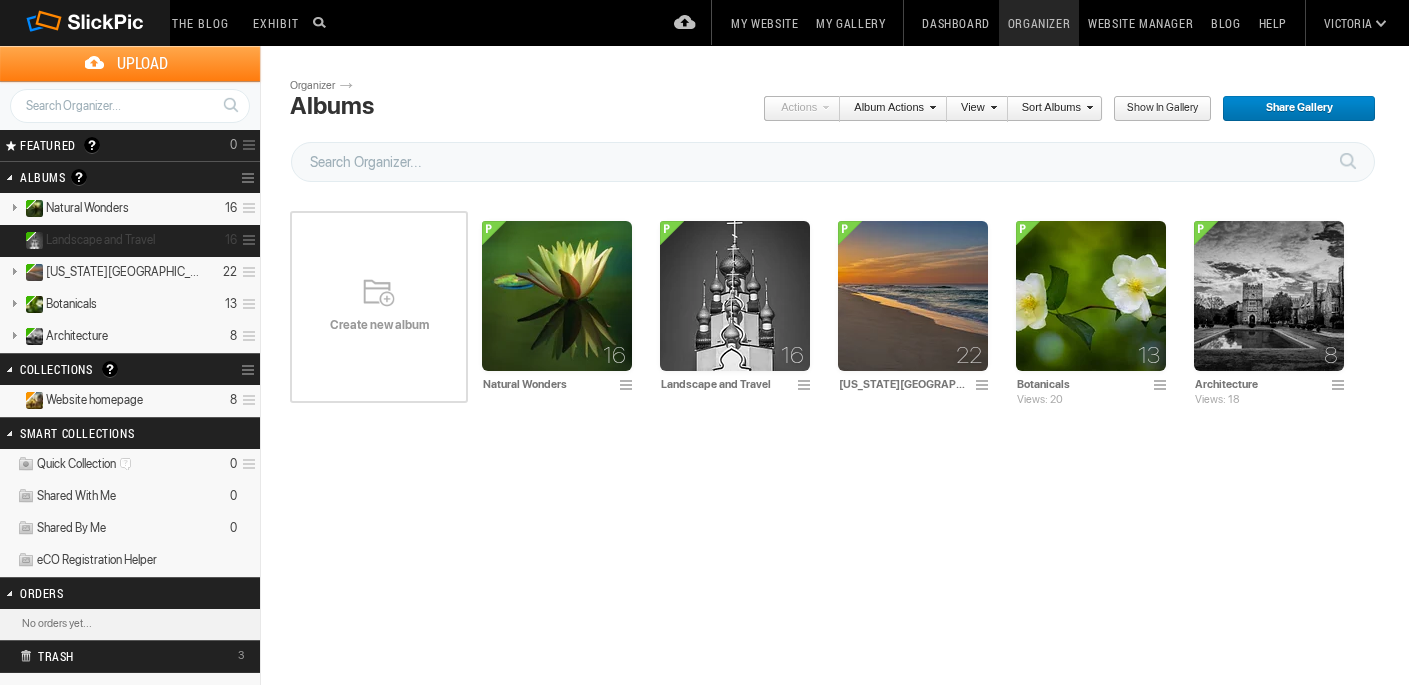scroll, scrollTop: 0, scrollLeft: 0, axis: both 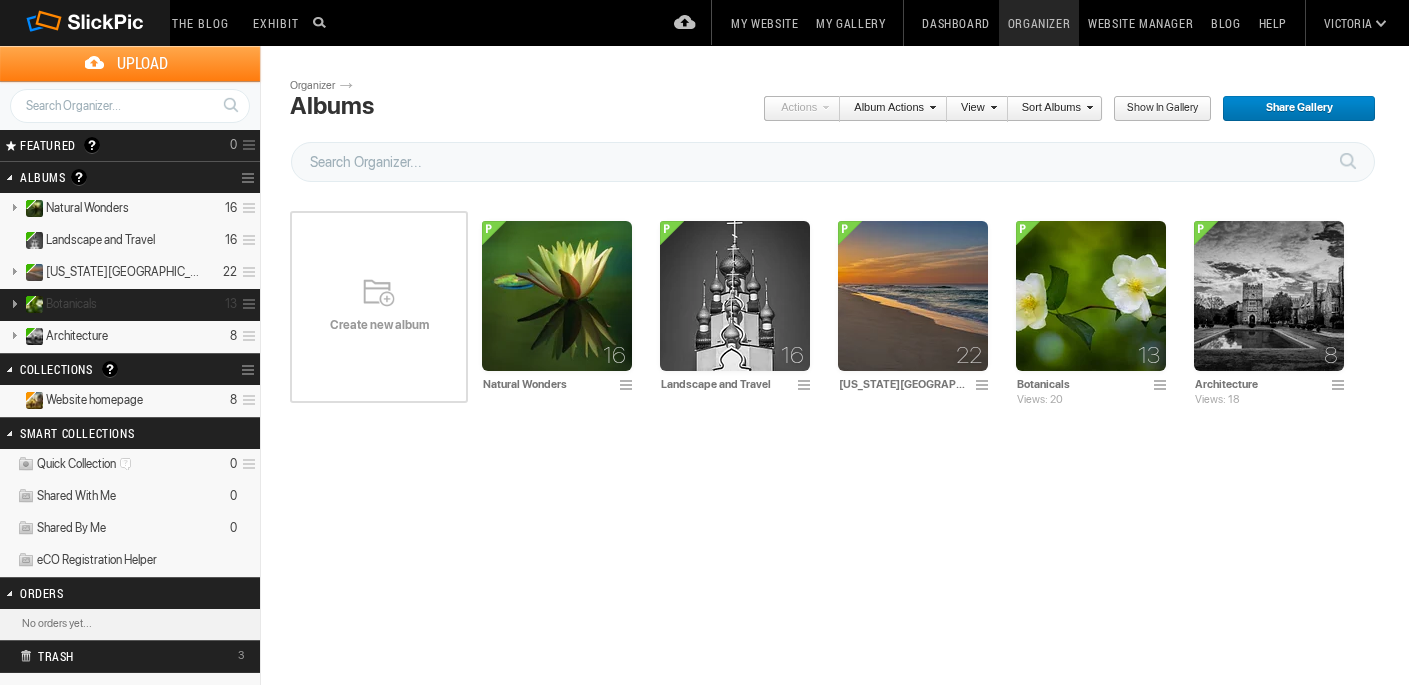 click on "Botanicals" at bounding box center [71, 304] 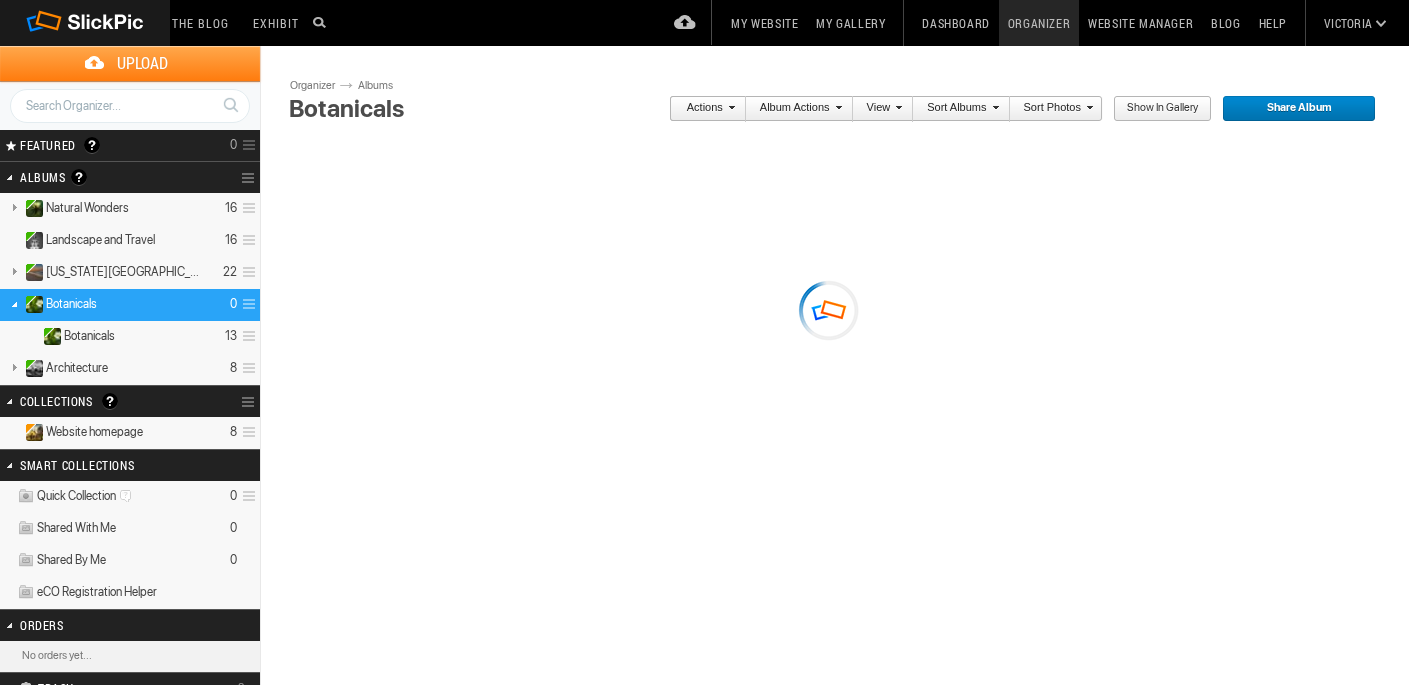 scroll, scrollTop: 0, scrollLeft: 0, axis: both 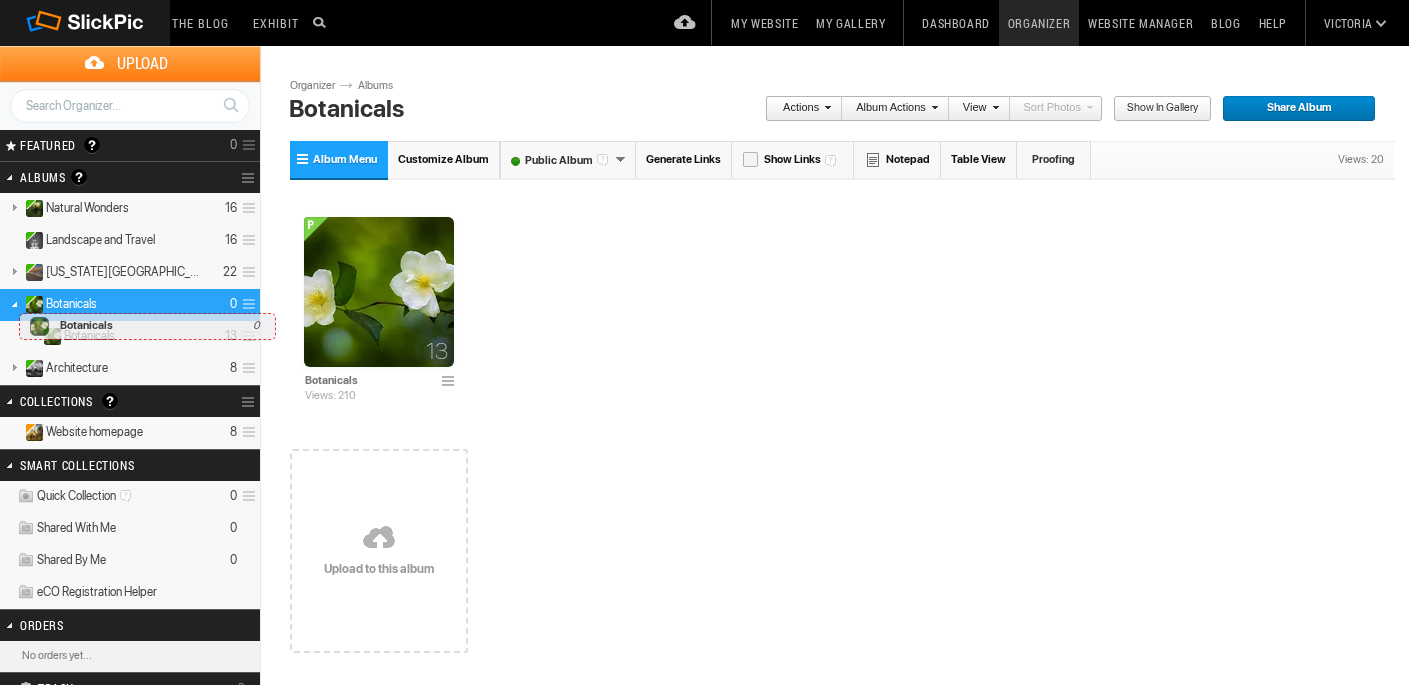 click at bounding box center (14, 303) 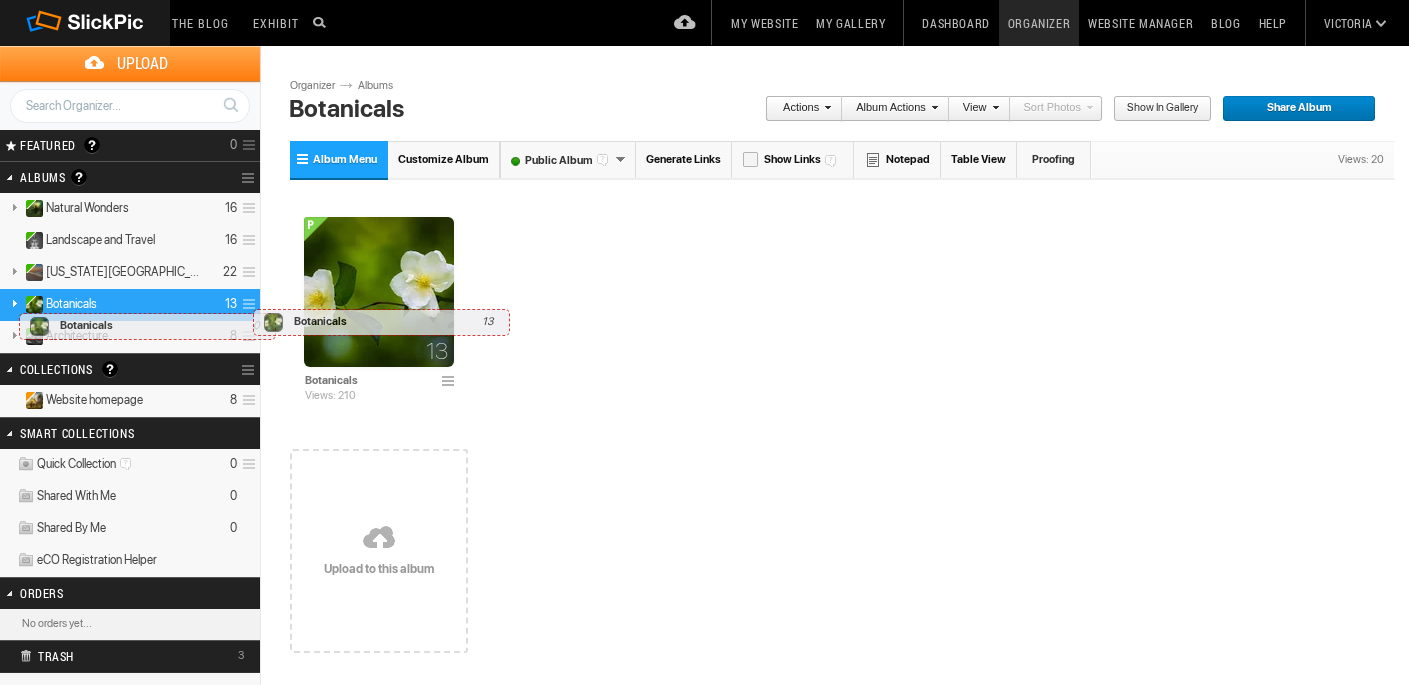 click at bounding box center (246, 304) 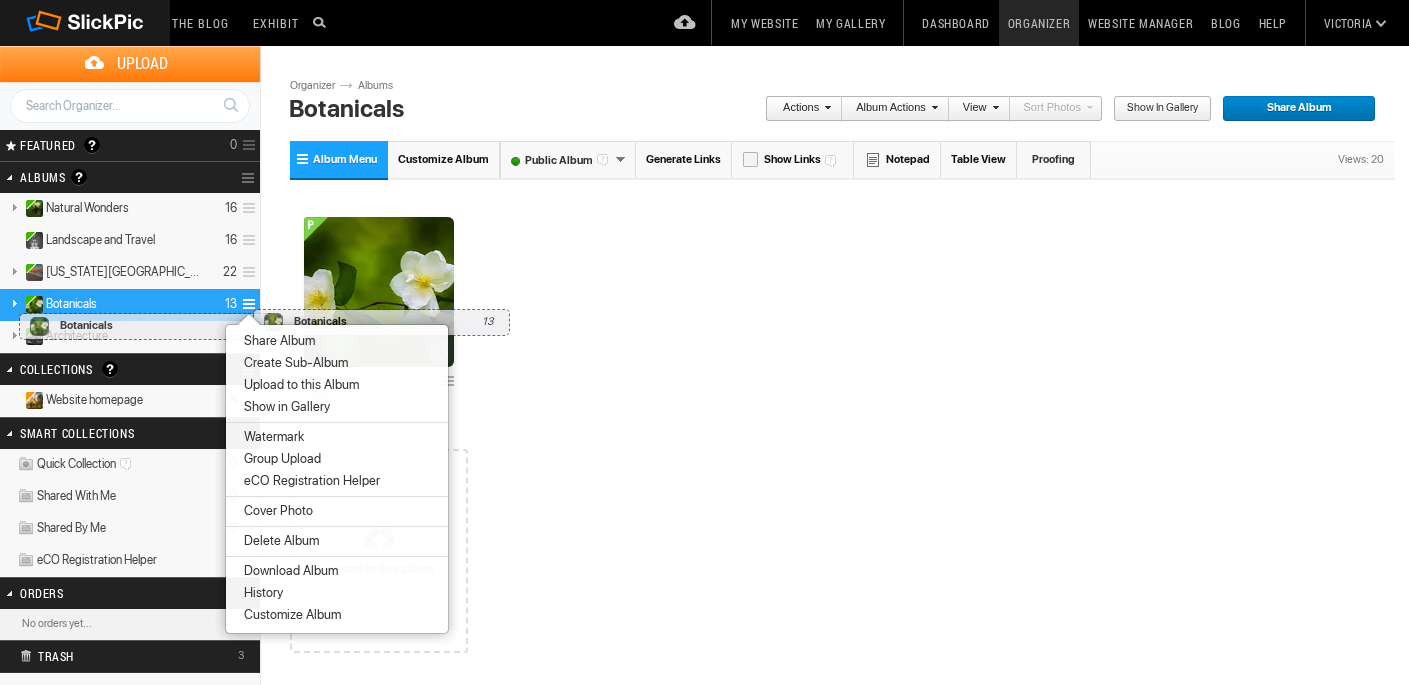 click on "Delete Album" at bounding box center [278, 541] 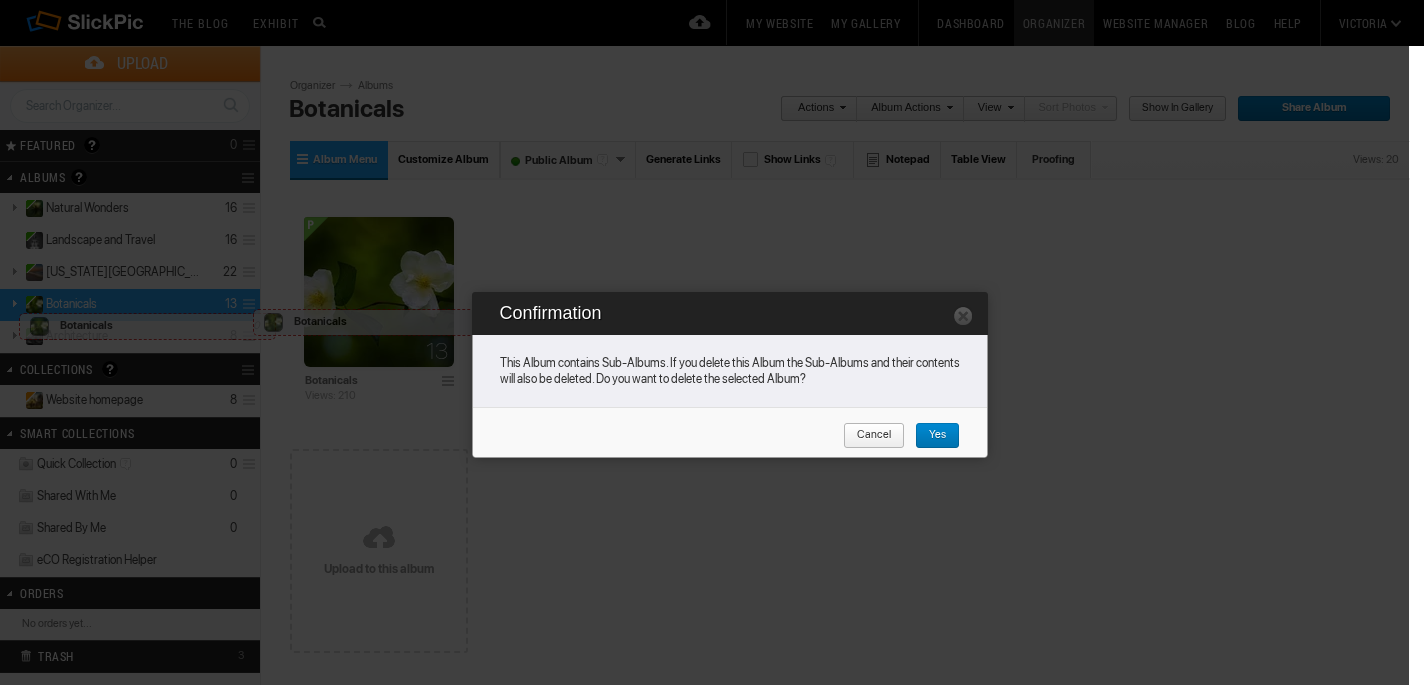 click on "Yes" at bounding box center (937, 436) 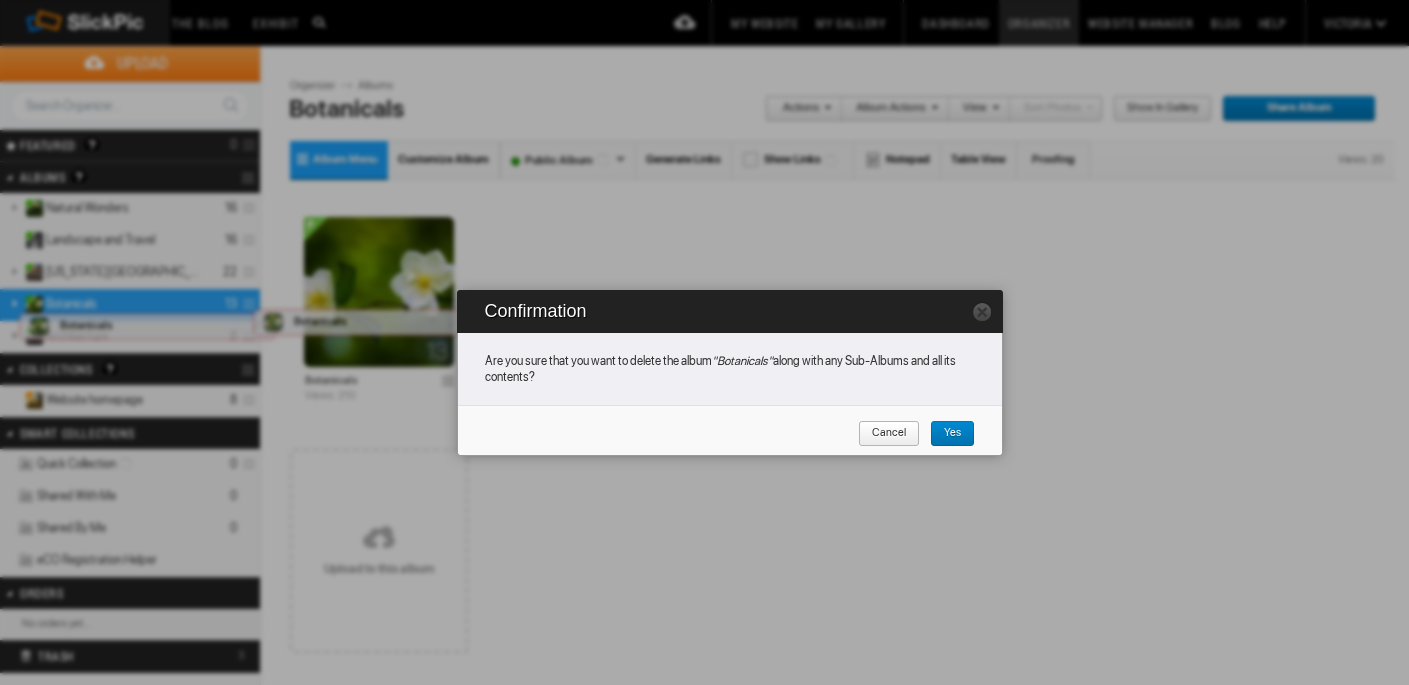 click on "Yes" at bounding box center [945, 434] 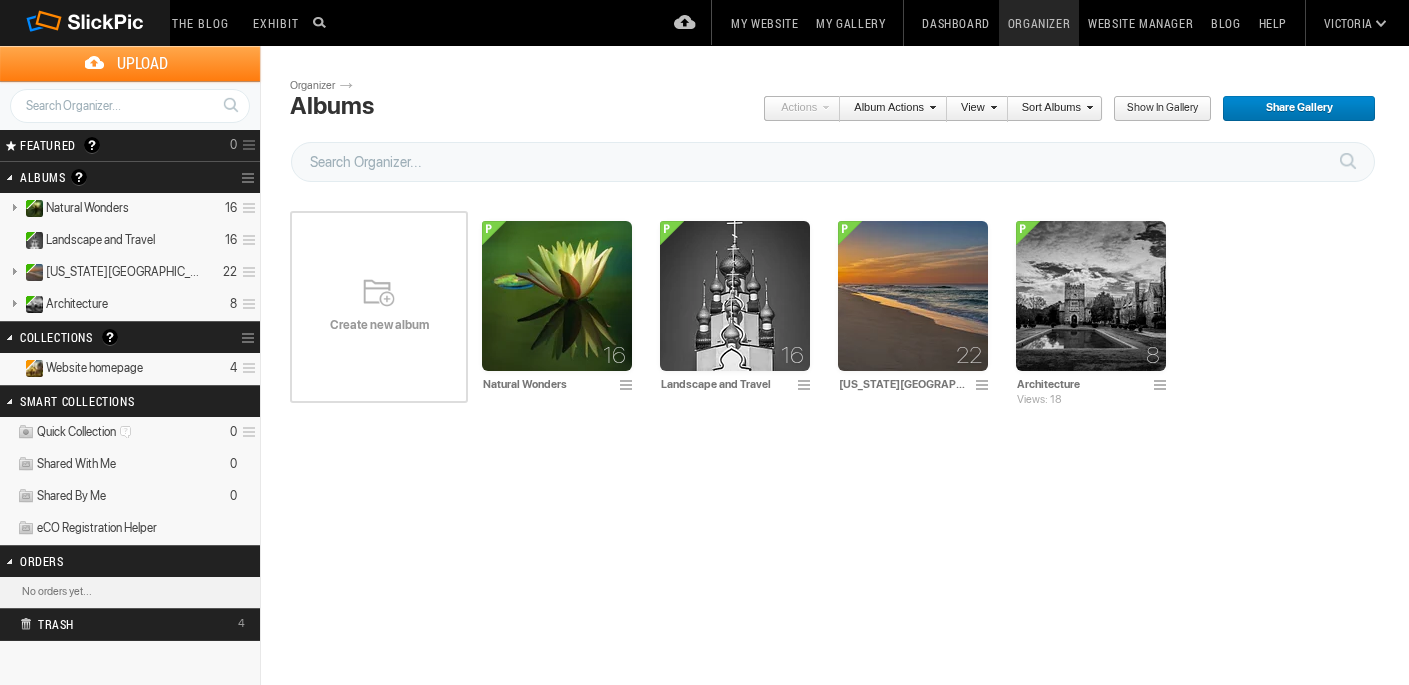 scroll, scrollTop: 0, scrollLeft: 0, axis: both 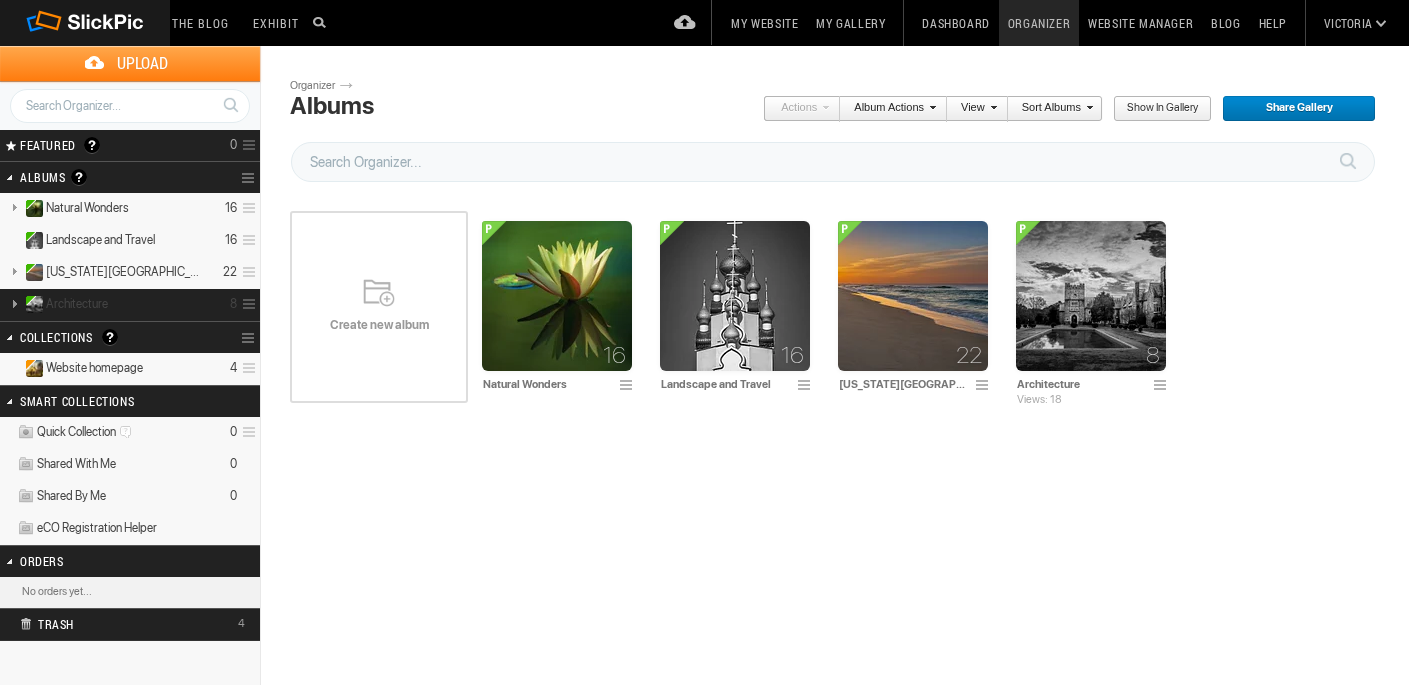 click at bounding box center [246, 304] 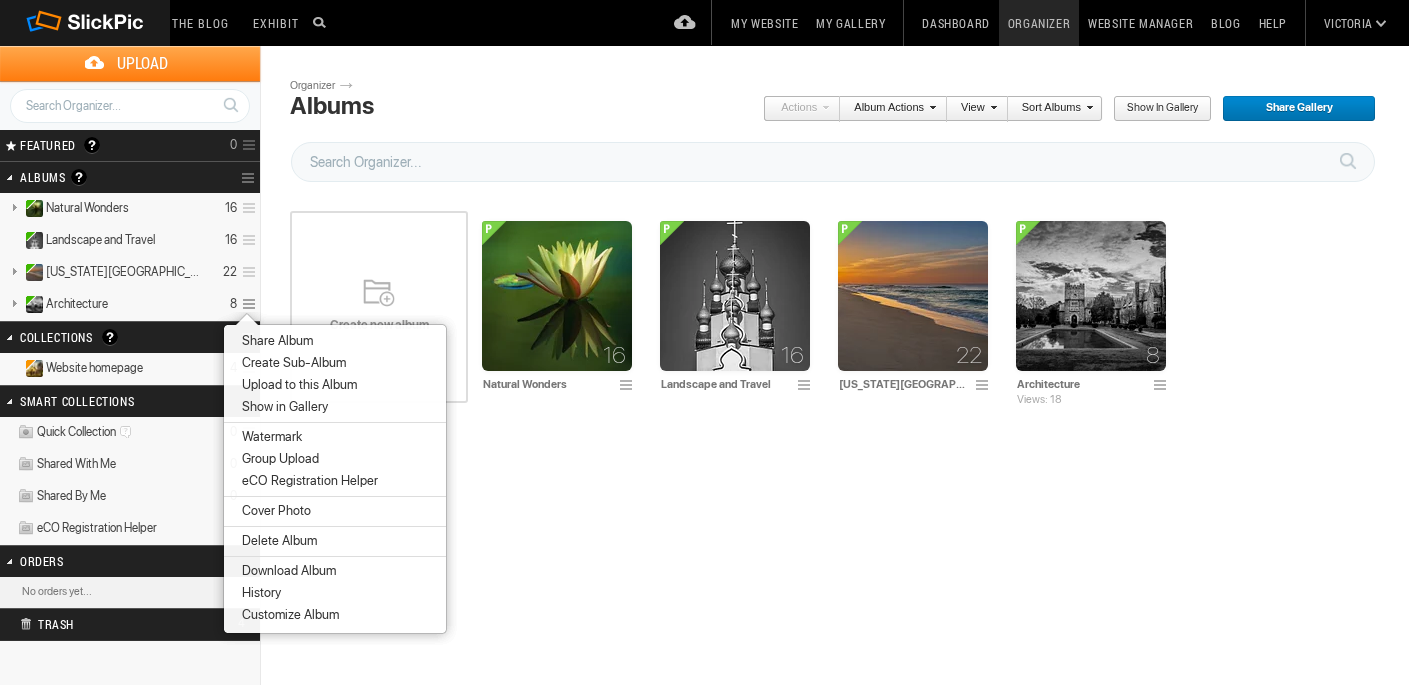 click on "Delete Album" at bounding box center (276, 541) 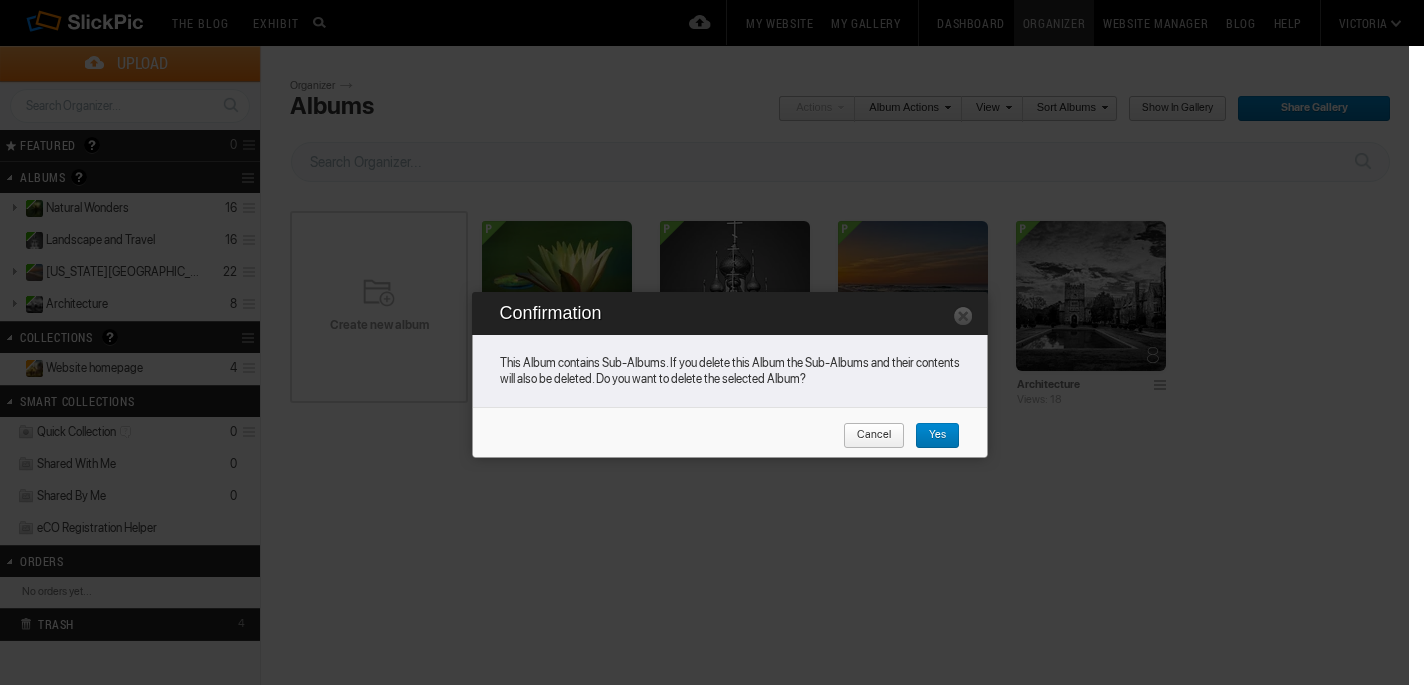 click on "Yes" at bounding box center [937, 436] 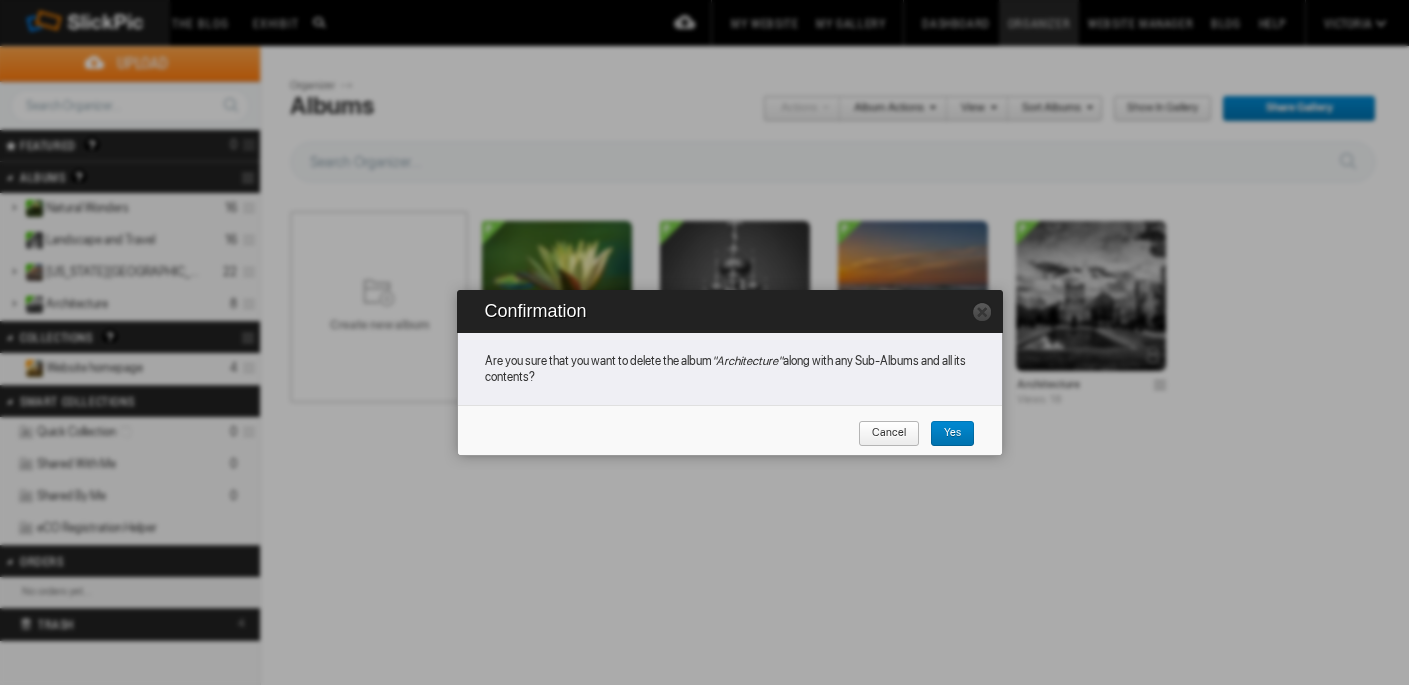 click on "Yes" at bounding box center [945, 434] 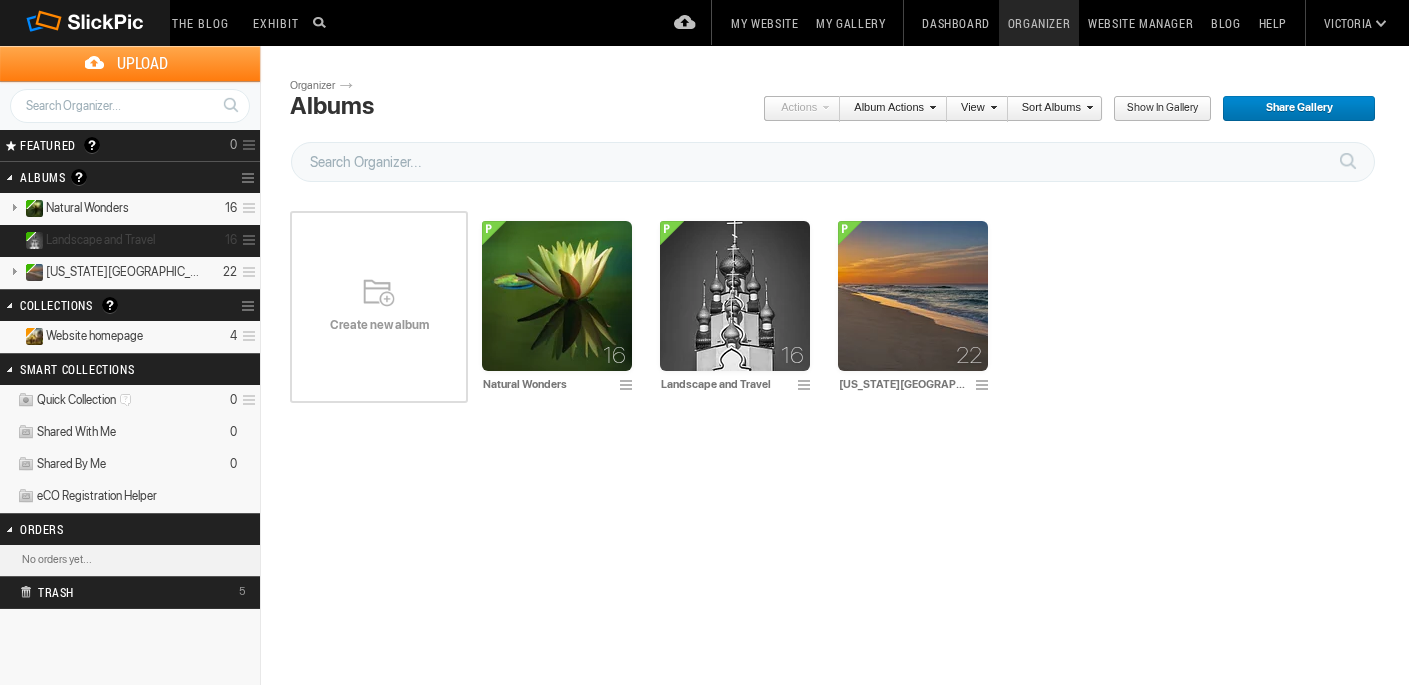 click on "Landscape and Travel" at bounding box center [100, 240] 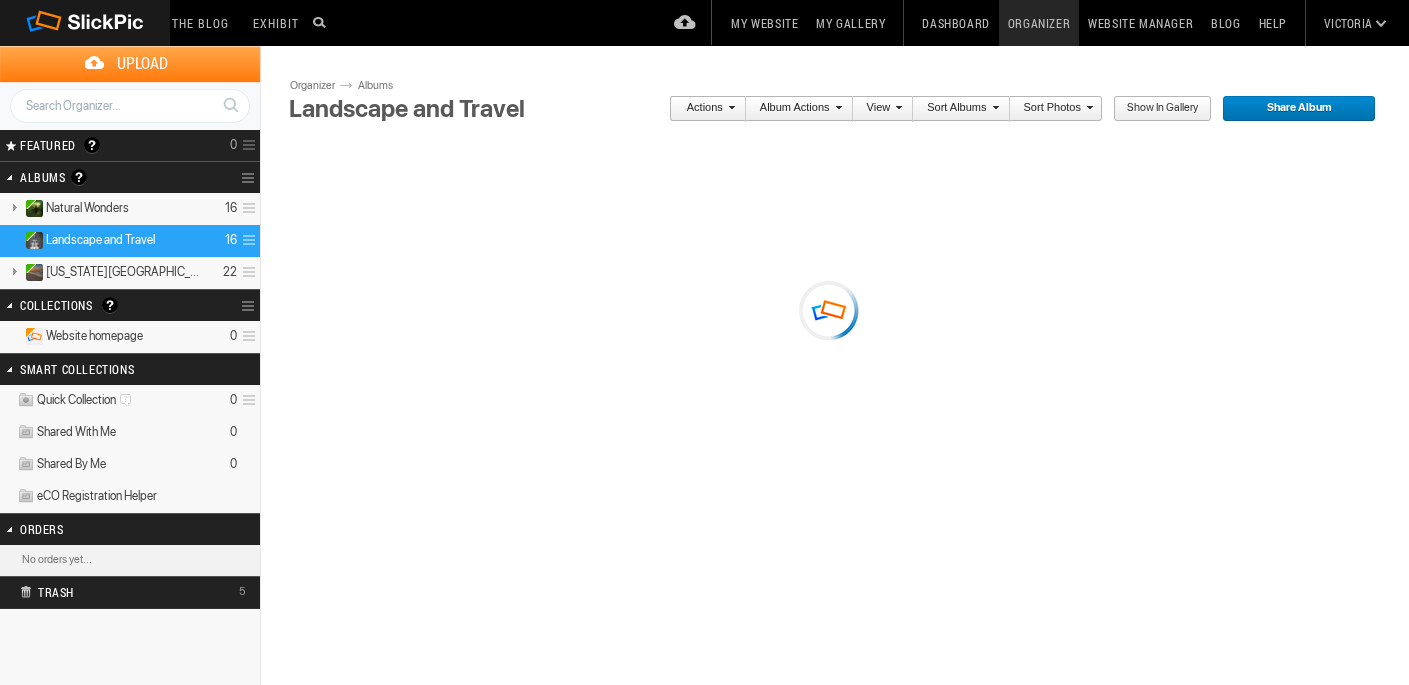 scroll, scrollTop: 0, scrollLeft: 0, axis: both 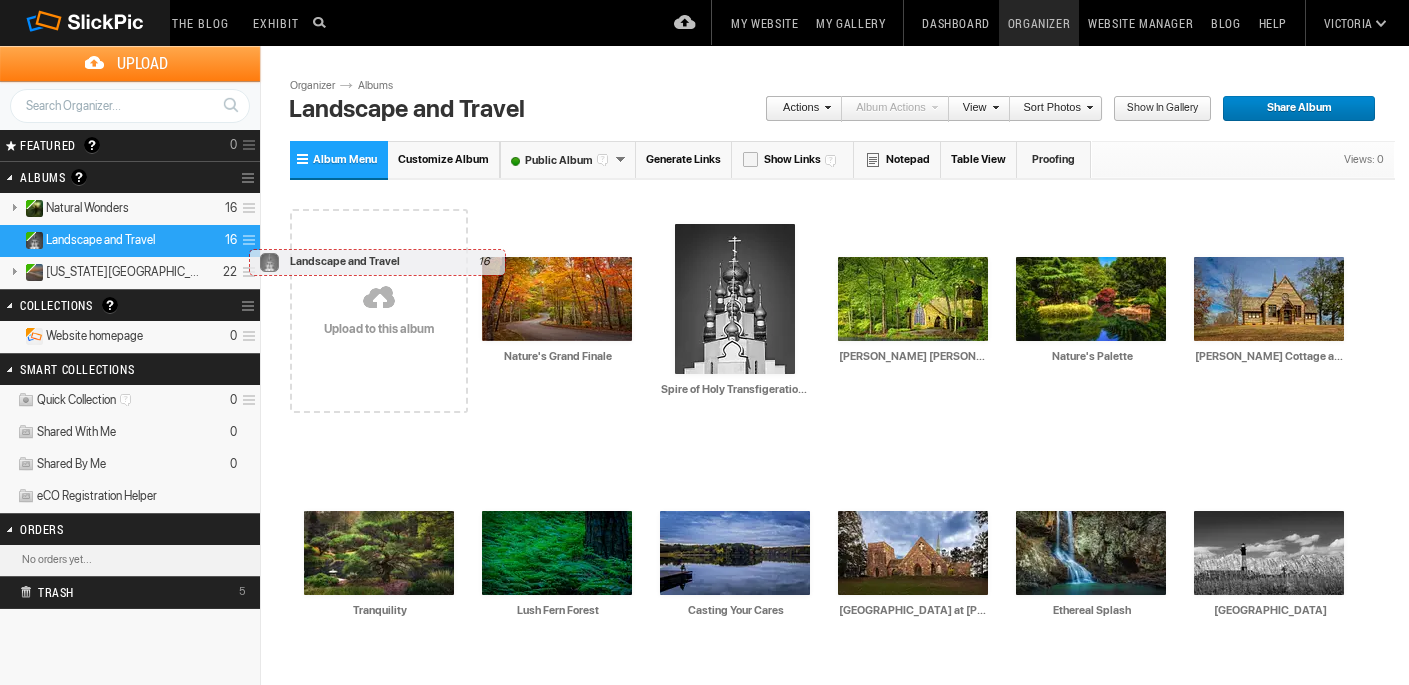 click at bounding box center [246, 240] 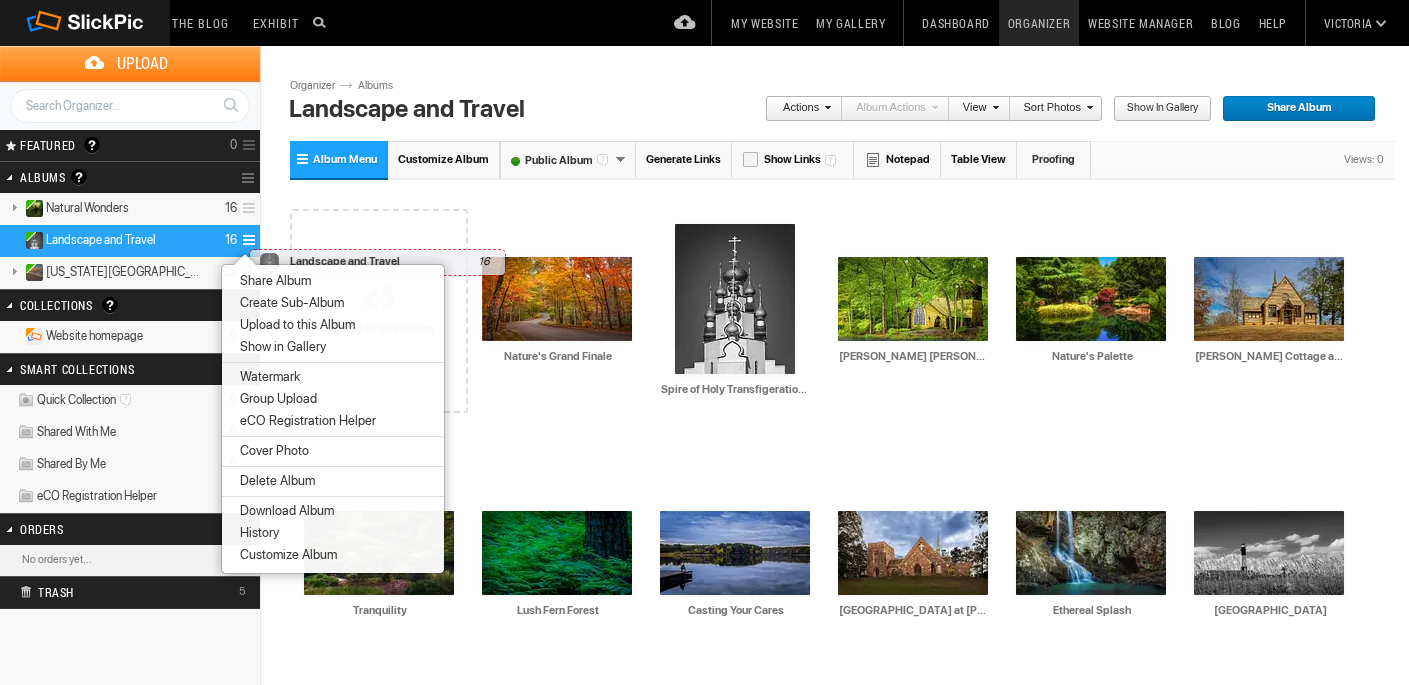 click on "Delete Album" at bounding box center [274, 481] 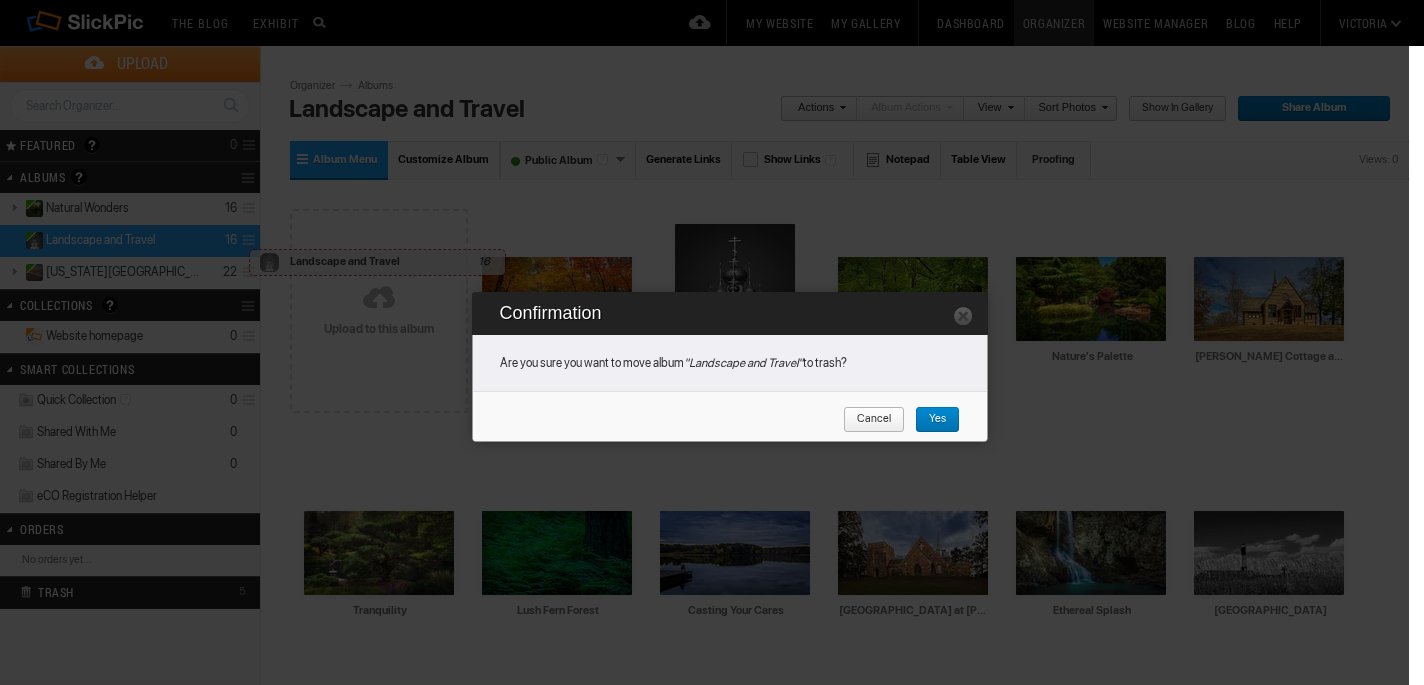 click on "Yes" at bounding box center [930, 420] 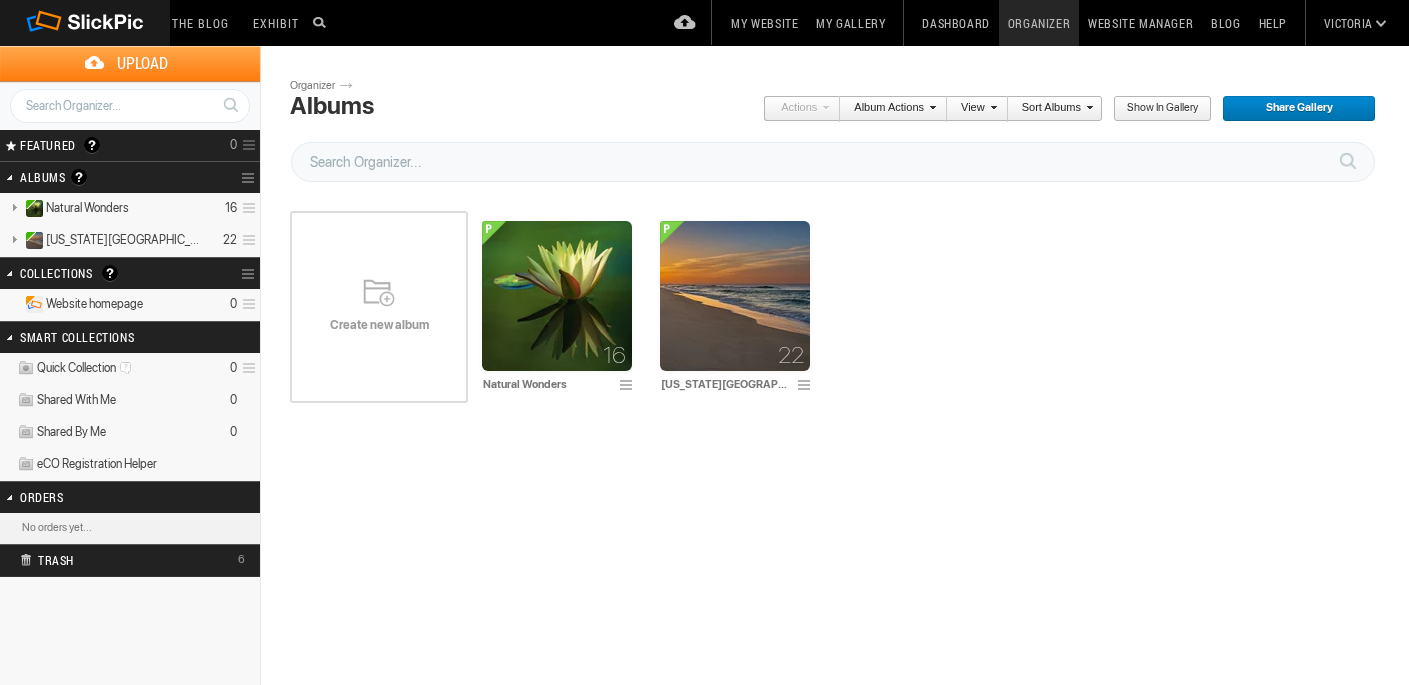 scroll, scrollTop: 0, scrollLeft: 0, axis: both 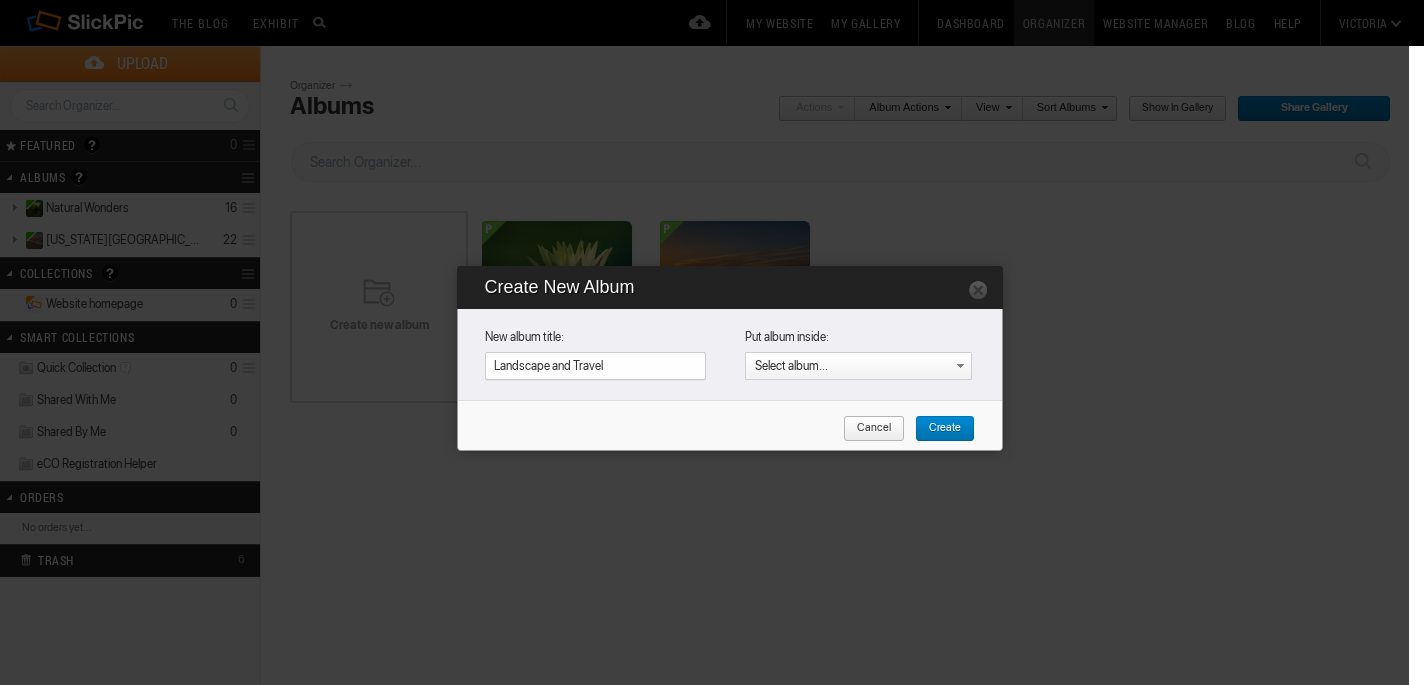 type on "Landscape and Travel" 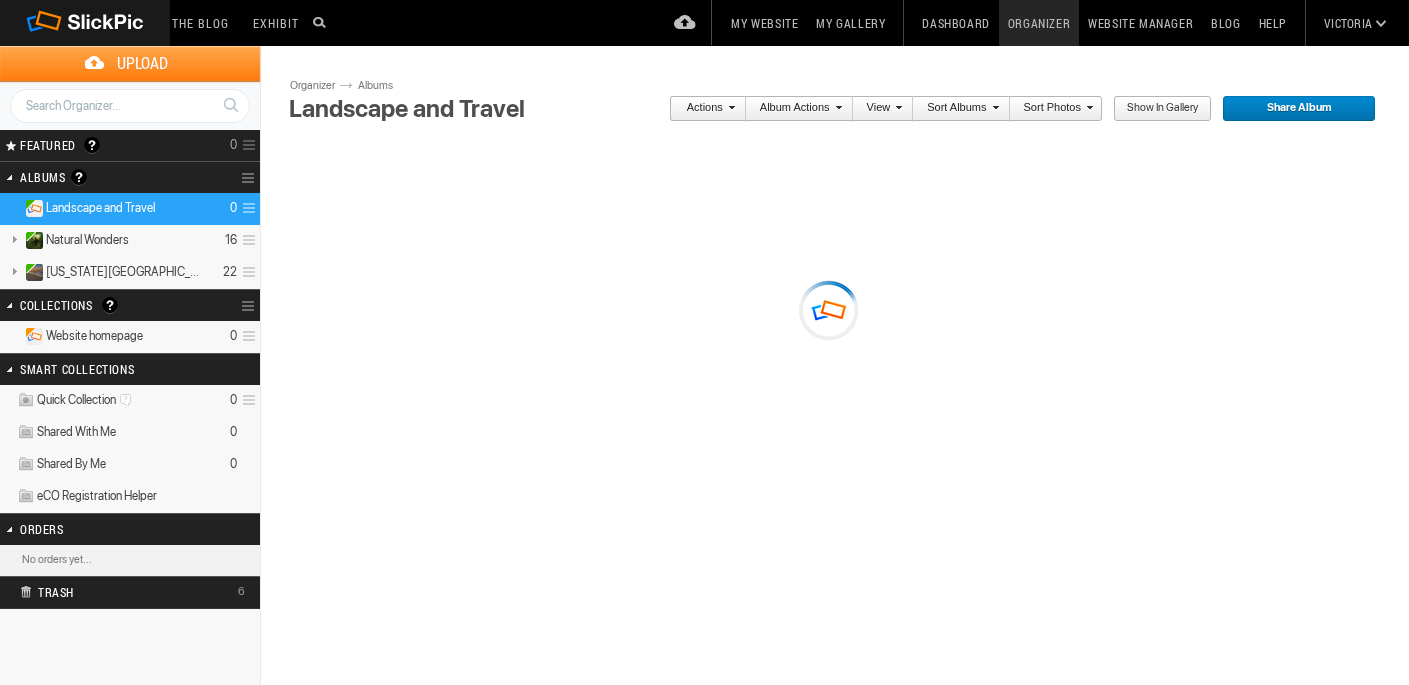 scroll, scrollTop: 0, scrollLeft: 0, axis: both 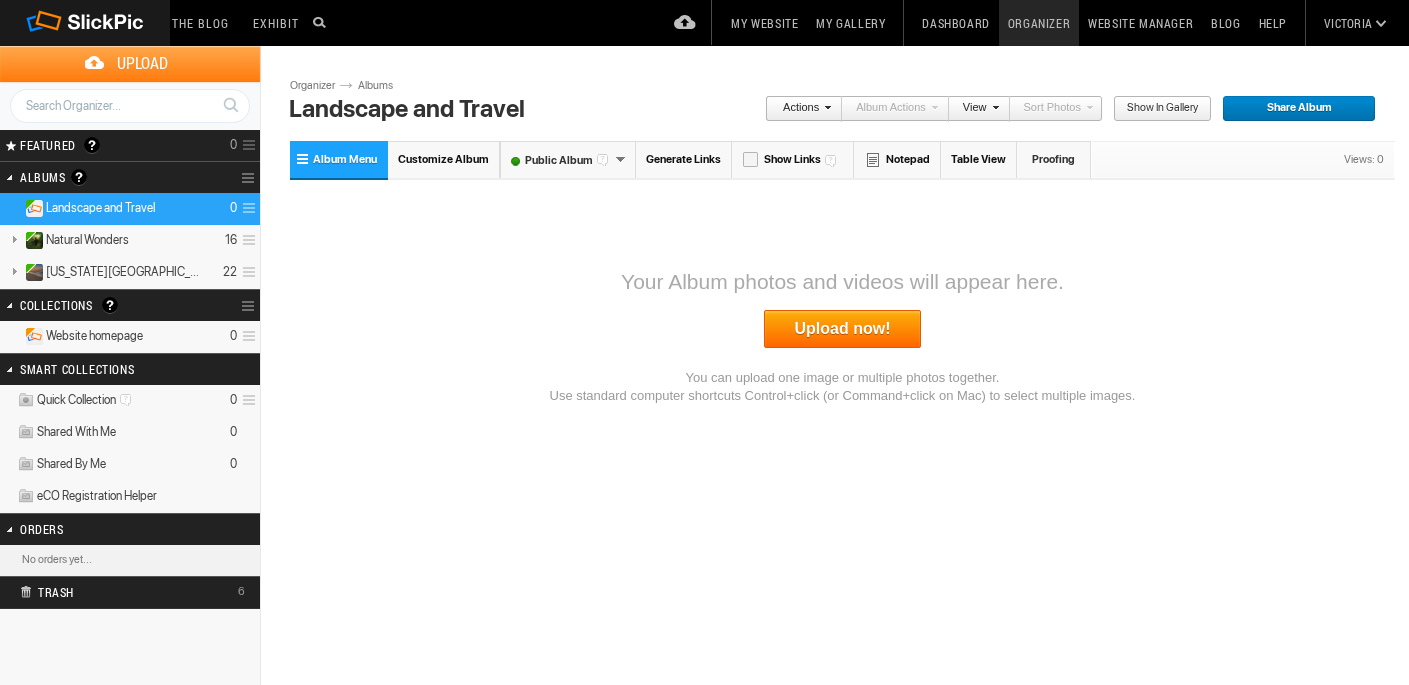 click on "Upload now!" at bounding box center [843, 329] 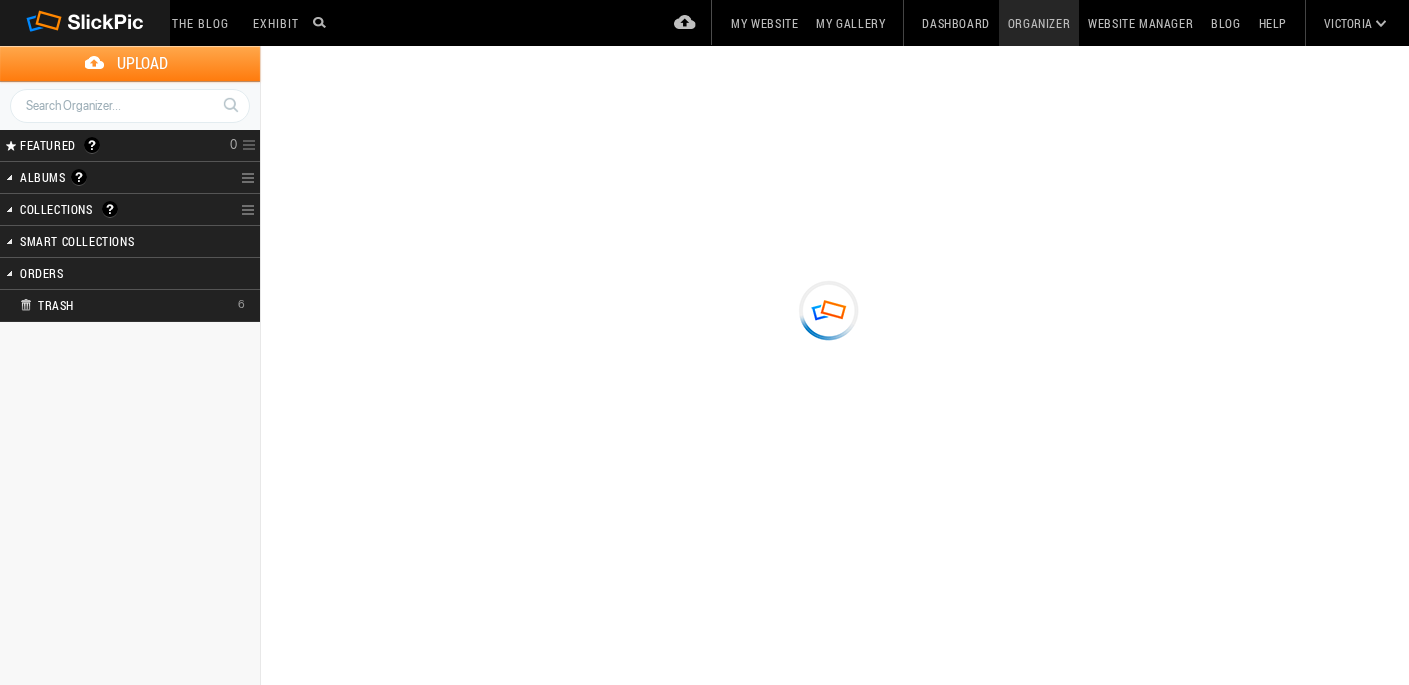 scroll, scrollTop: 0, scrollLeft: 0, axis: both 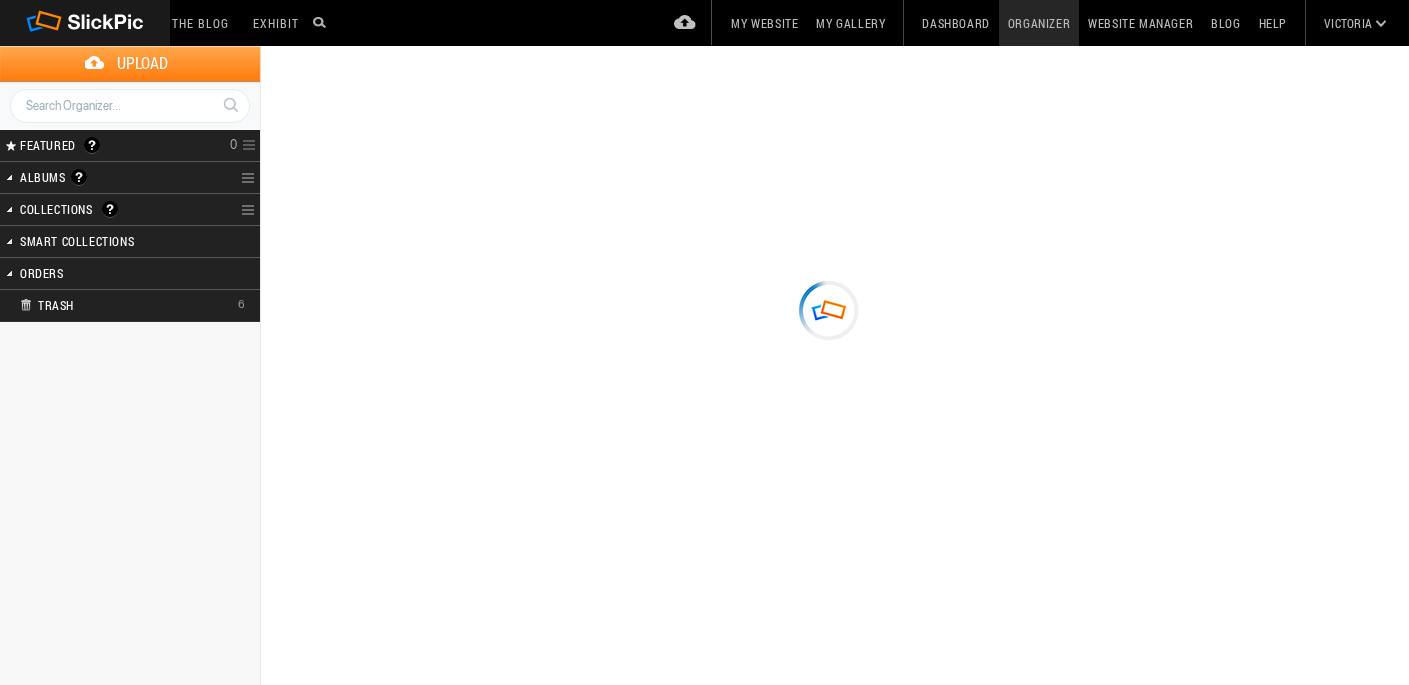 type on "Landscape and Travel" 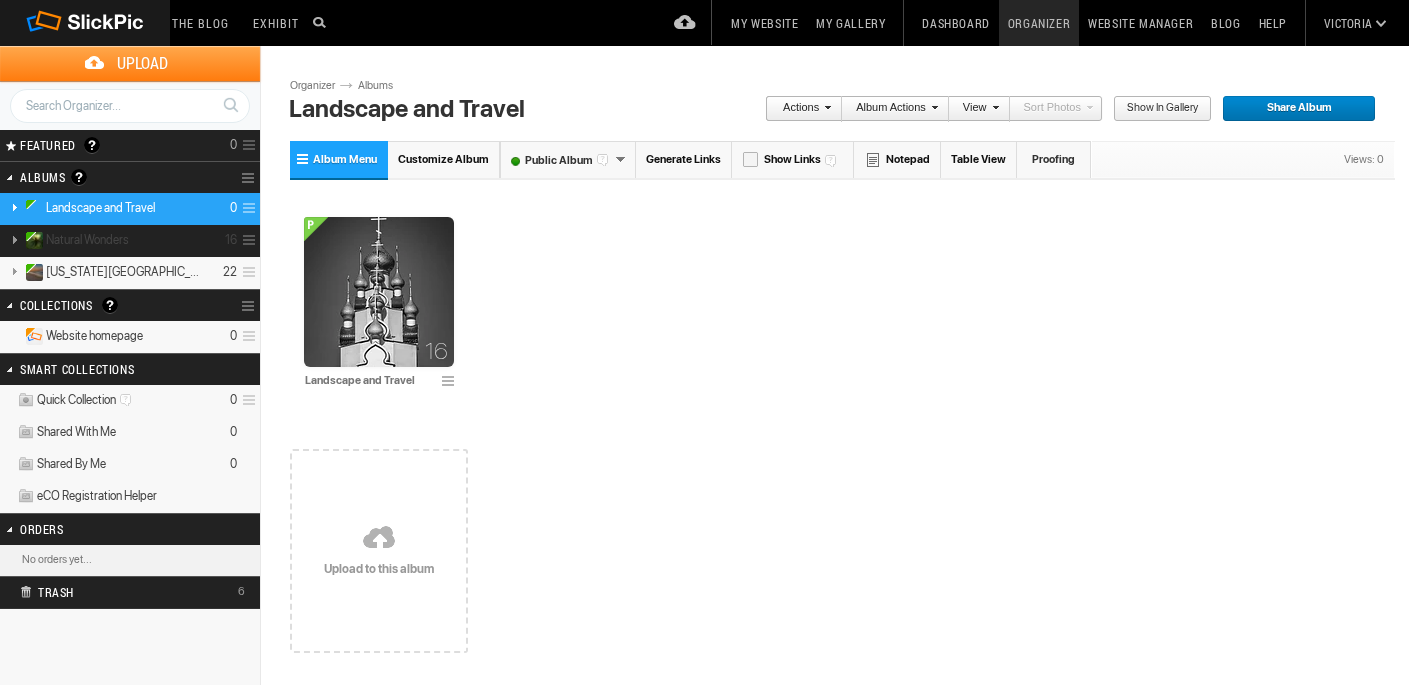 click on "Natural Wonders" at bounding box center [87, 240] 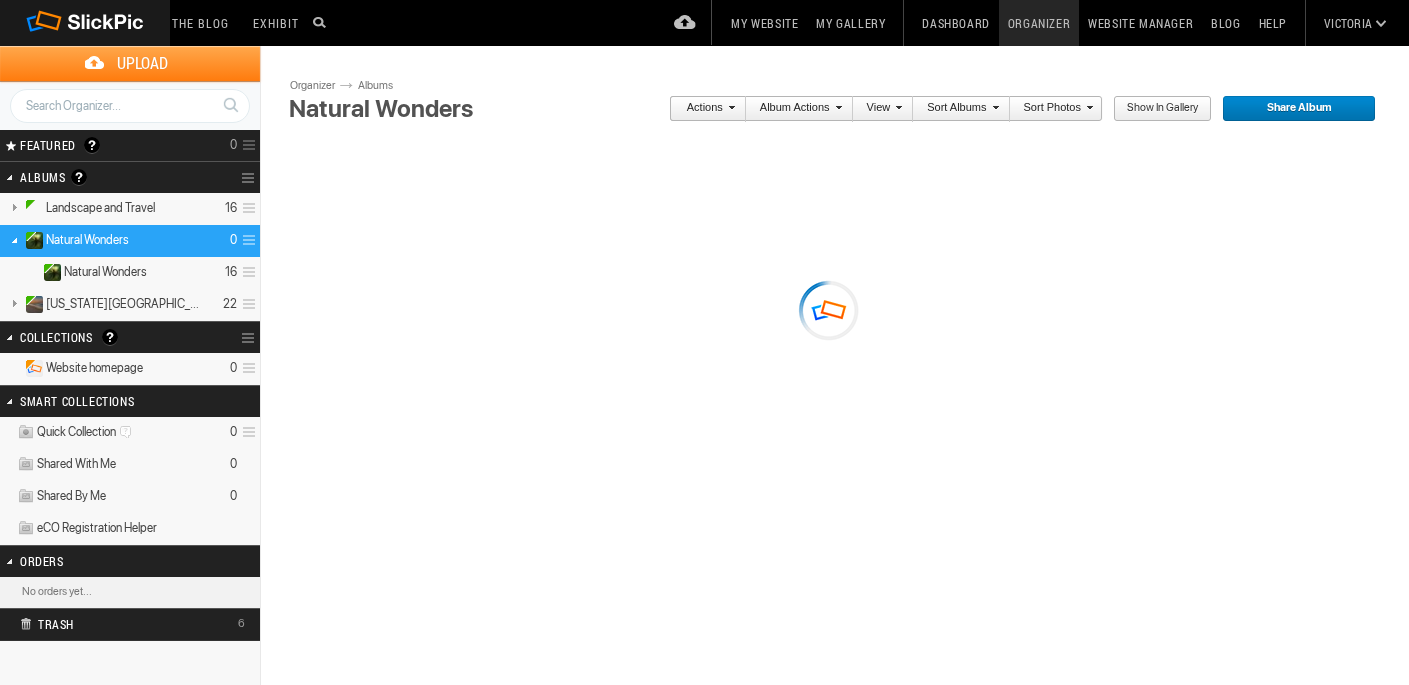 scroll, scrollTop: 0, scrollLeft: 0, axis: both 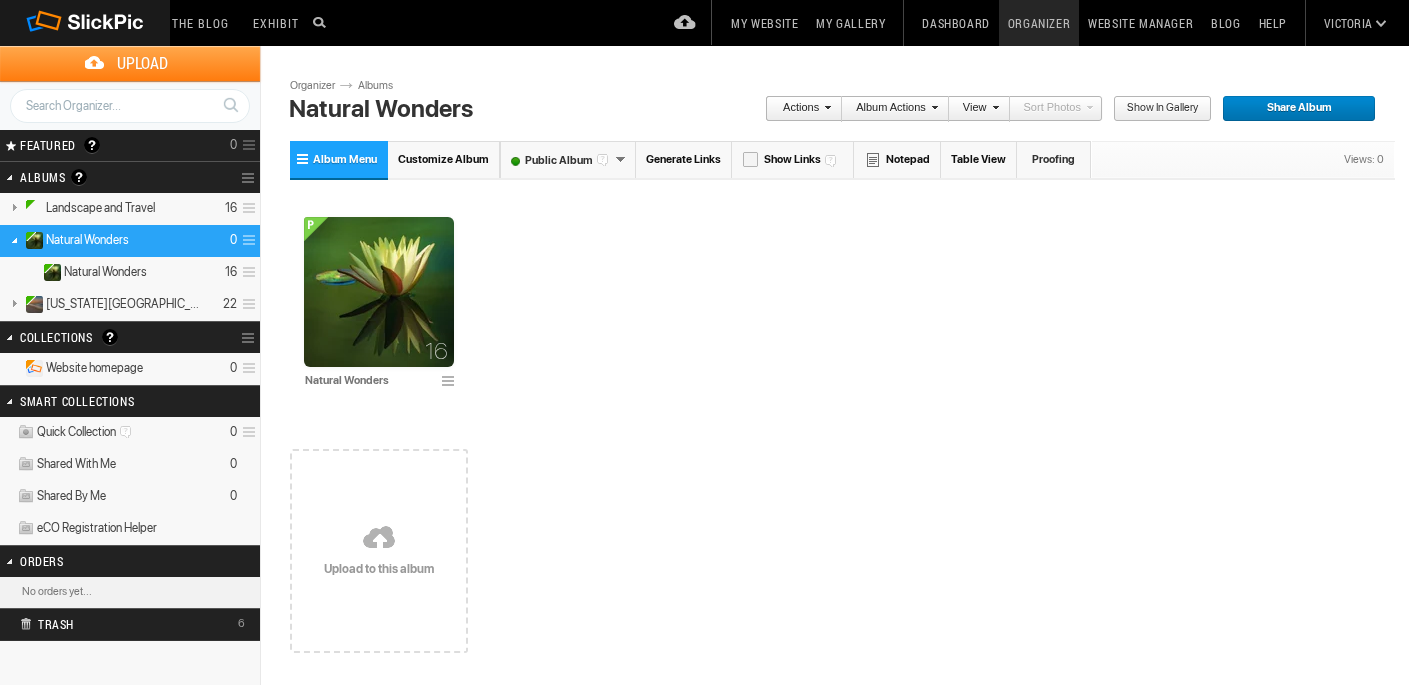 click at bounding box center [14, 239] 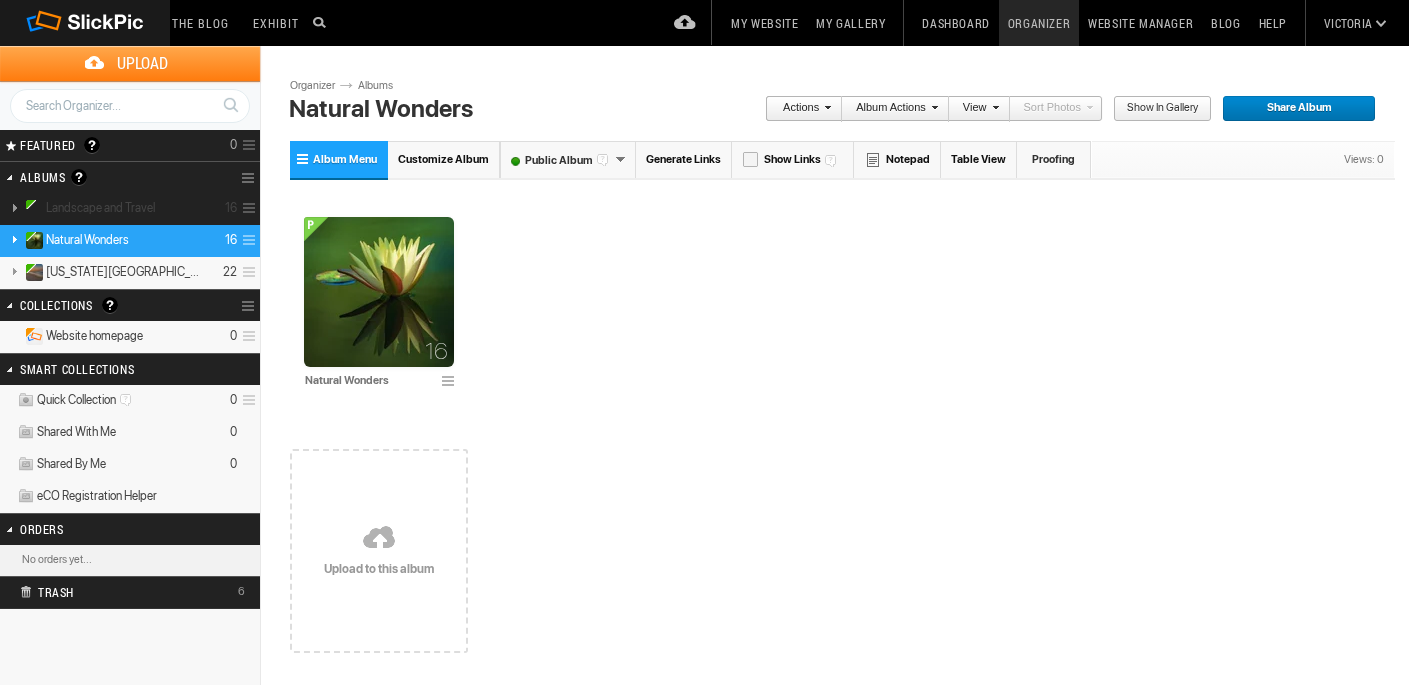 click on "Landscape and Travel" at bounding box center [100, 208] 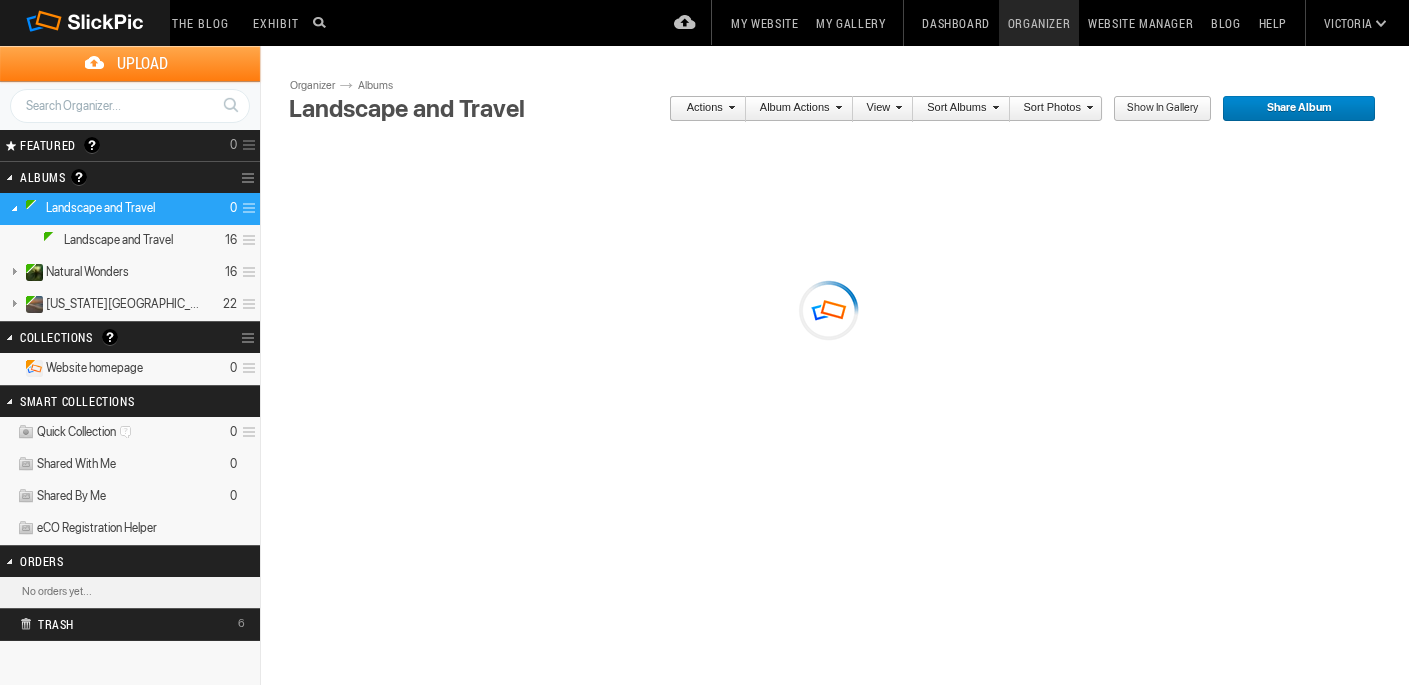 scroll, scrollTop: 0, scrollLeft: 0, axis: both 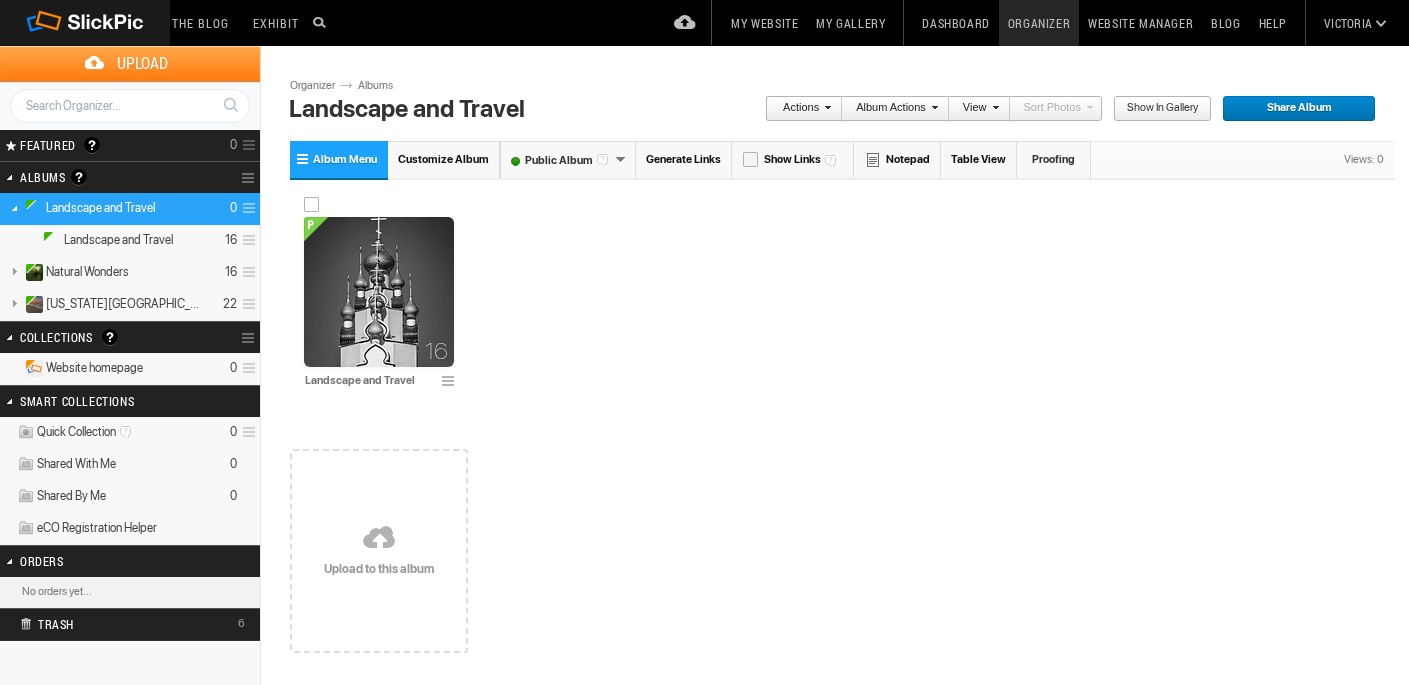 click at bounding box center [379, 292] 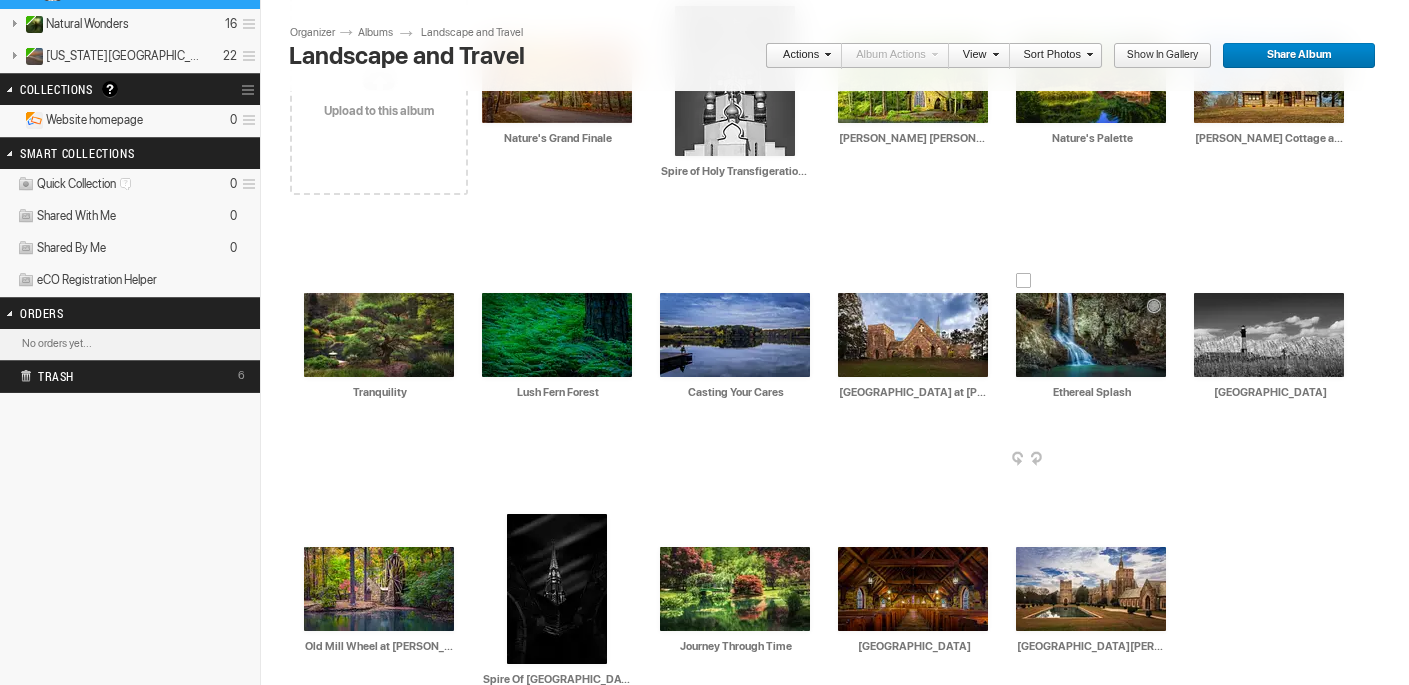 scroll, scrollTop: 356, scrollLeft: 0, axis: vertical 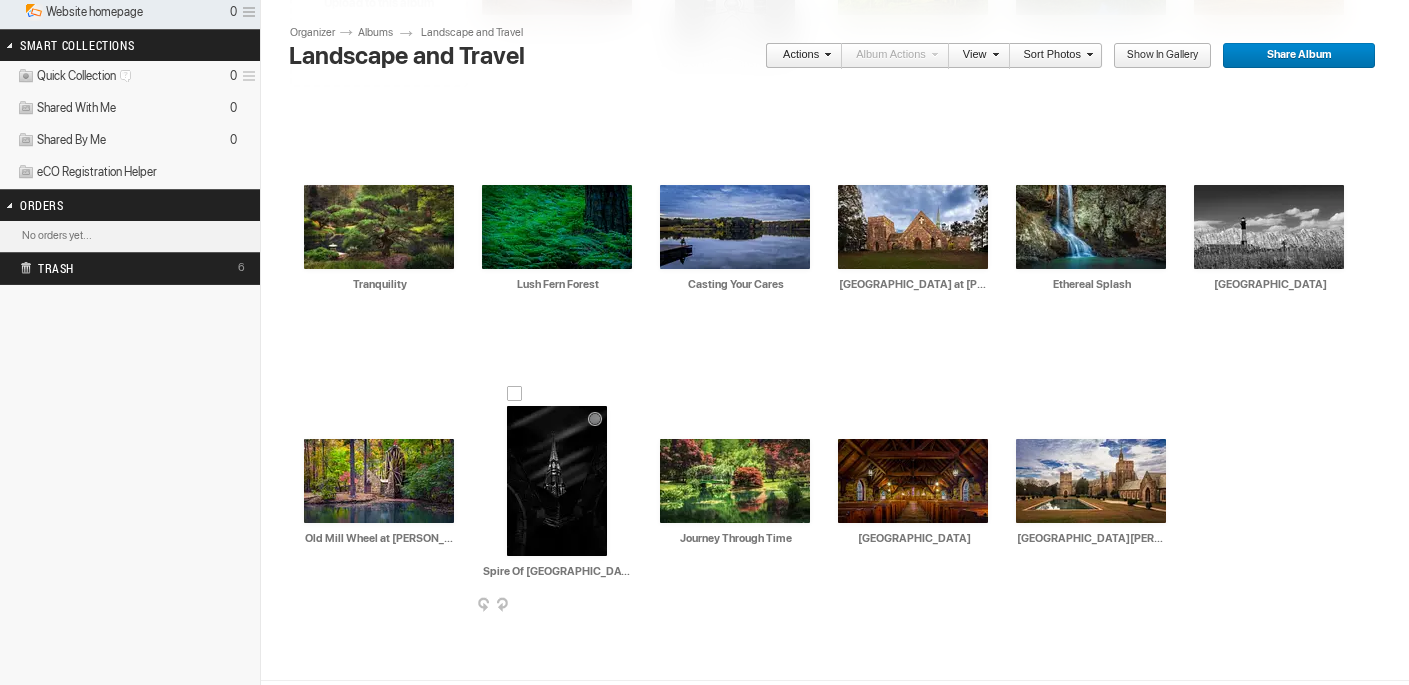 click at bounding box center [557, 481] 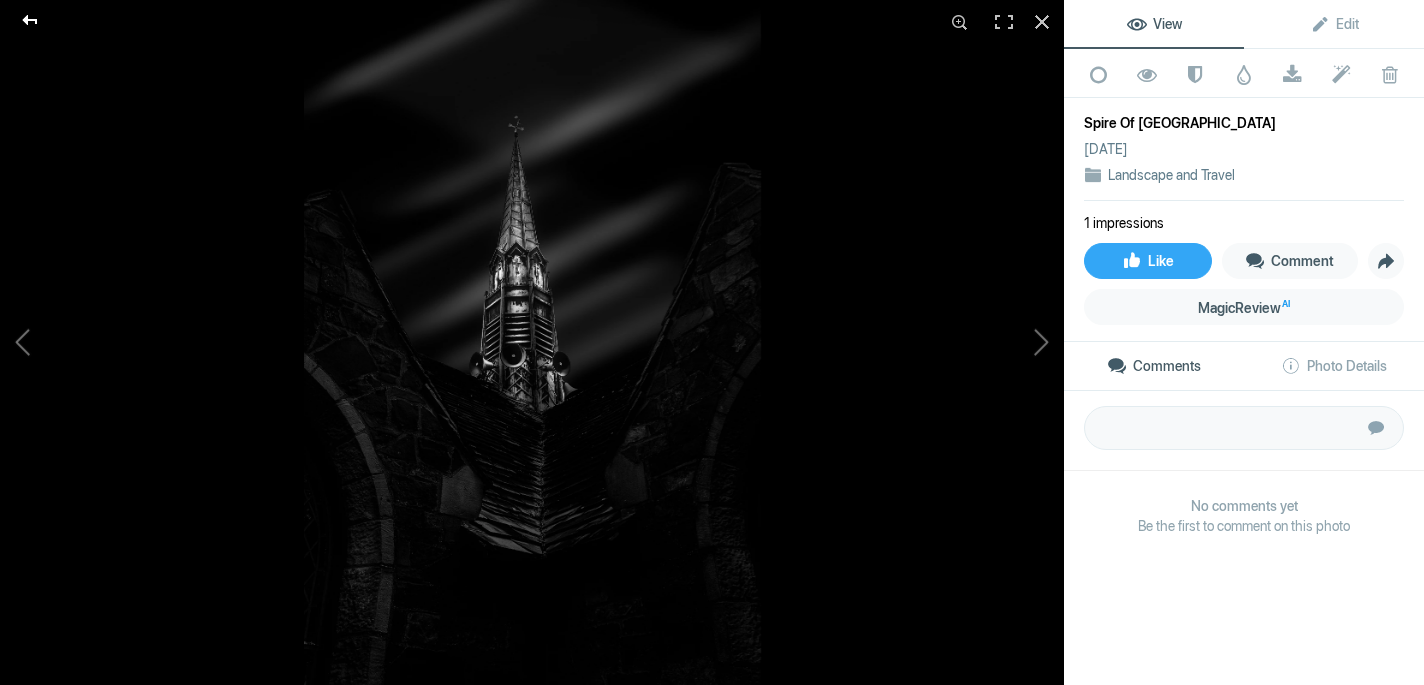 click 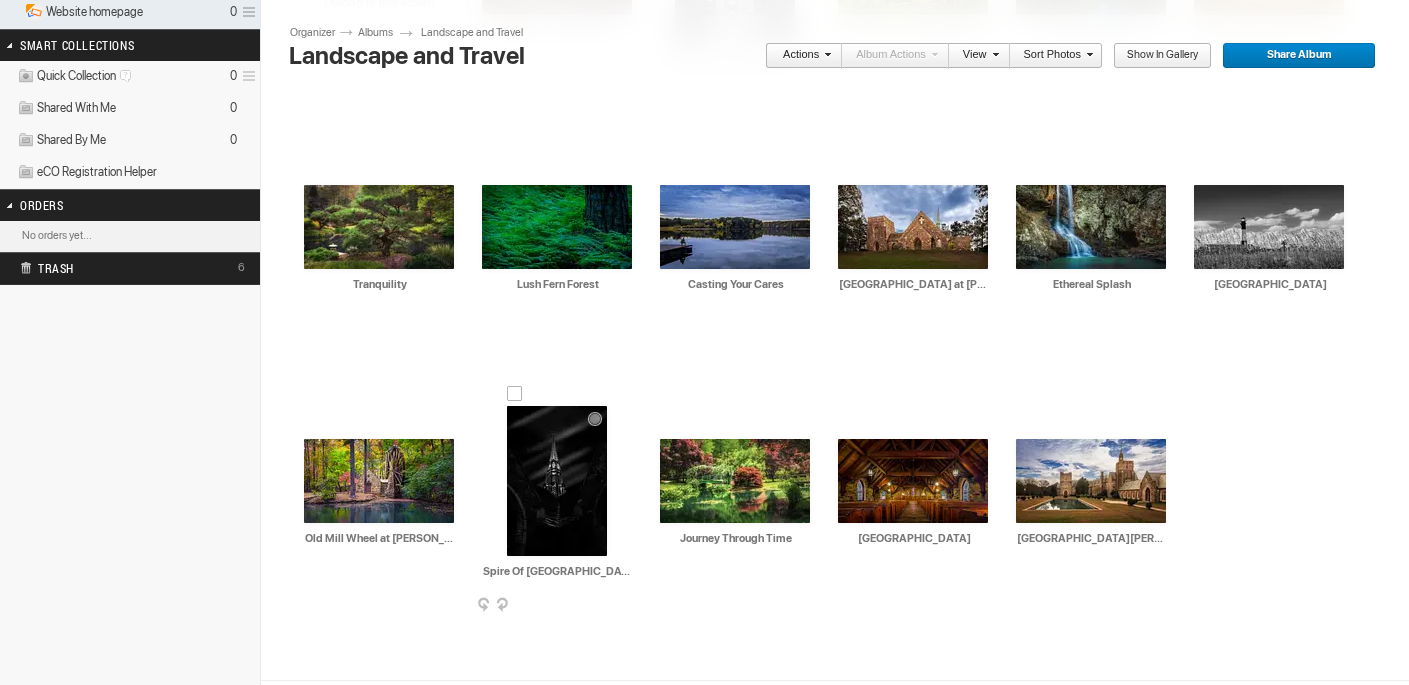click on "AI Spire Of Frost Chapel
HTML:
Direct:
Forum:
Photo ID:
22743387
More..." at bounding box center [557, 481] 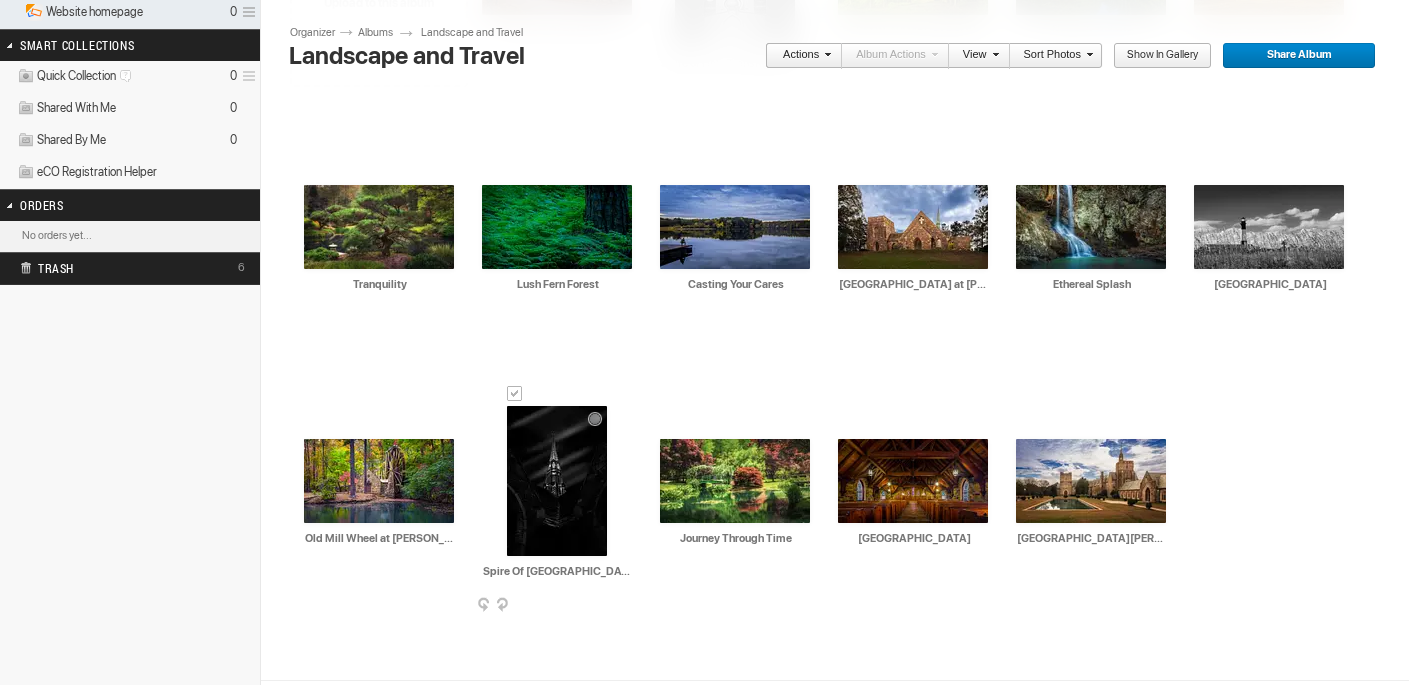 click at bounding box center (630, 606) 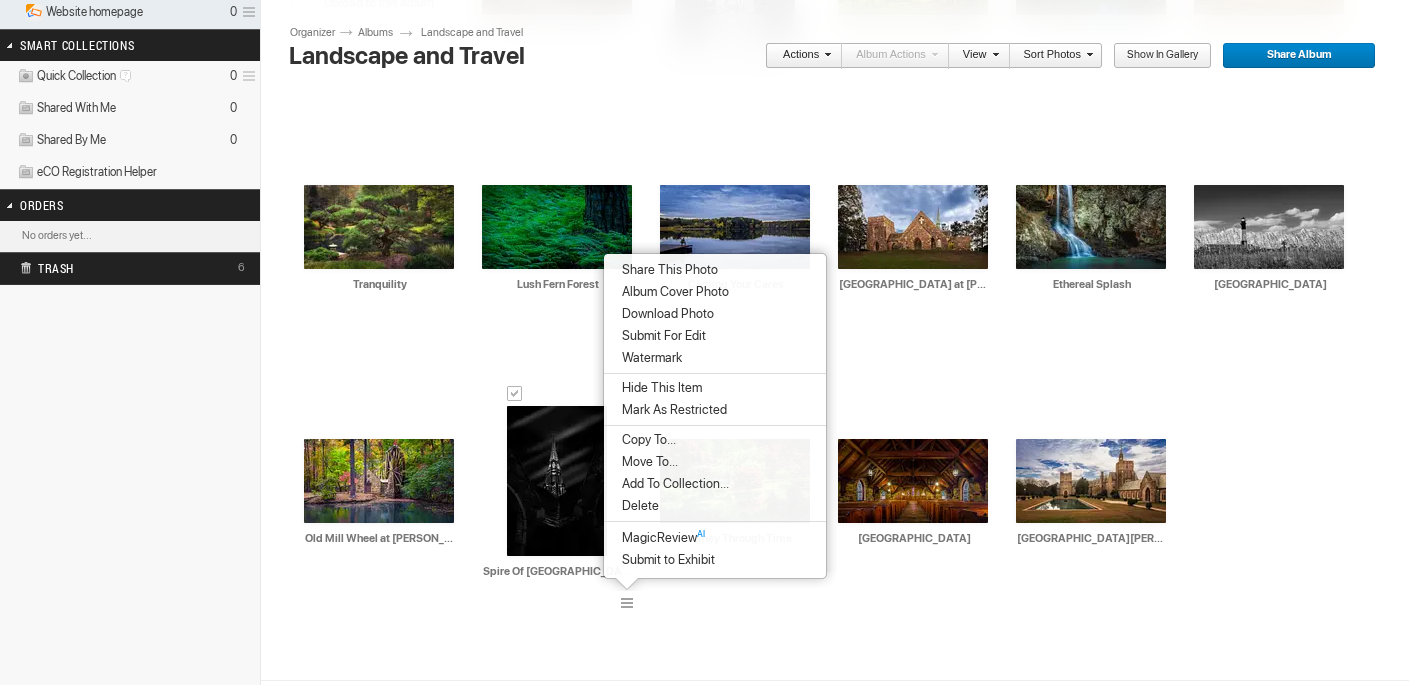 click on "Album Cover Photo" at bounding box center (672, 292) 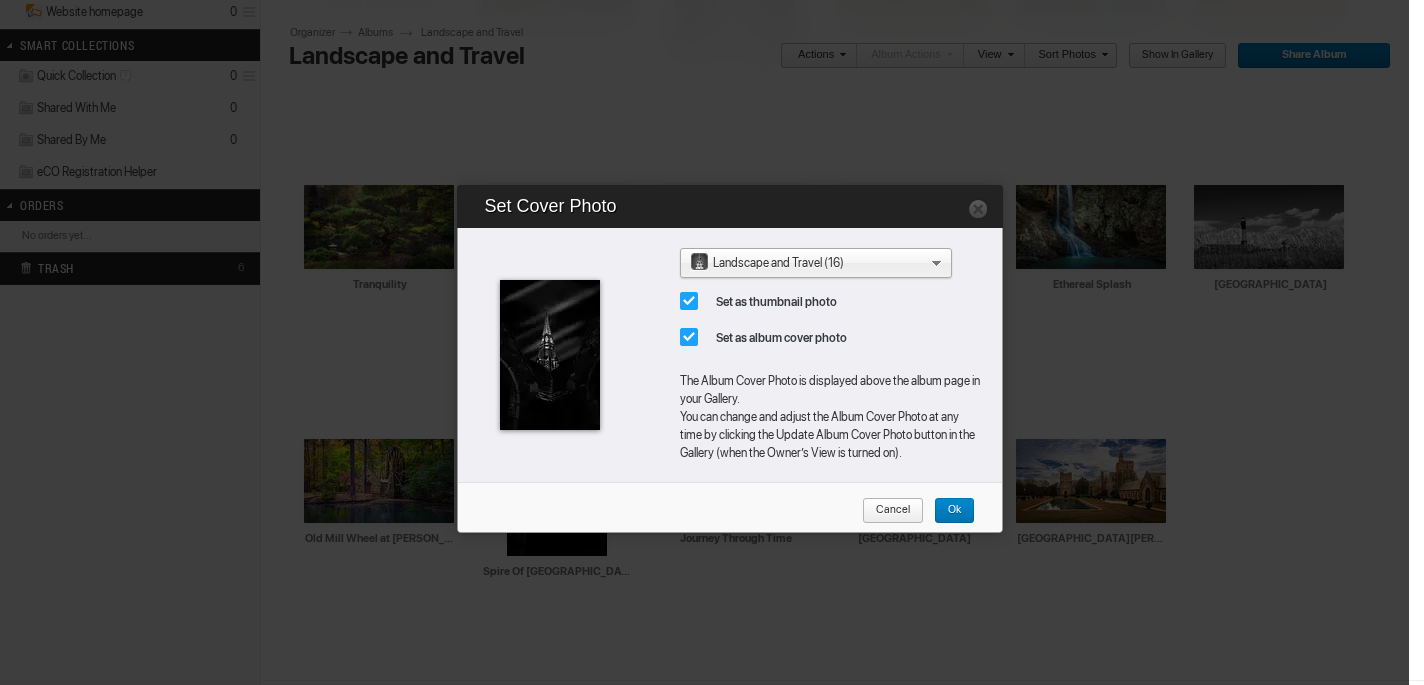 click on "Ok" at bounding box center [947, 511] 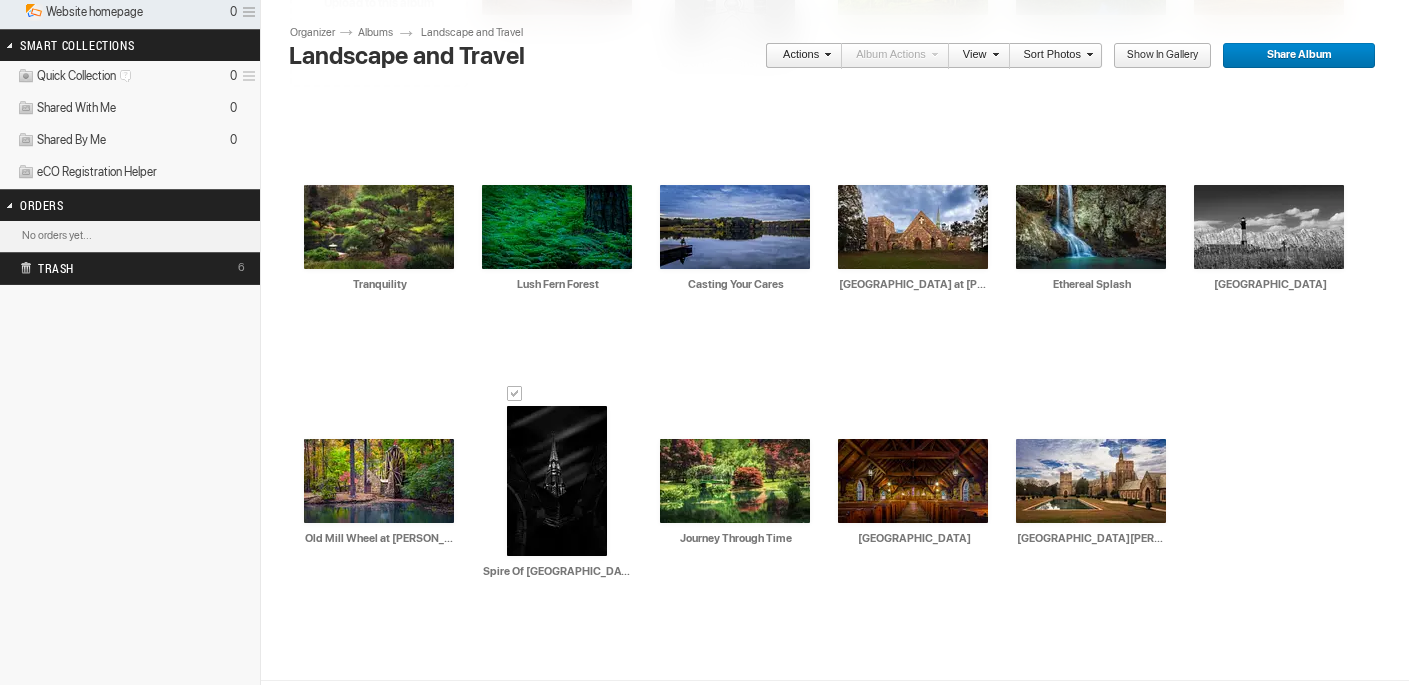 click on "Albums" at bounding box center (383, 33) 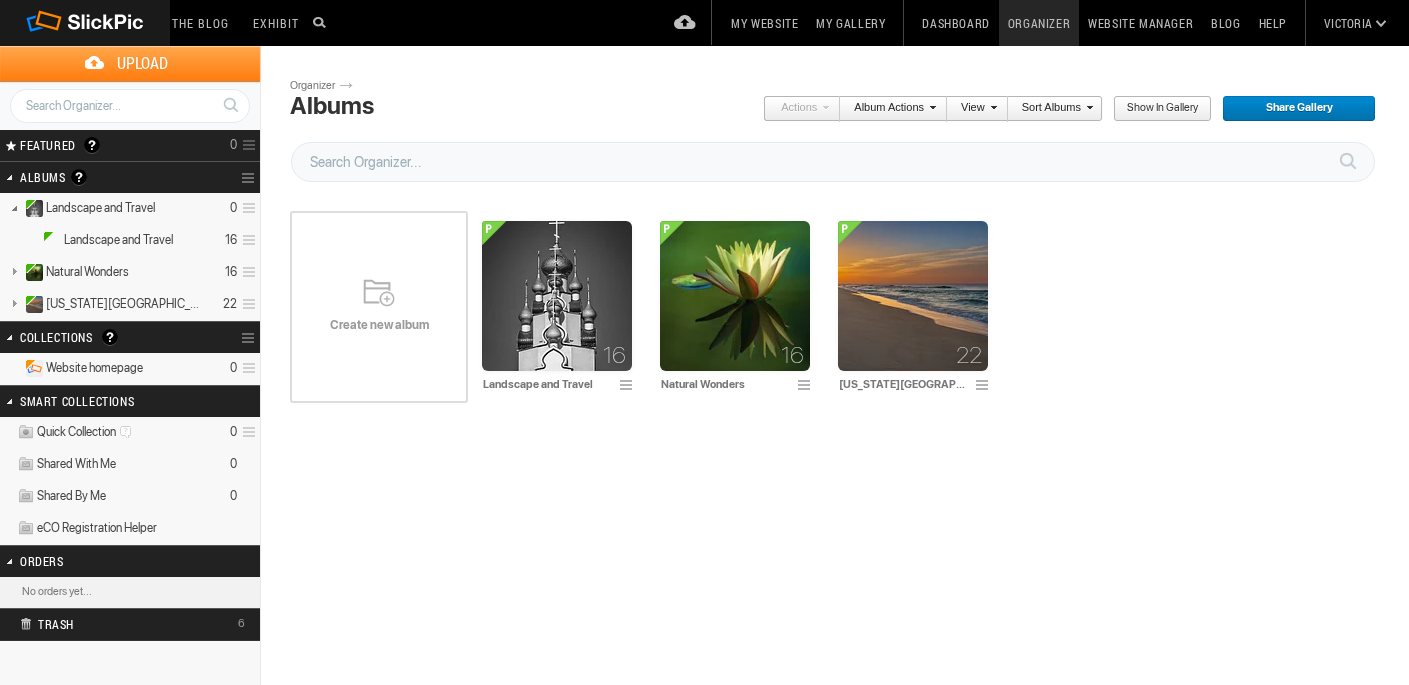 scroll, scrollTop: 0, scrollLeft: 0, axis: both 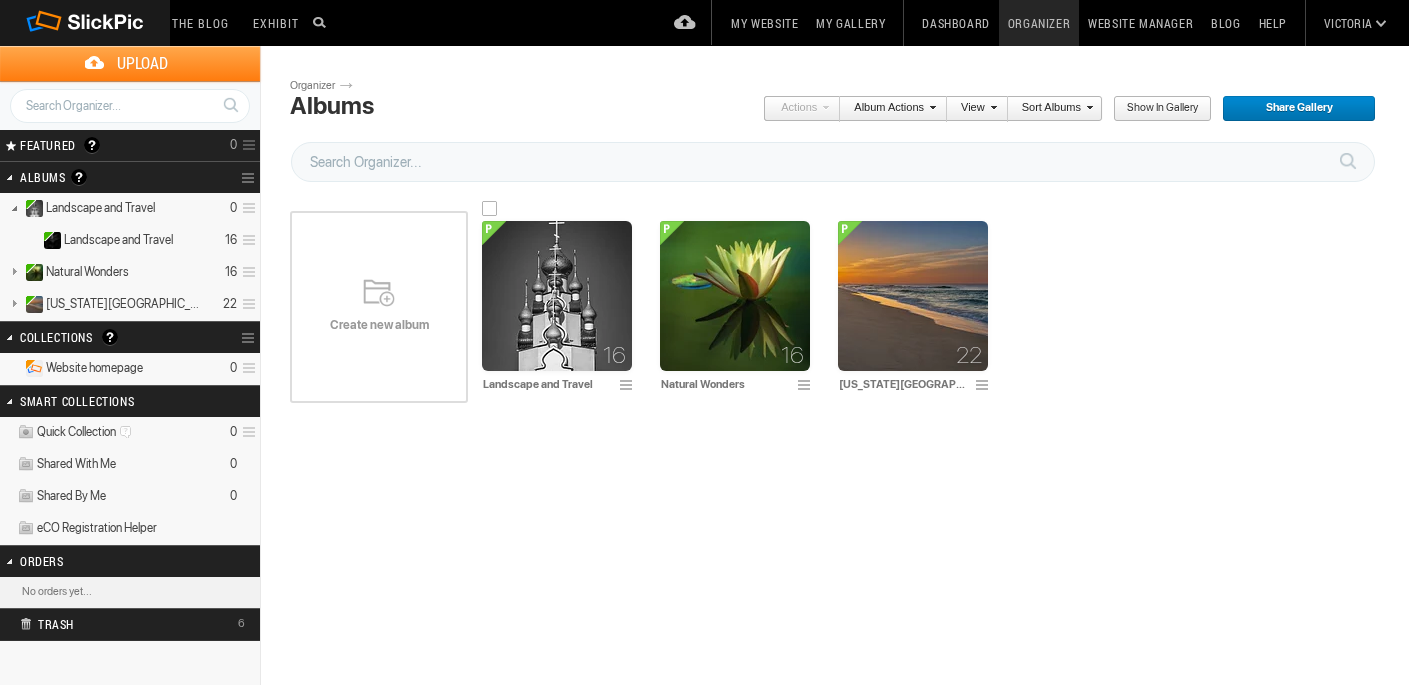 click at bounding box center (629, 386) 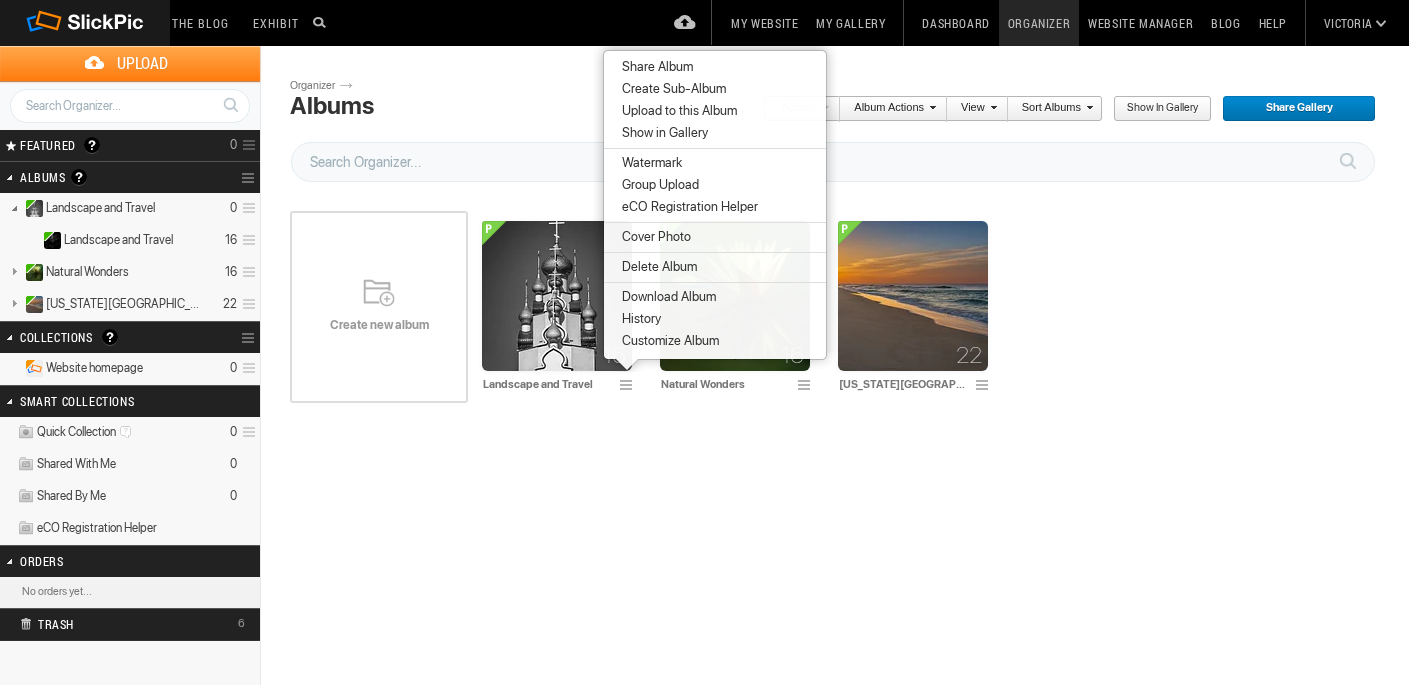 click on "Cover Photo" at bounding box center (653, 237) 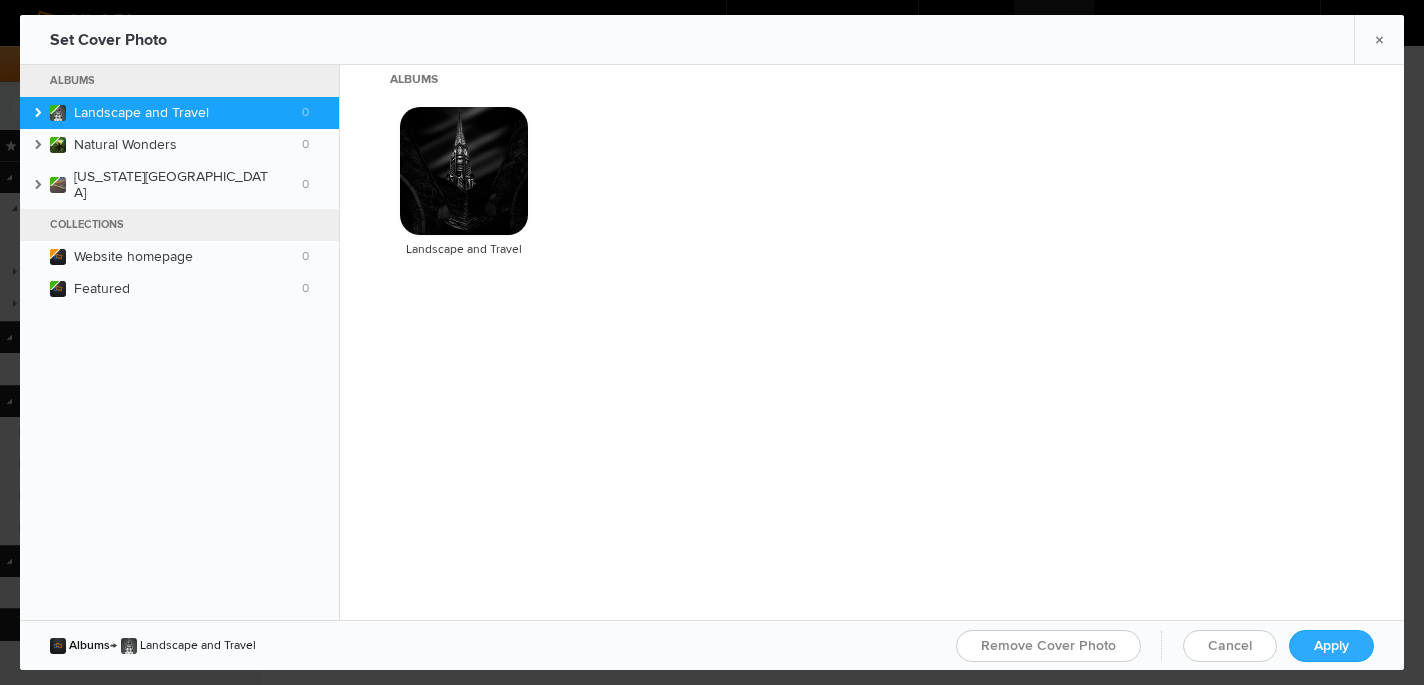 click on "Apply" 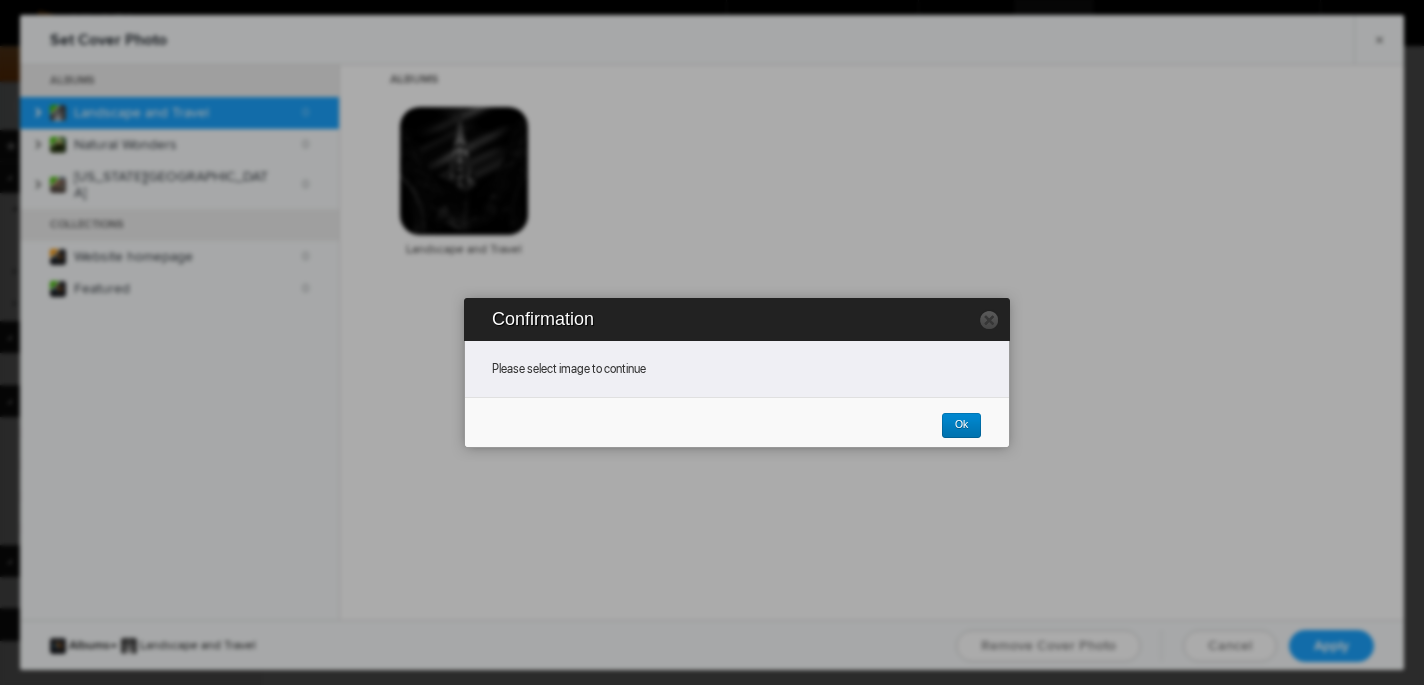 click on "Ok" at bounding box center (954, 426) 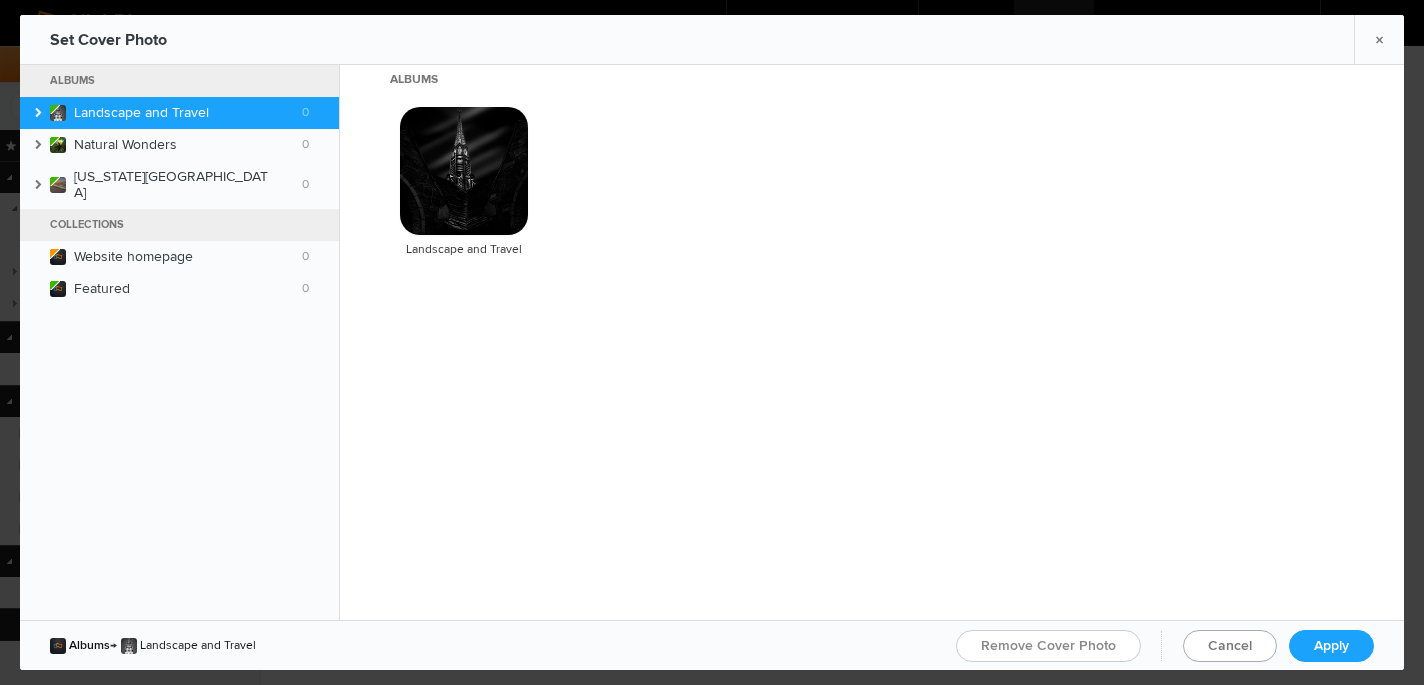 click on "Cancel" 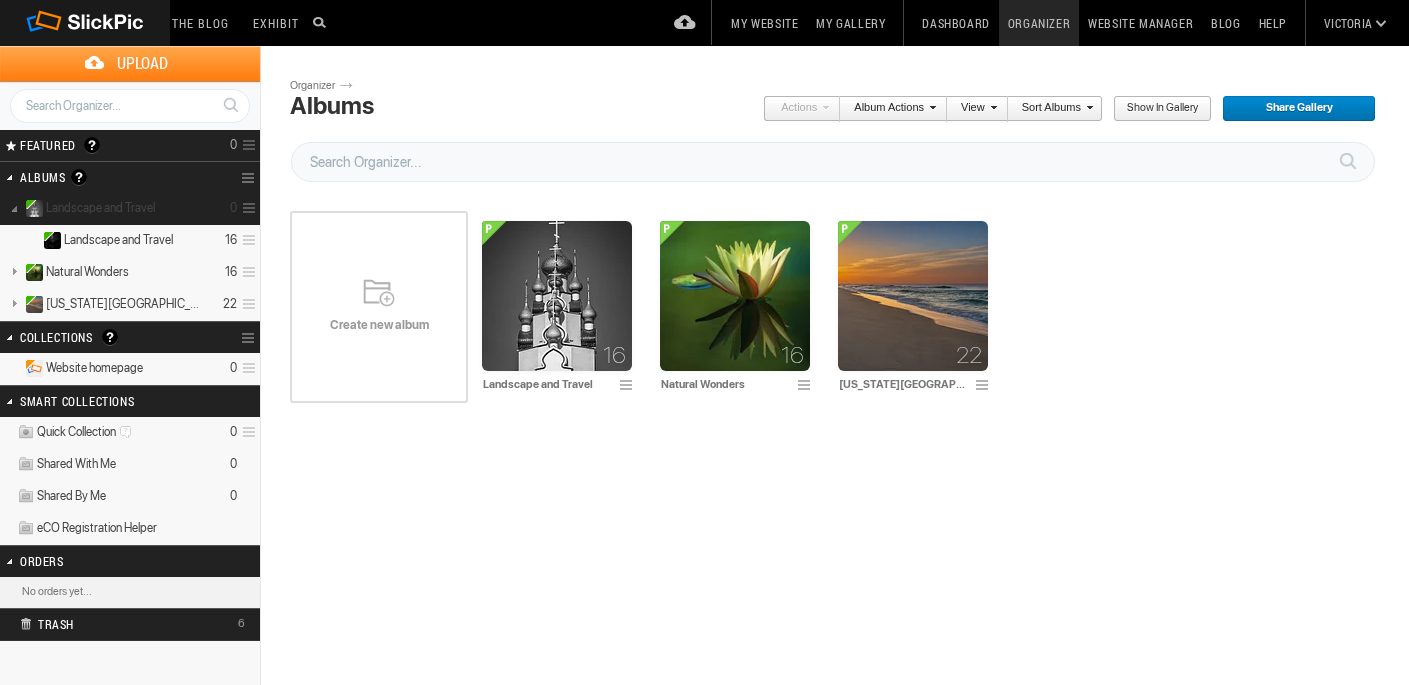 click at bounding box center [14, 207] 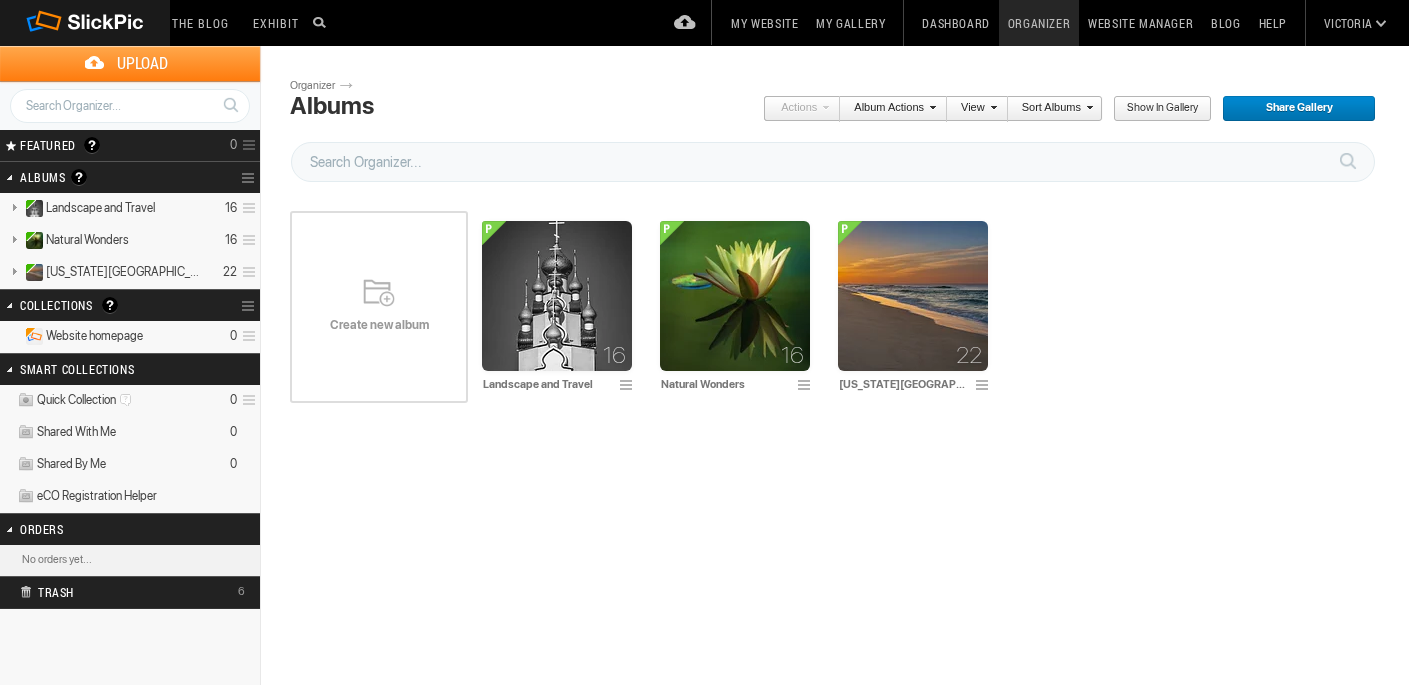 click on "My Gallery" at bounding box center (850, 23) 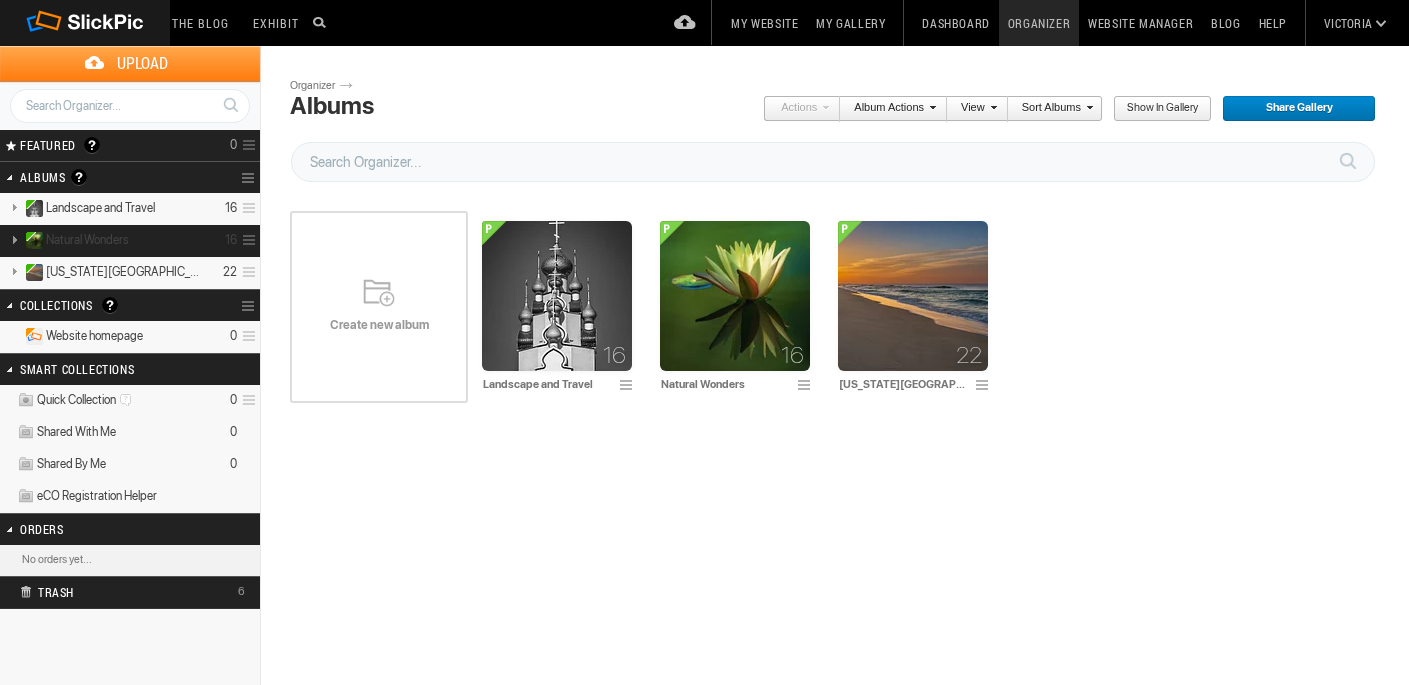 click at bounding box center [246, 240] 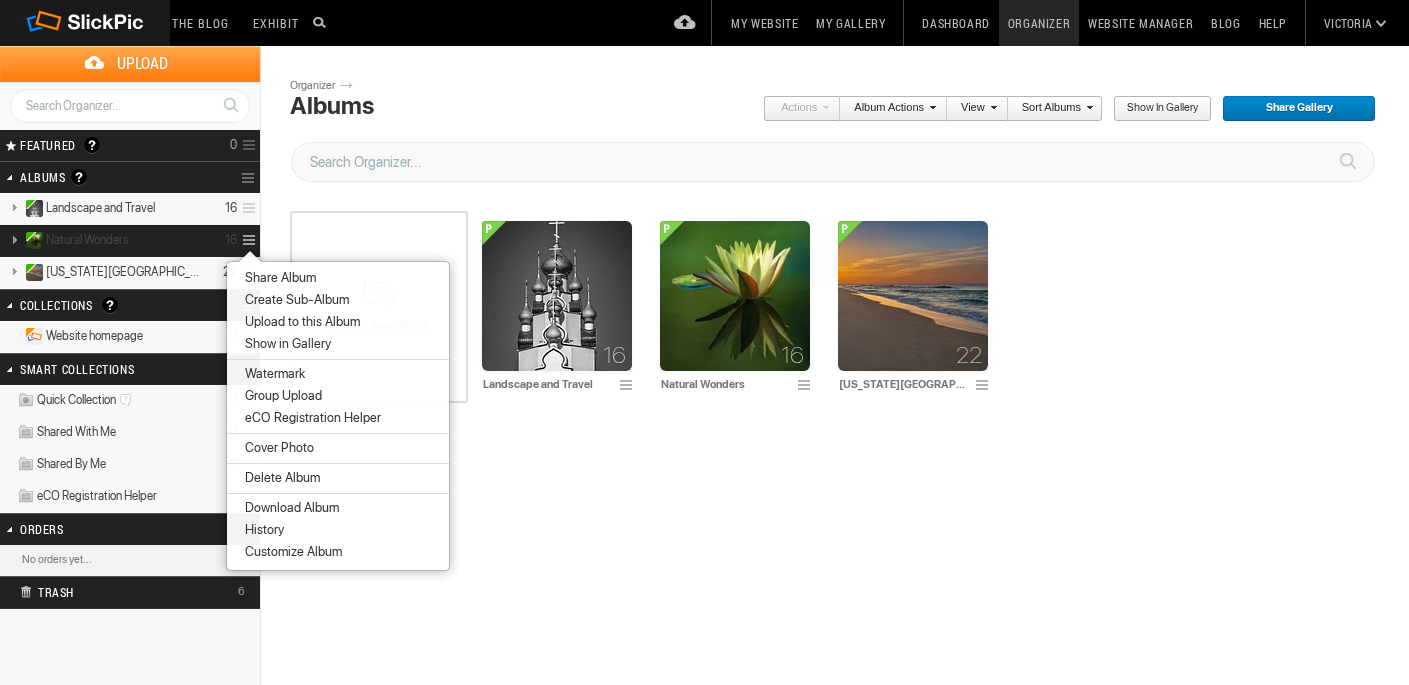 click on "Natural Wonders" at bounding box center [87, 240] 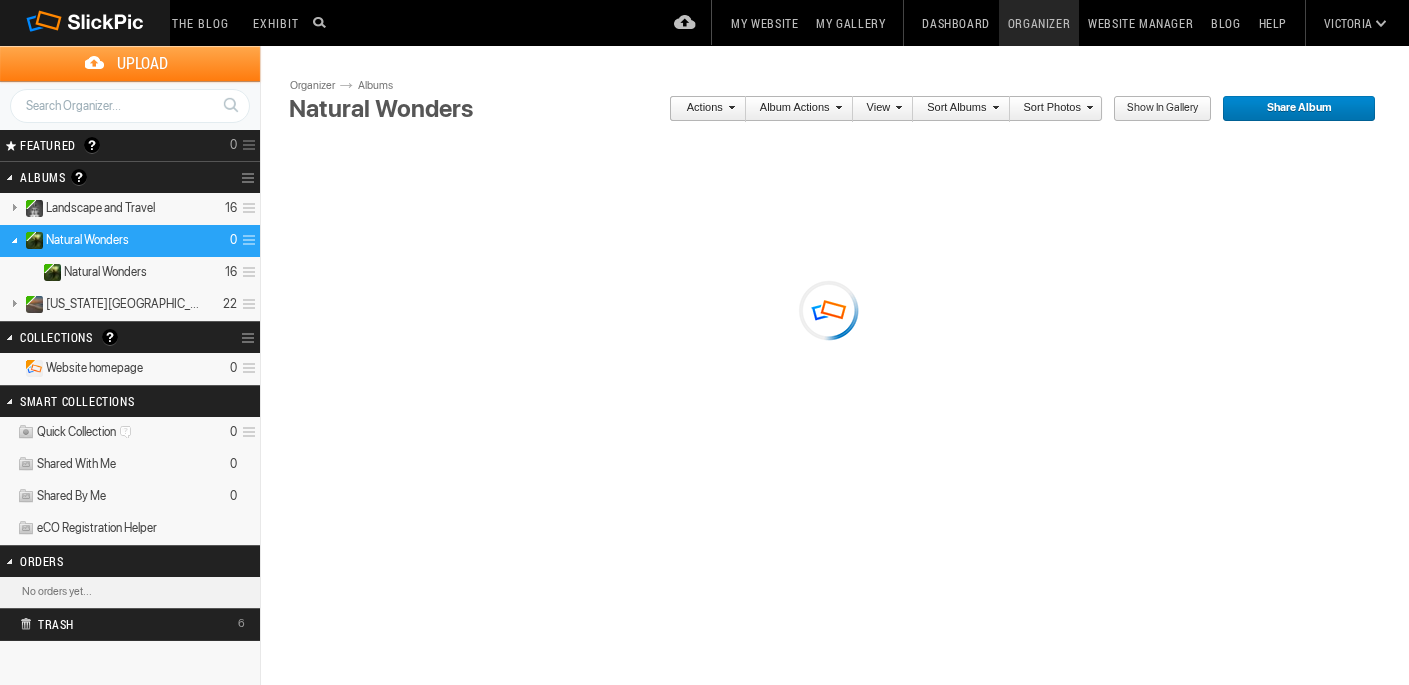 scroll, scrollTop: 0, scrollLeft: 0, axis: both 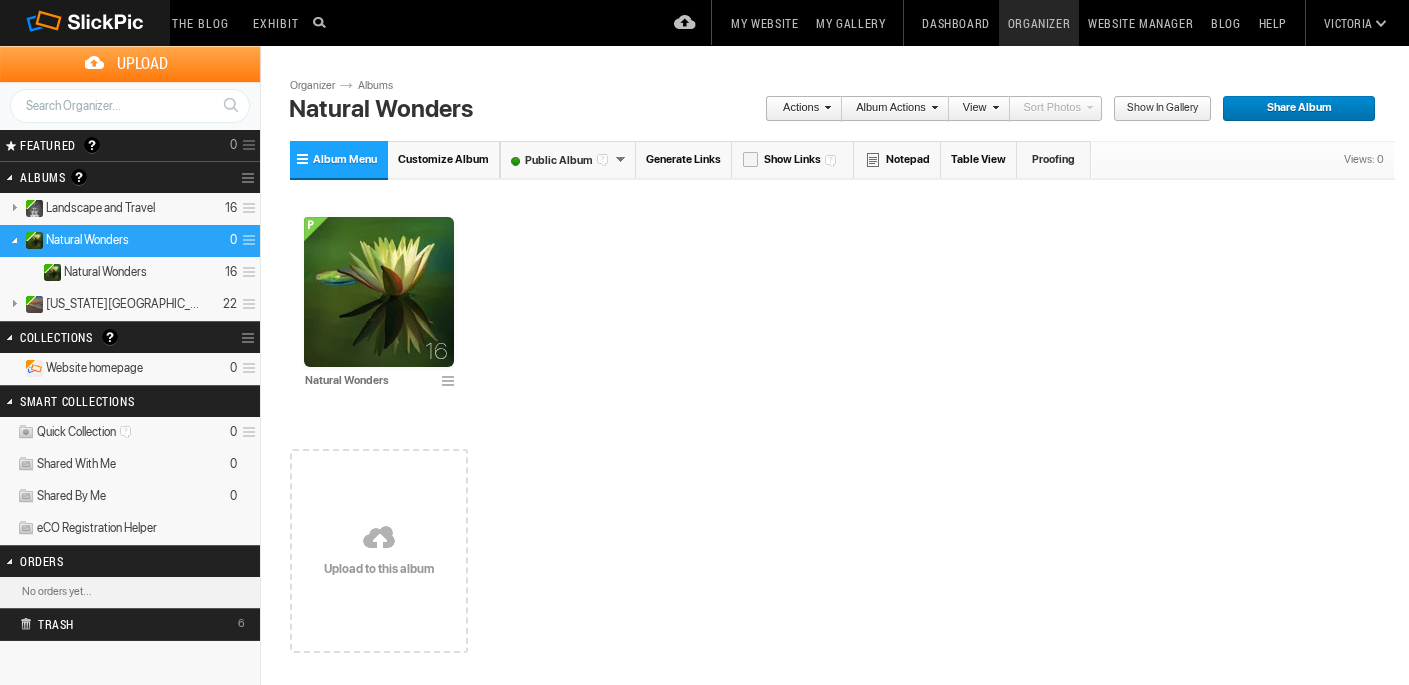 click at bounding box center [14, 239] 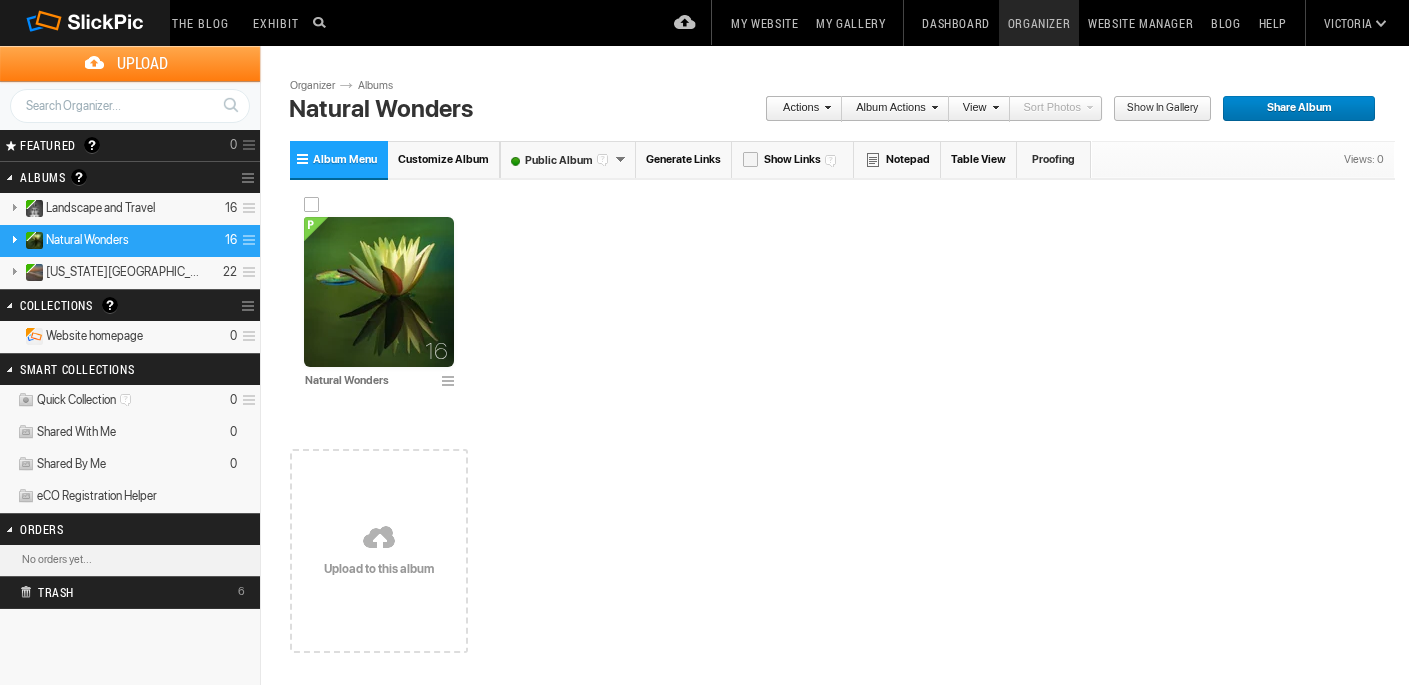 click at bounding box center (451, 382) 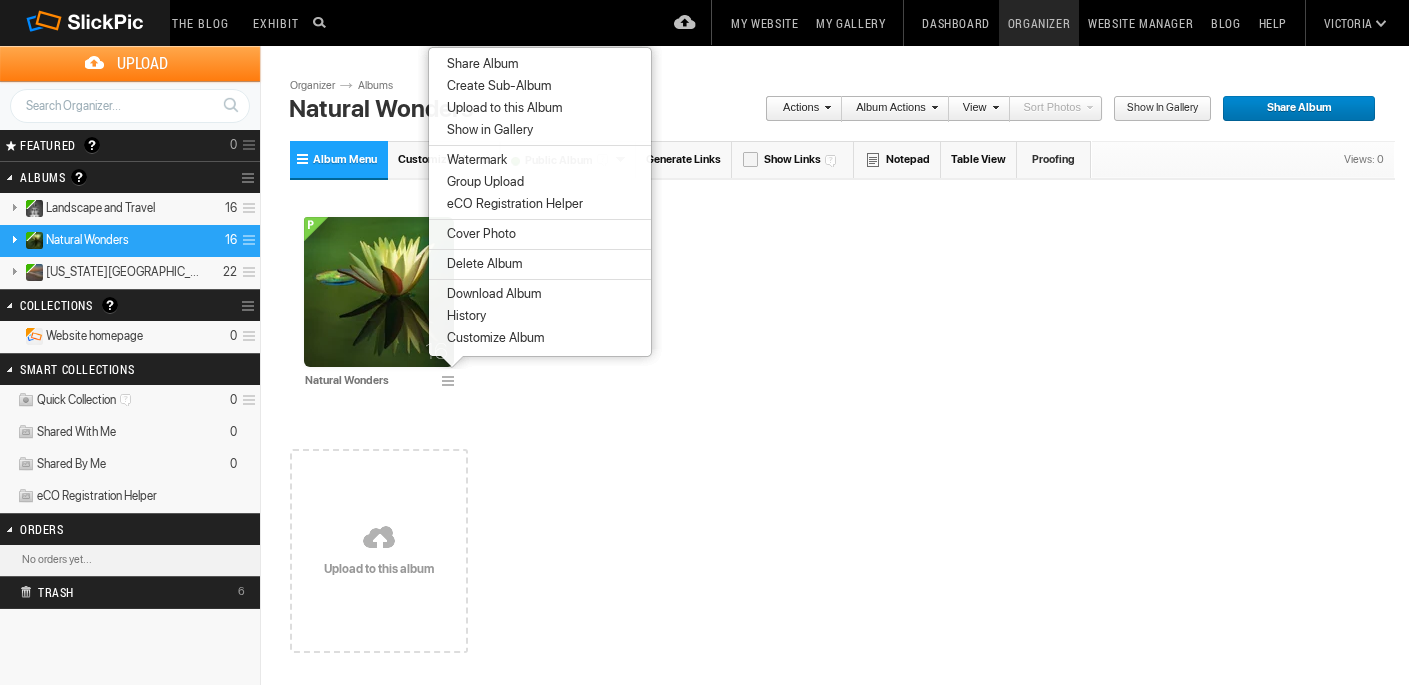 click at bounding box center [246, 240] 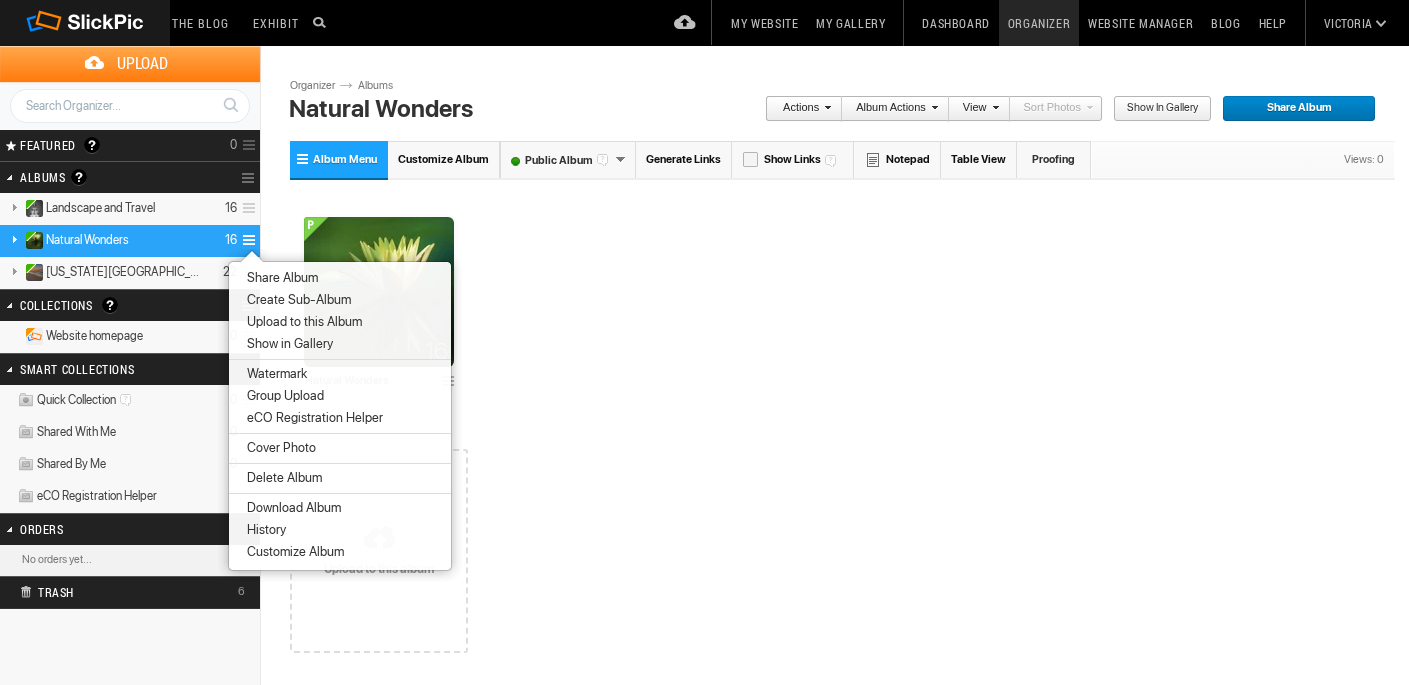 click on "Natural Wonders" at bounding box center [87, 240] 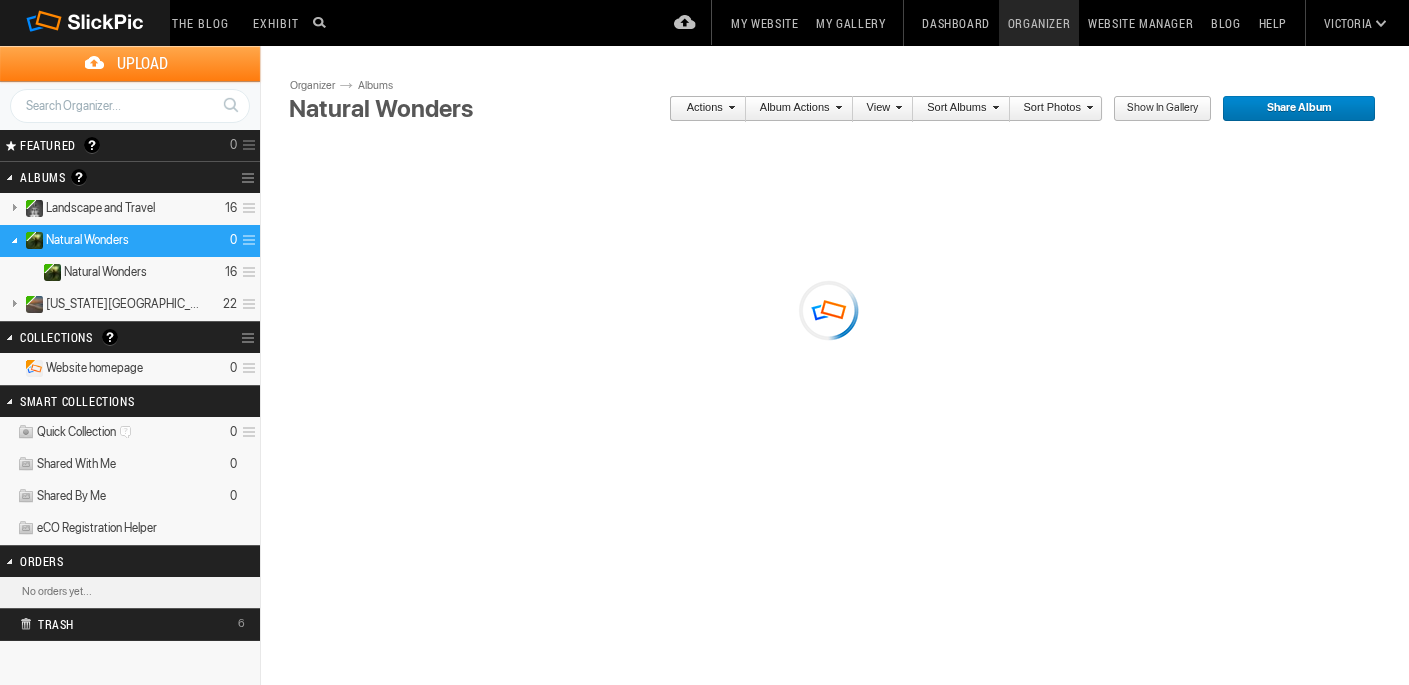 scroll, scrollTop: 0, scrollLeft: 0, axis: both 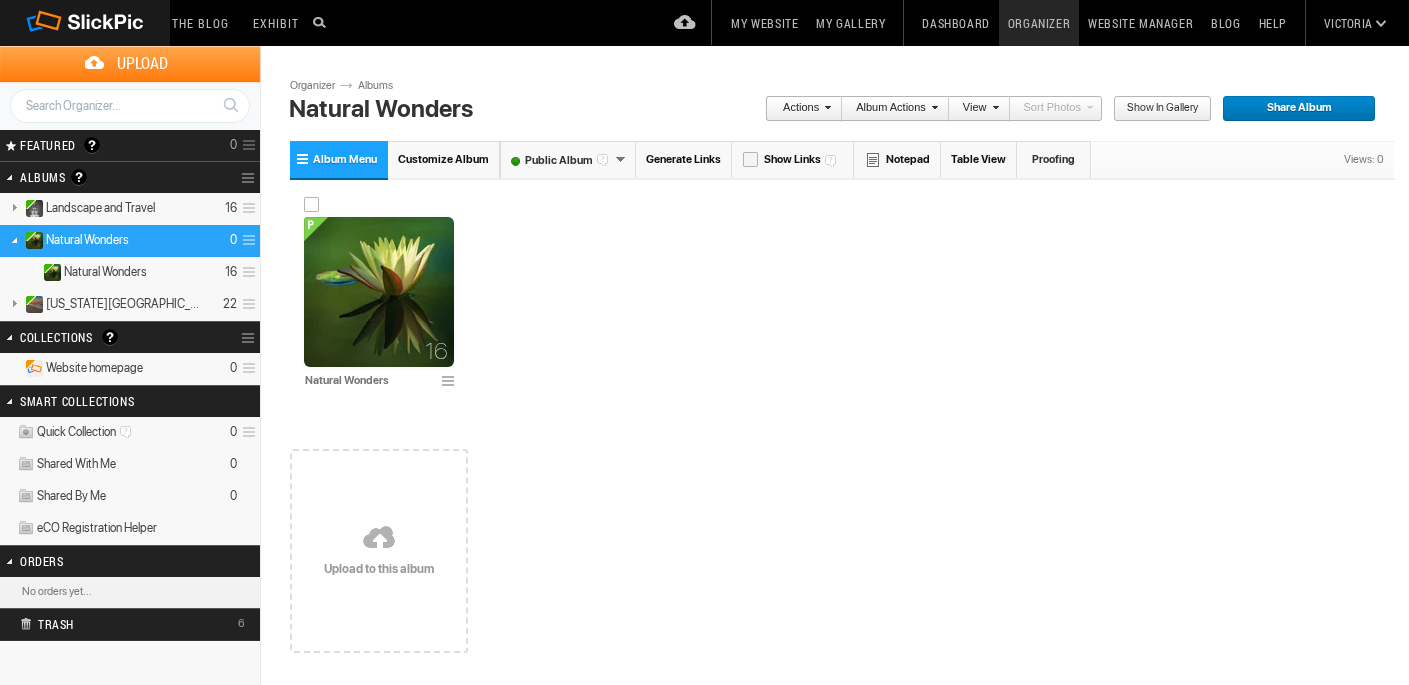 click on "Natural Wonders" at bounding box center [370, 380] 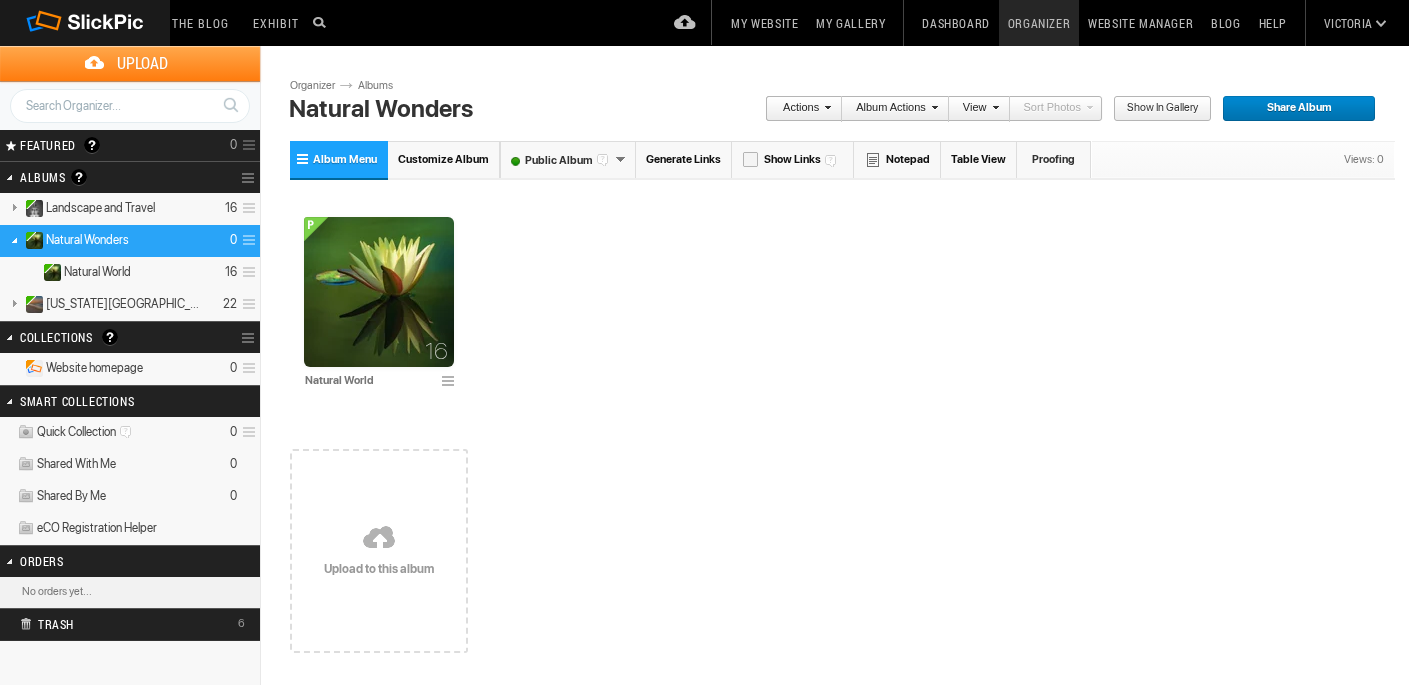 type on "Natural World" 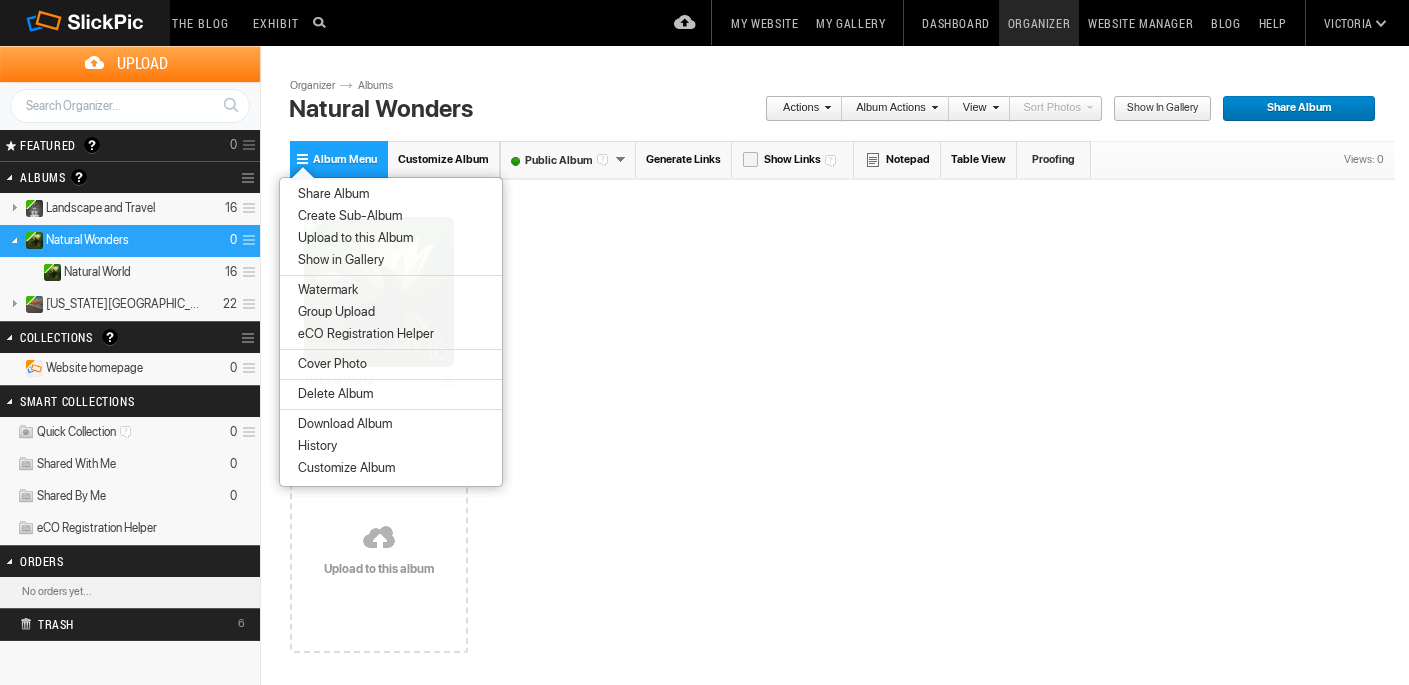 click on "Album Menu" at bounding box center (339, 159) 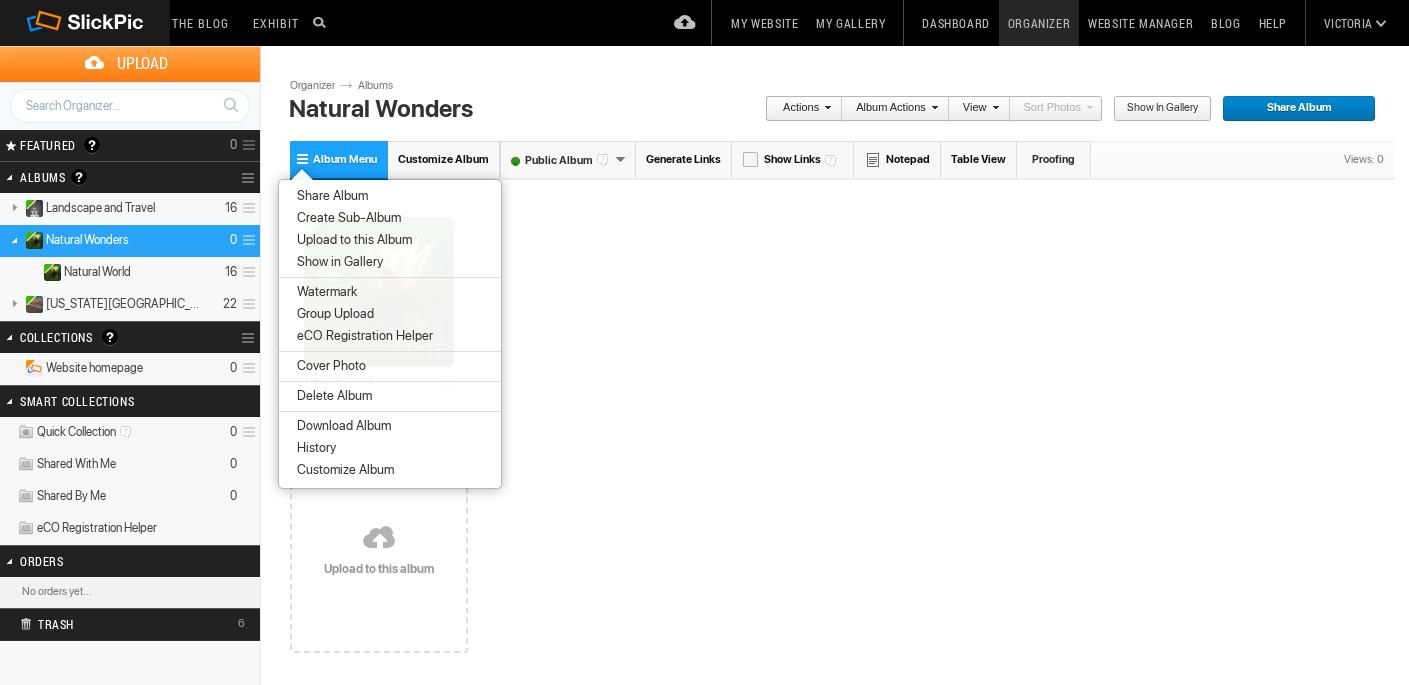 click on "Natural Wonders" at bounding box center (522, 109) 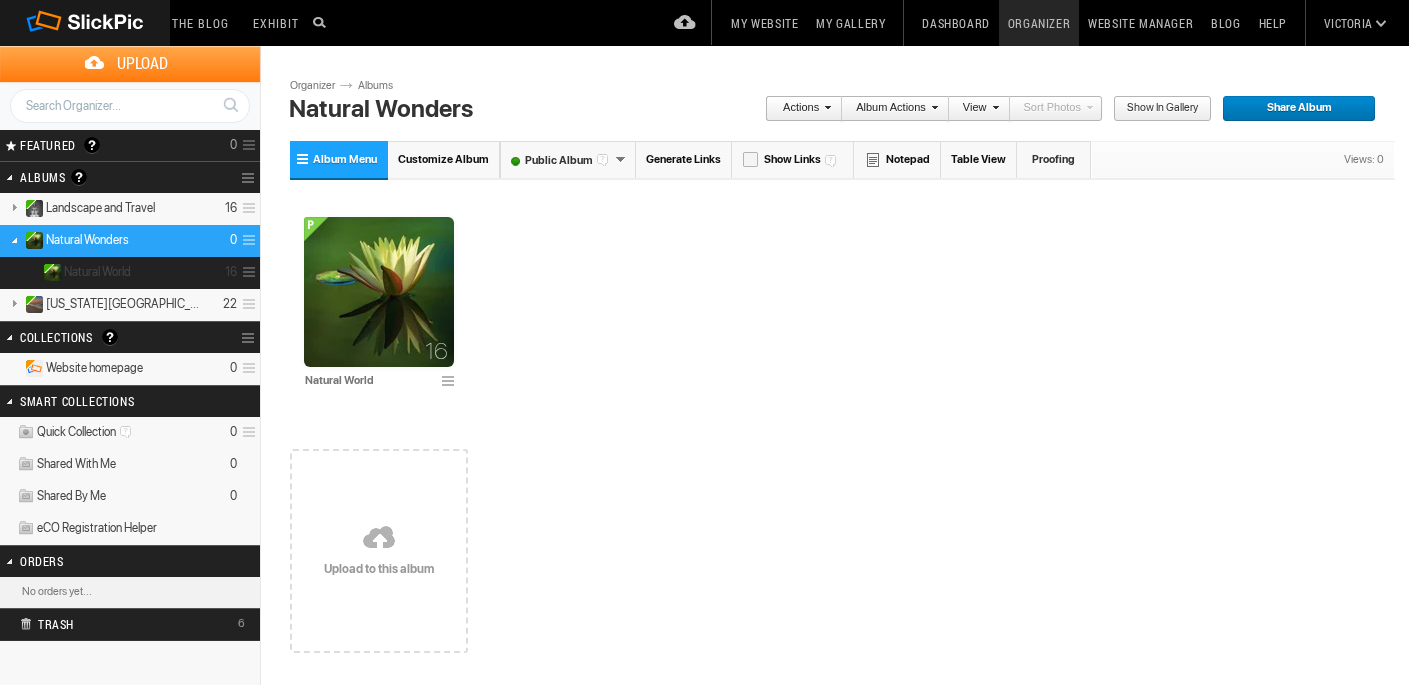 click on "Natural World
16" at bounding box center [130, 273] 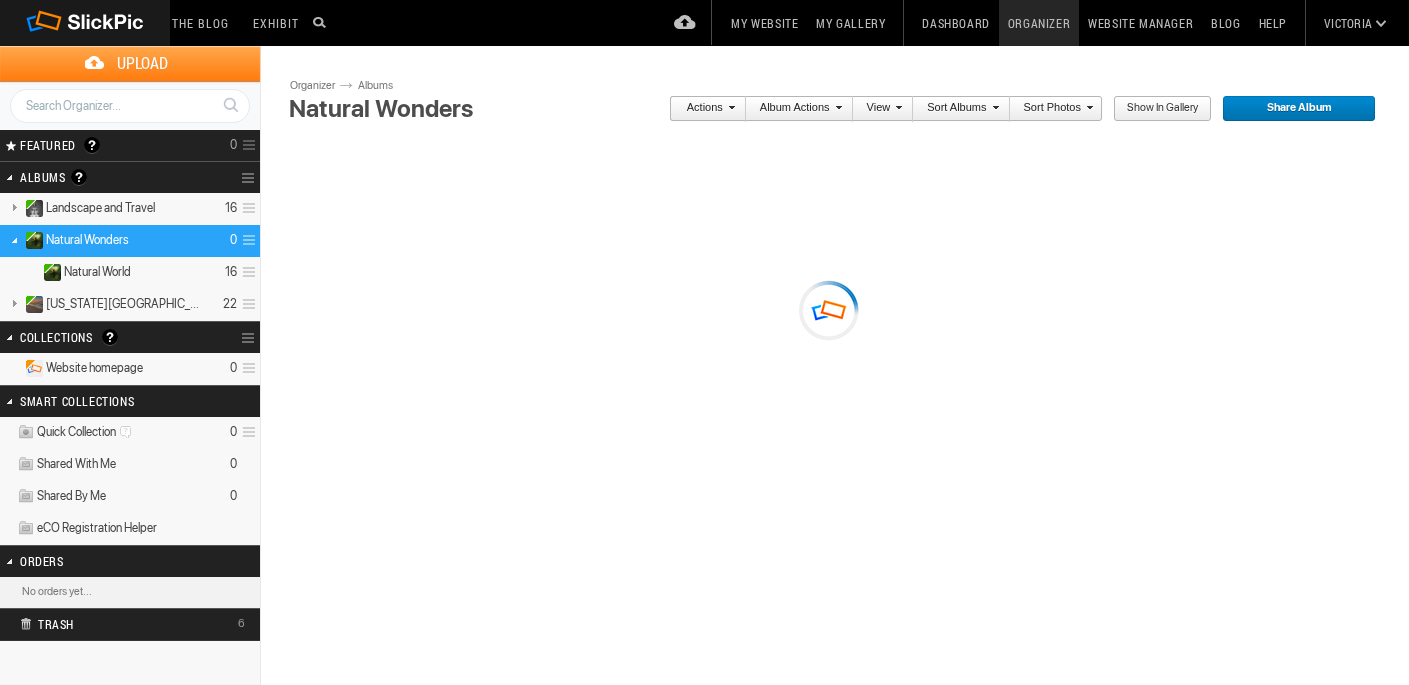 scroll, scrollTop: 0, scrollLeft: 0, axis: both 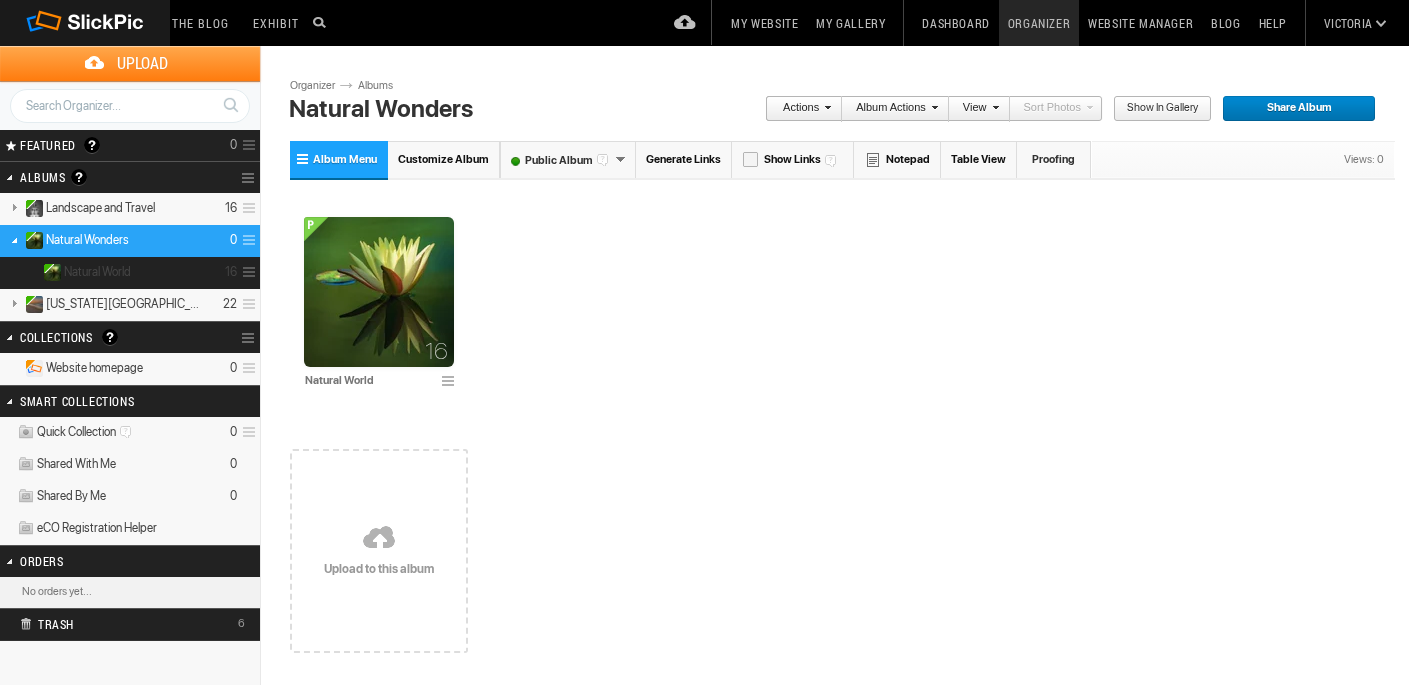 click at bounding box center [246, 272] 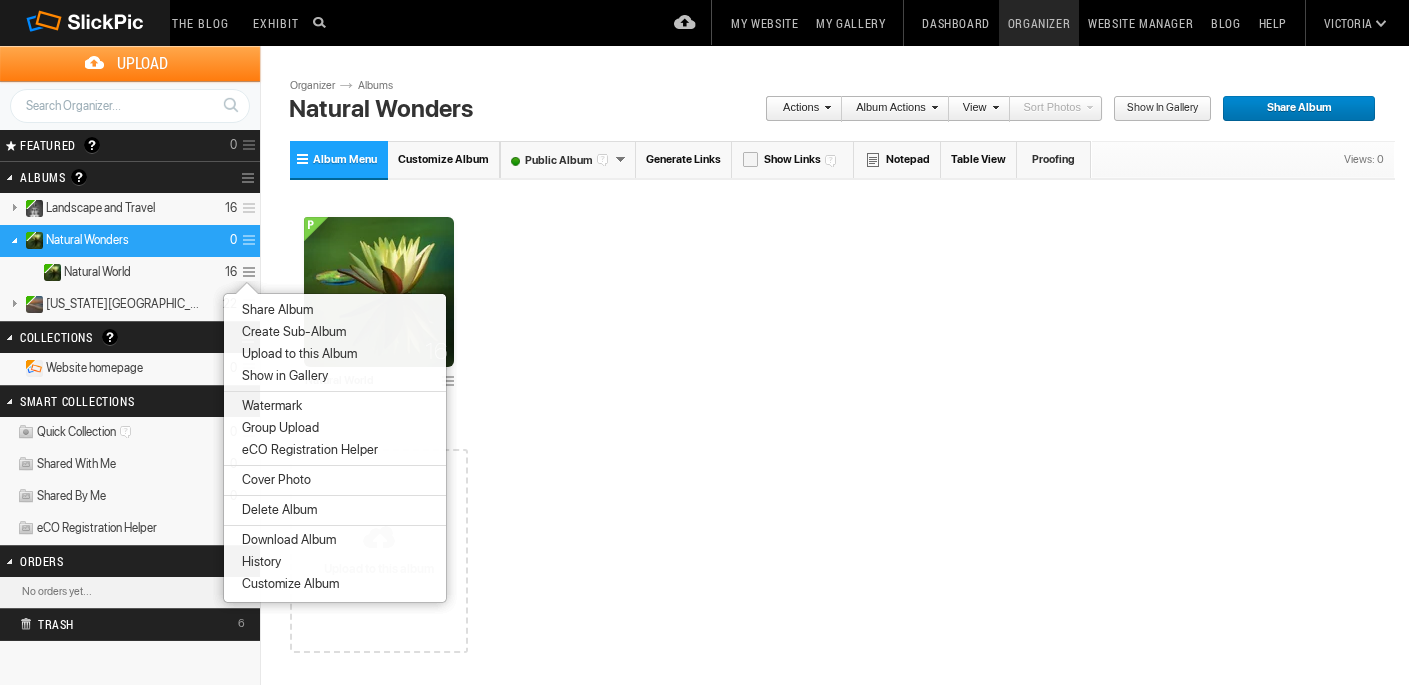 click on "Natural Wonders" at bounding box center (87, 240) 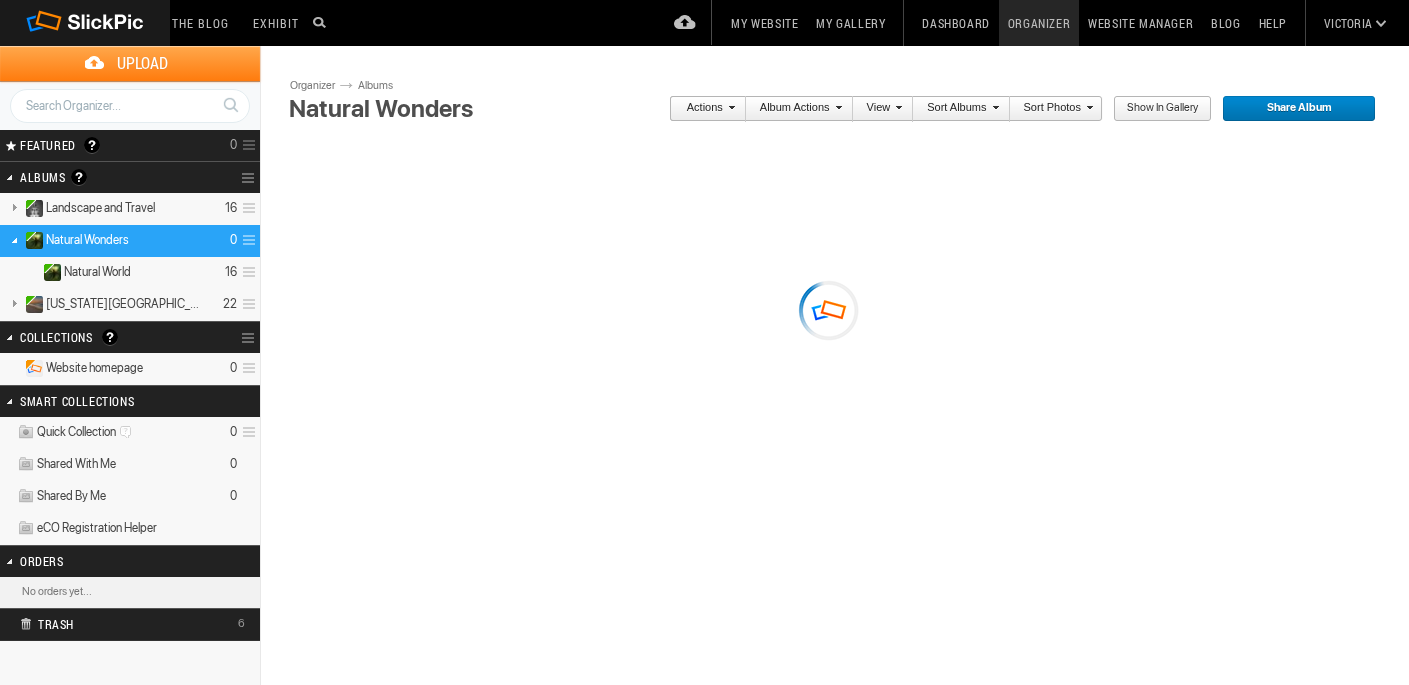 scroll, scrollTop: 0, scrollLeft: 0, axis: both 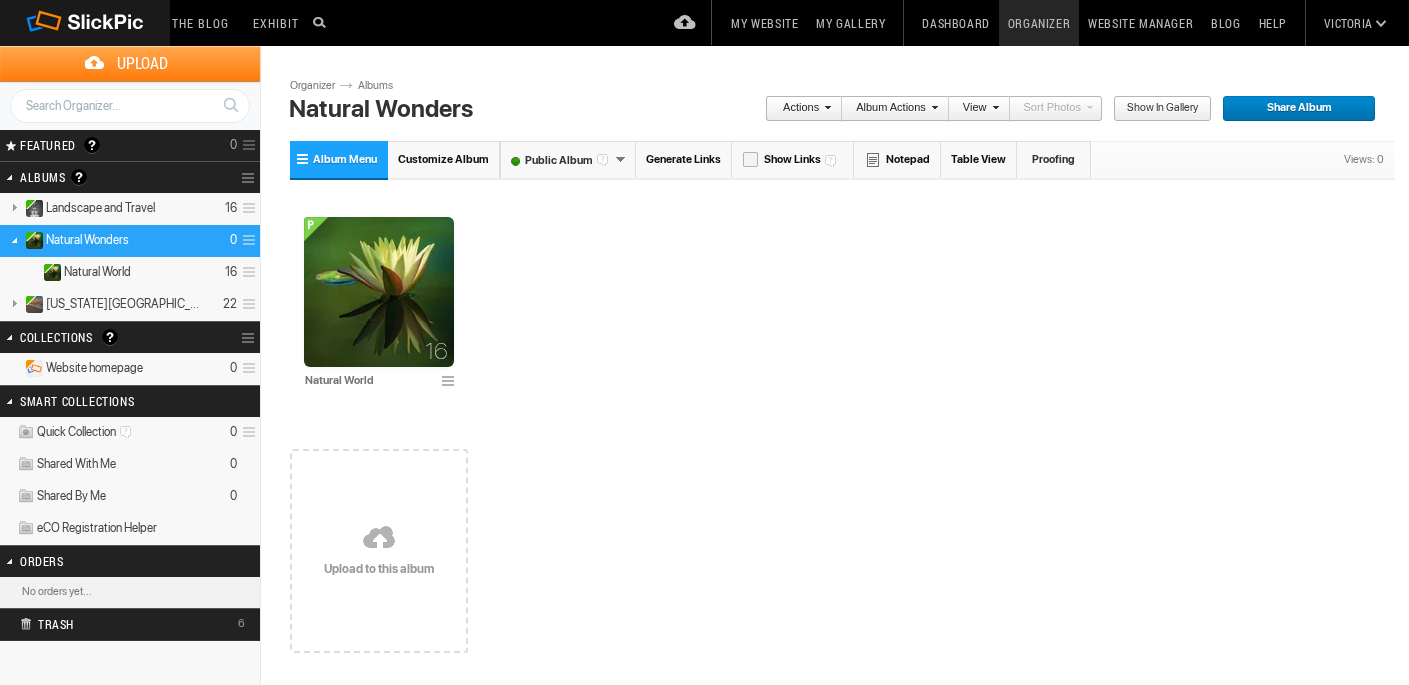 click at bounding box center (246, 240) 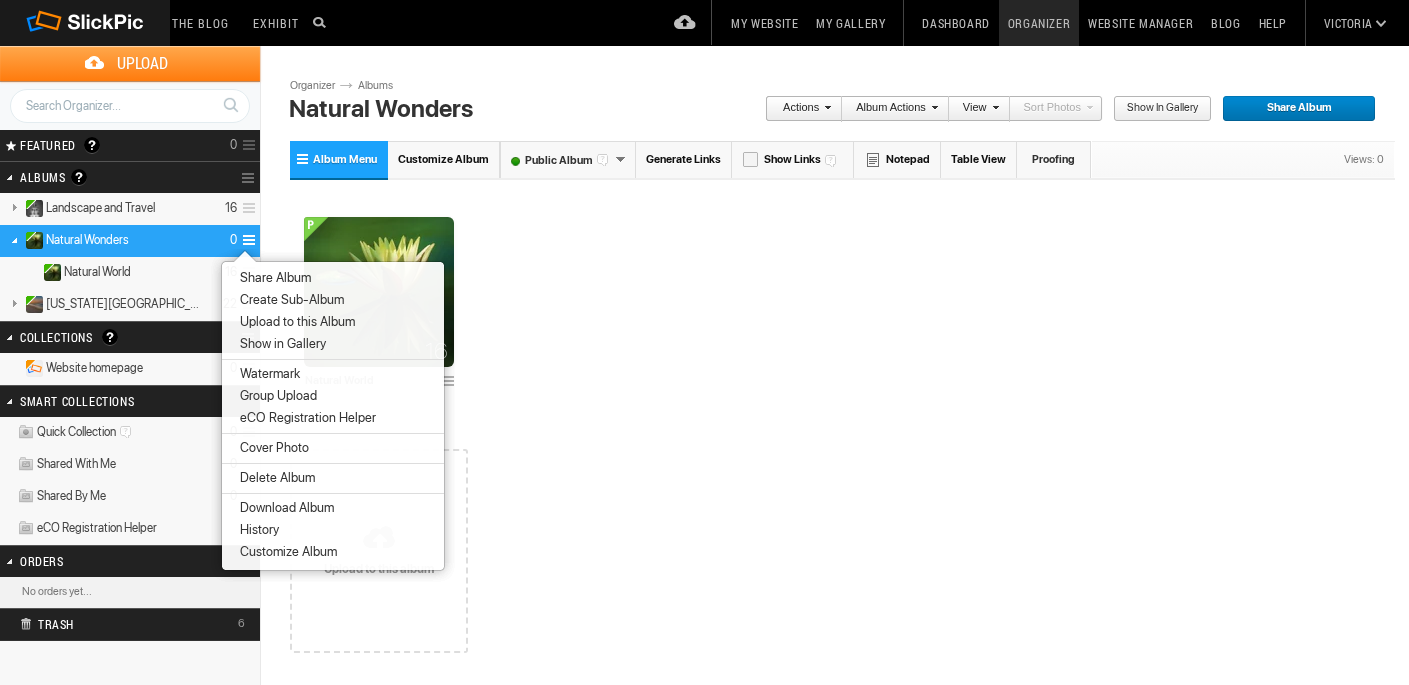 click on "Natural Wonders" at bounding box center (87, 240) 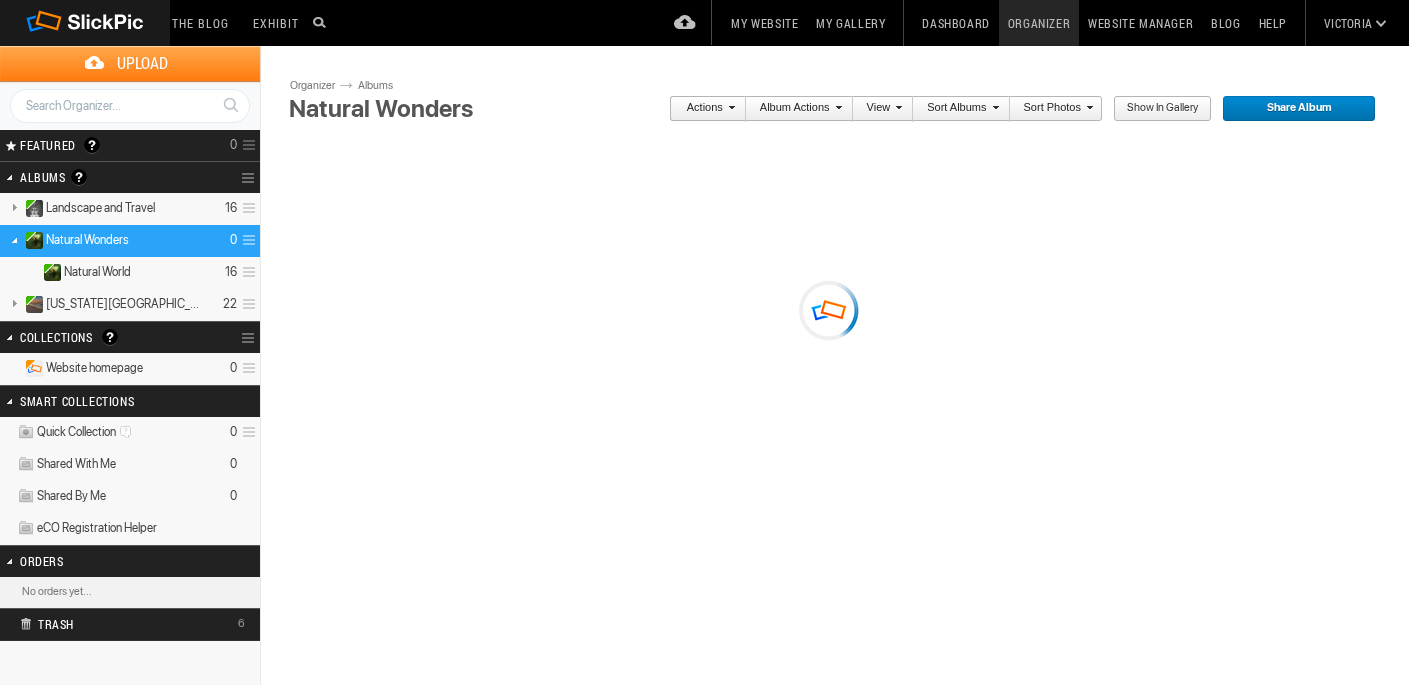 scroll, scrollTop: 0, scrollLeft: 0, axis: both 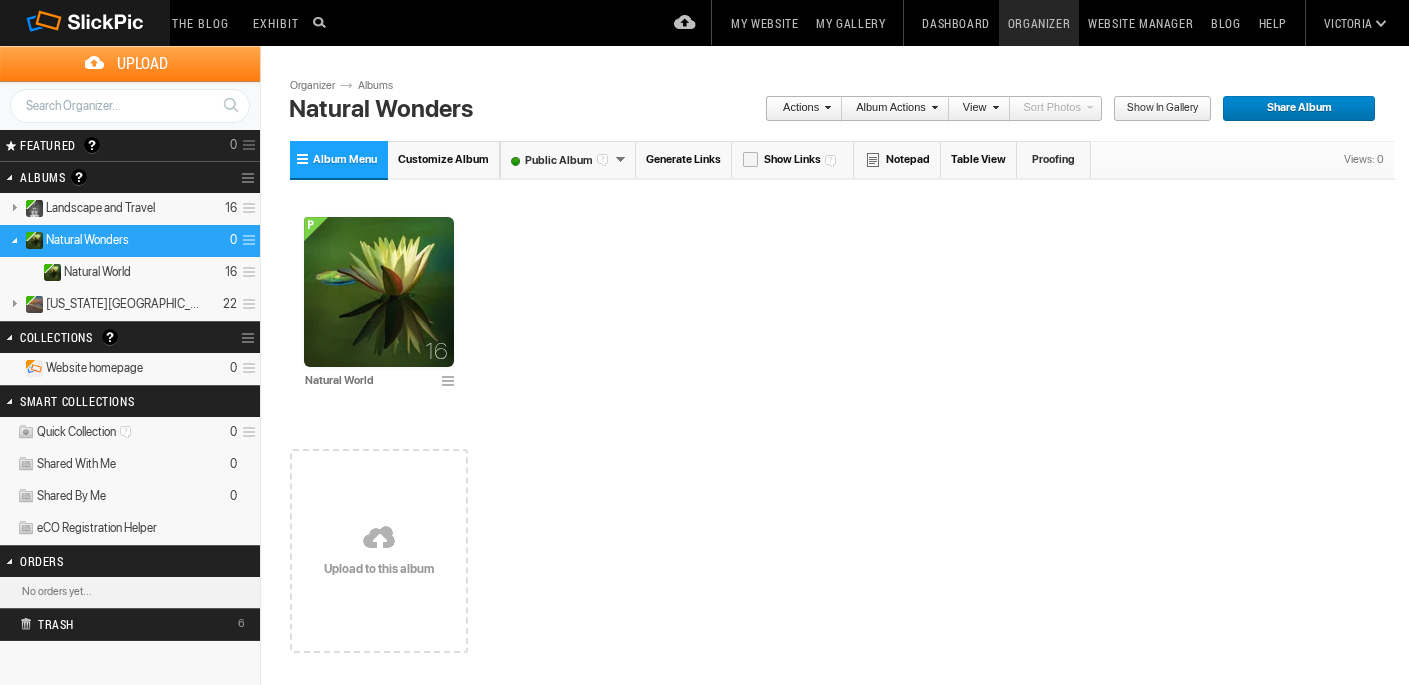 click on "Natural Wonders" at bounding box center (87, 240) 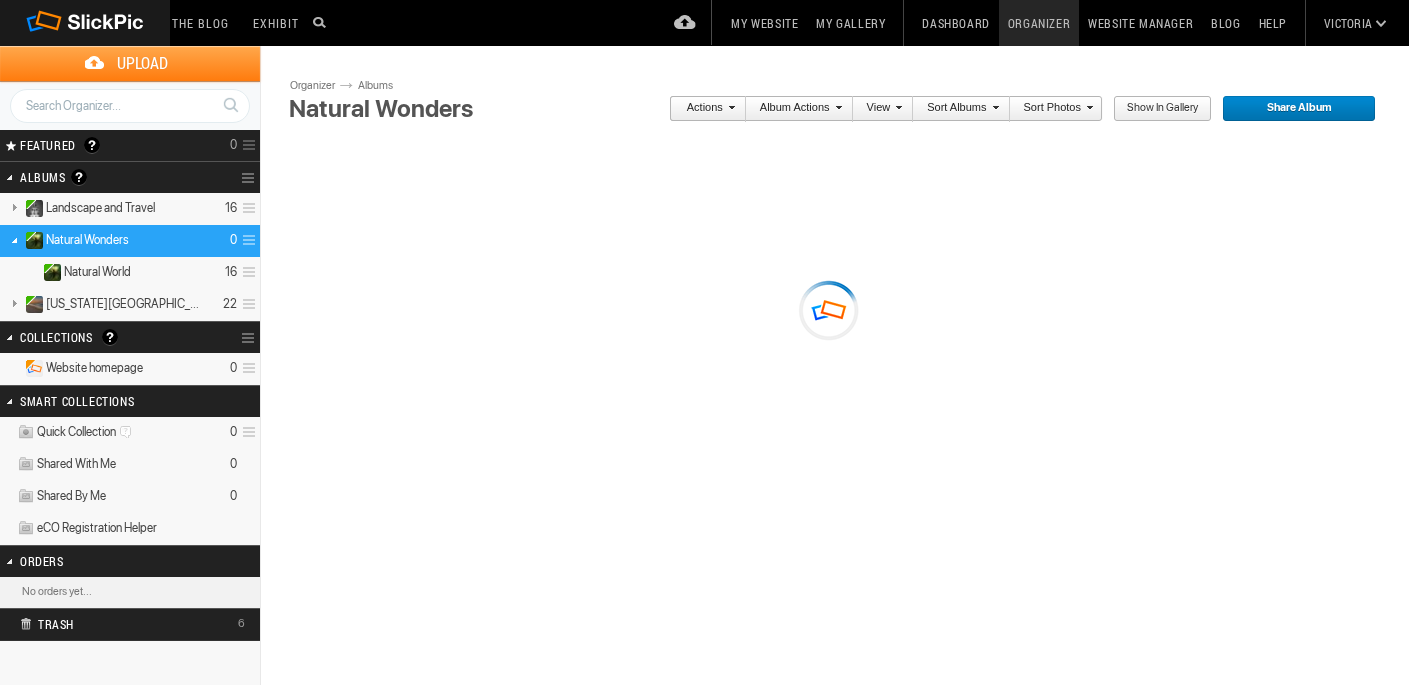 scroll, scrollTop: 0, scrollLeft: 0, axis: both 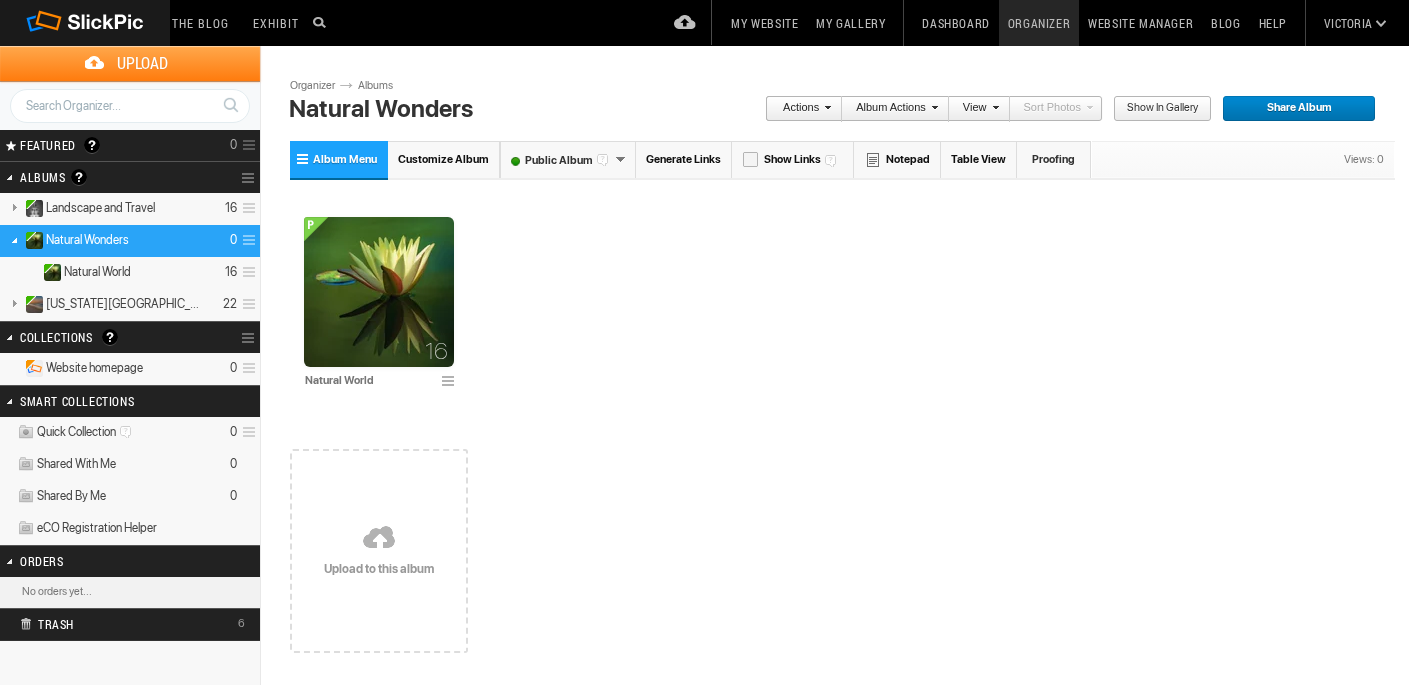 click on "Natural Wonders" at bounding box center [522, 109] 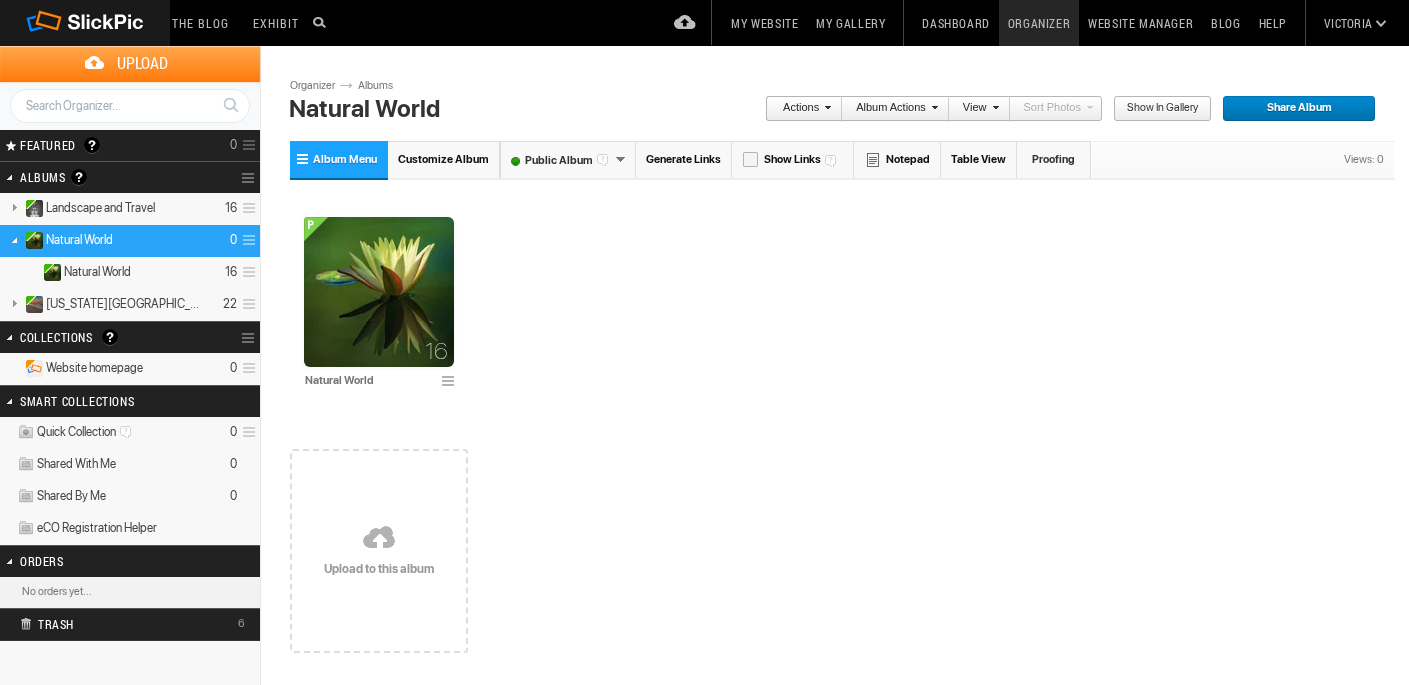 type on "Natural World" 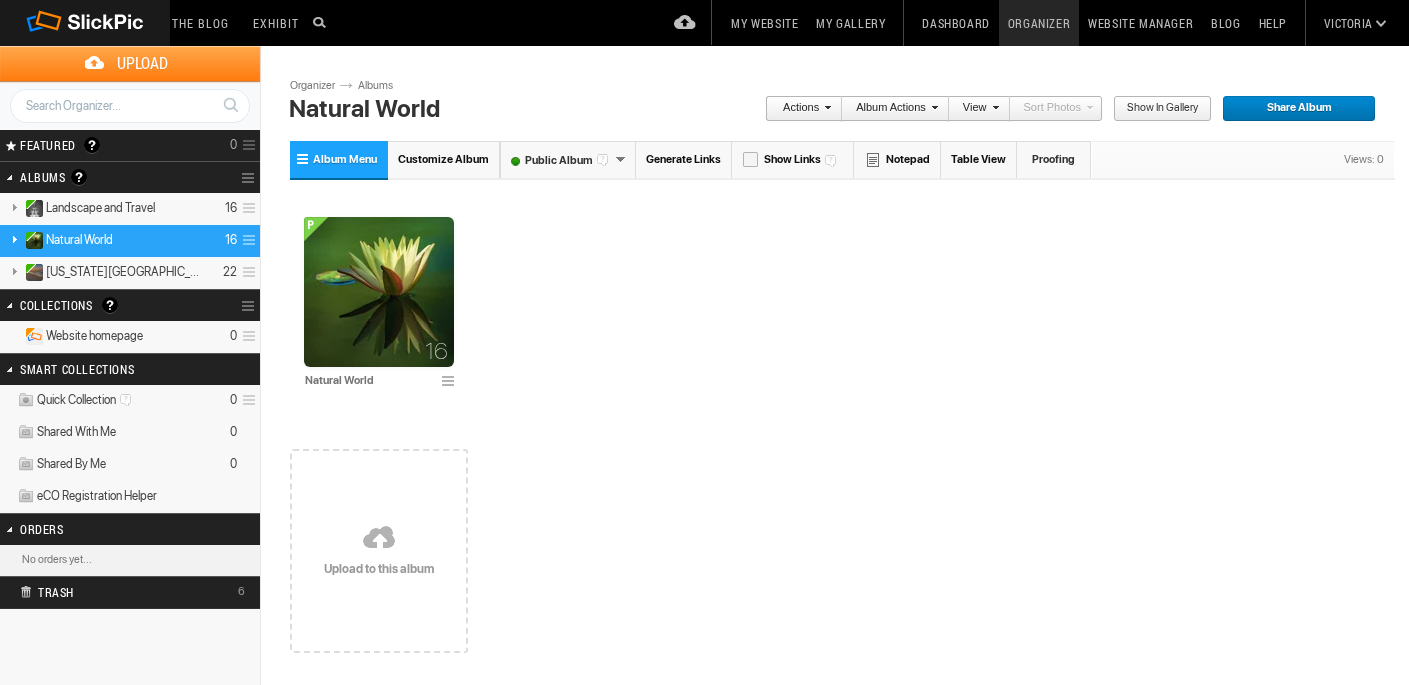 click on "My Gallery" at bounding box center (850, 23) 